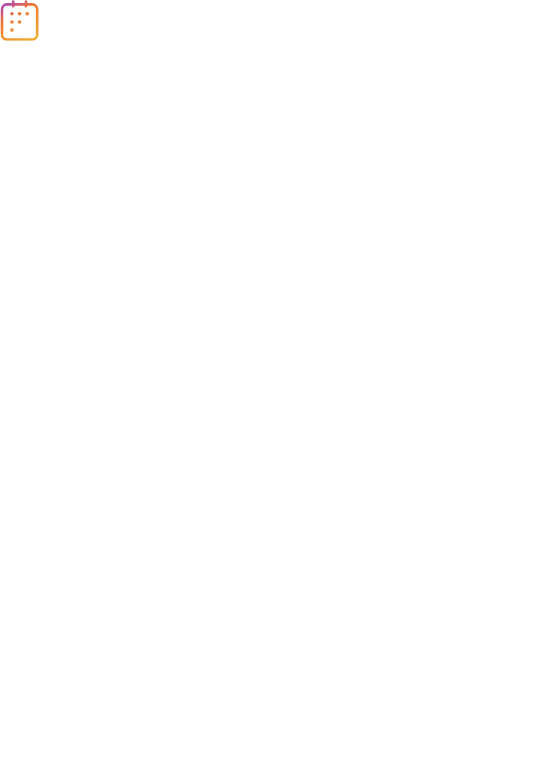 scroll, scrollTop: 0, scrollLeft: 0, axis: both 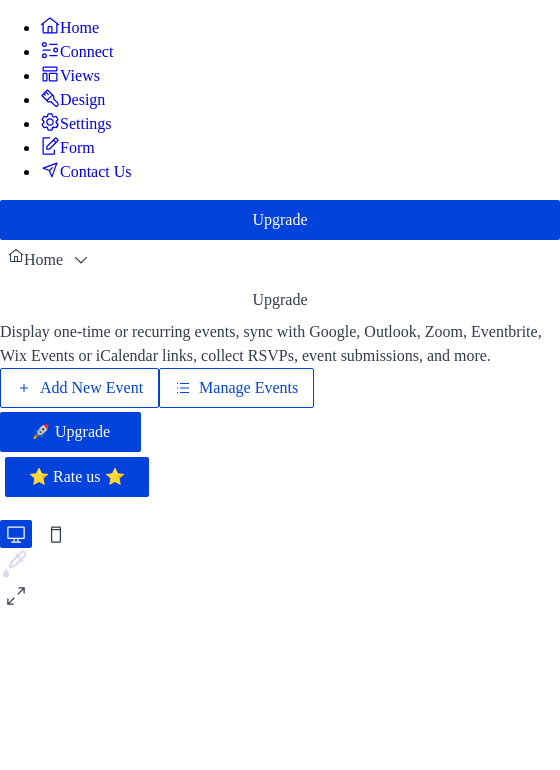 click on "Add New Event Manage Events 🚀 Upgrade" at bounding box center (280, 410) 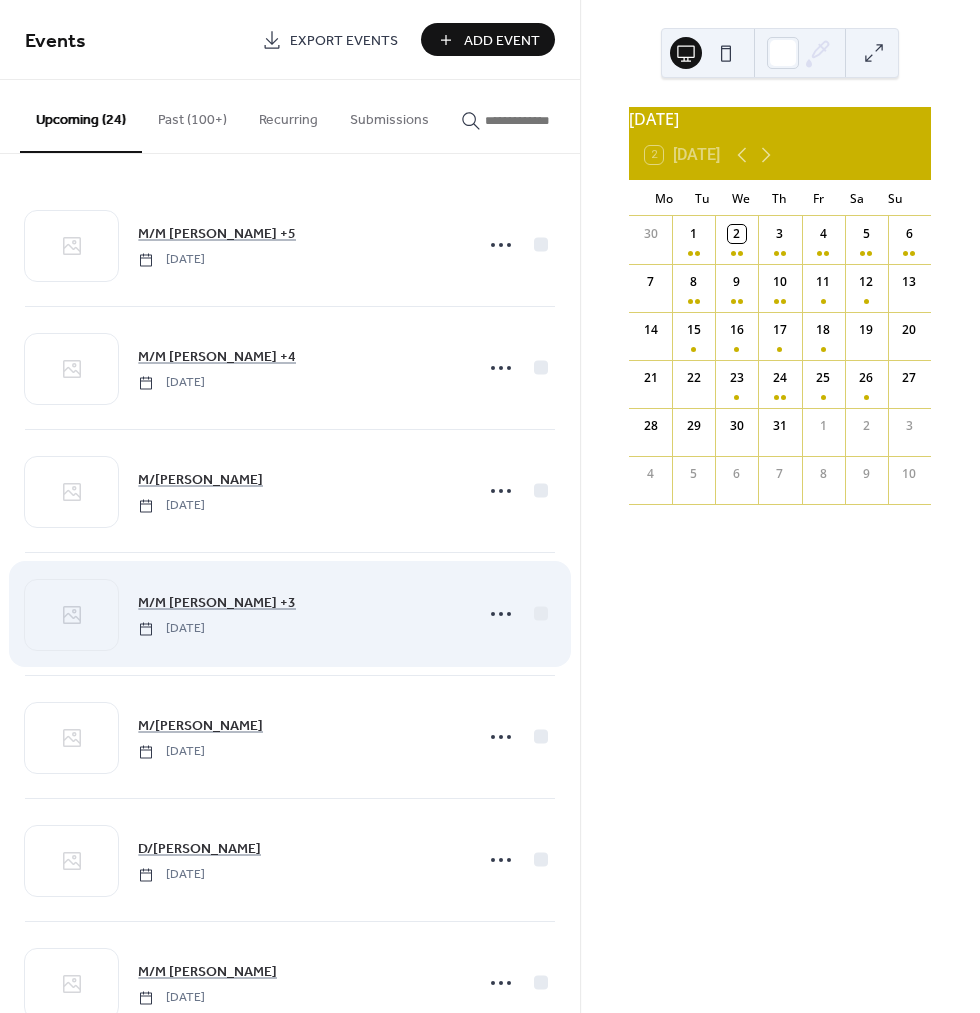 scroll, scrollTop: 0, scrollLeft: 0, axis: both 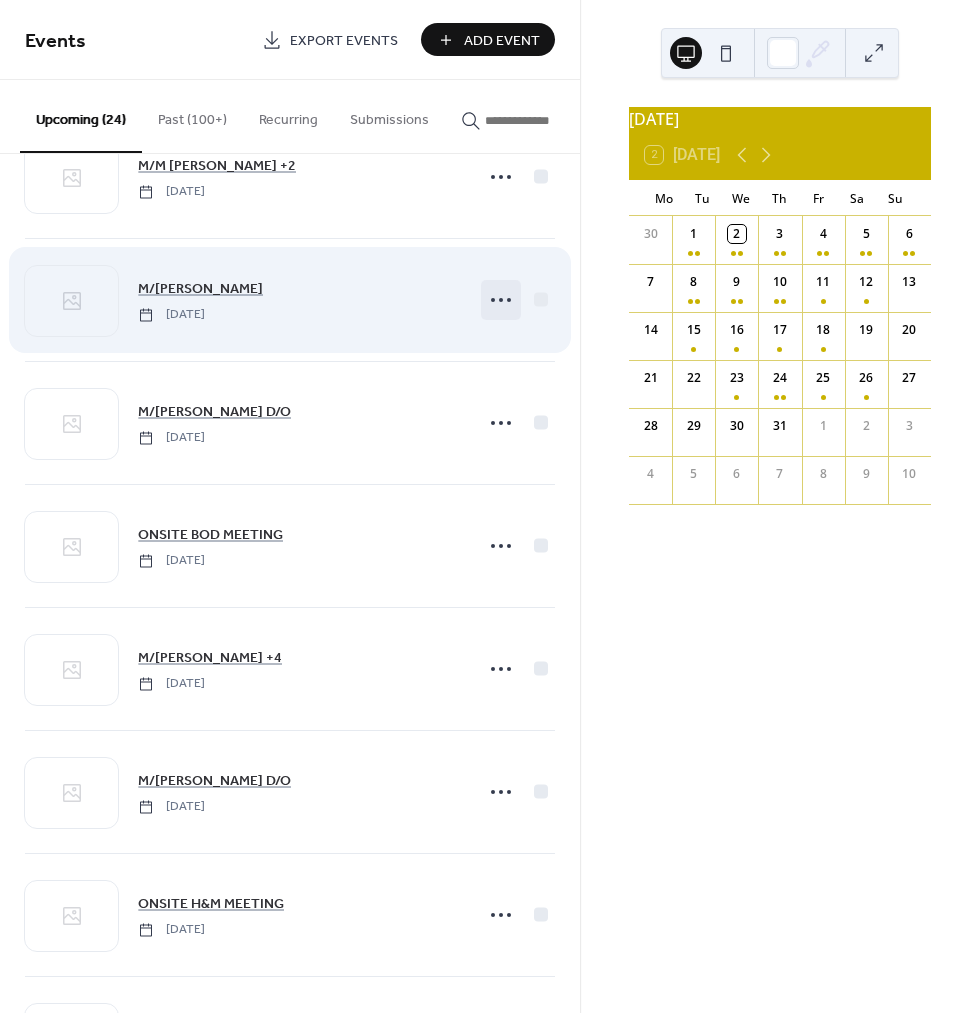click 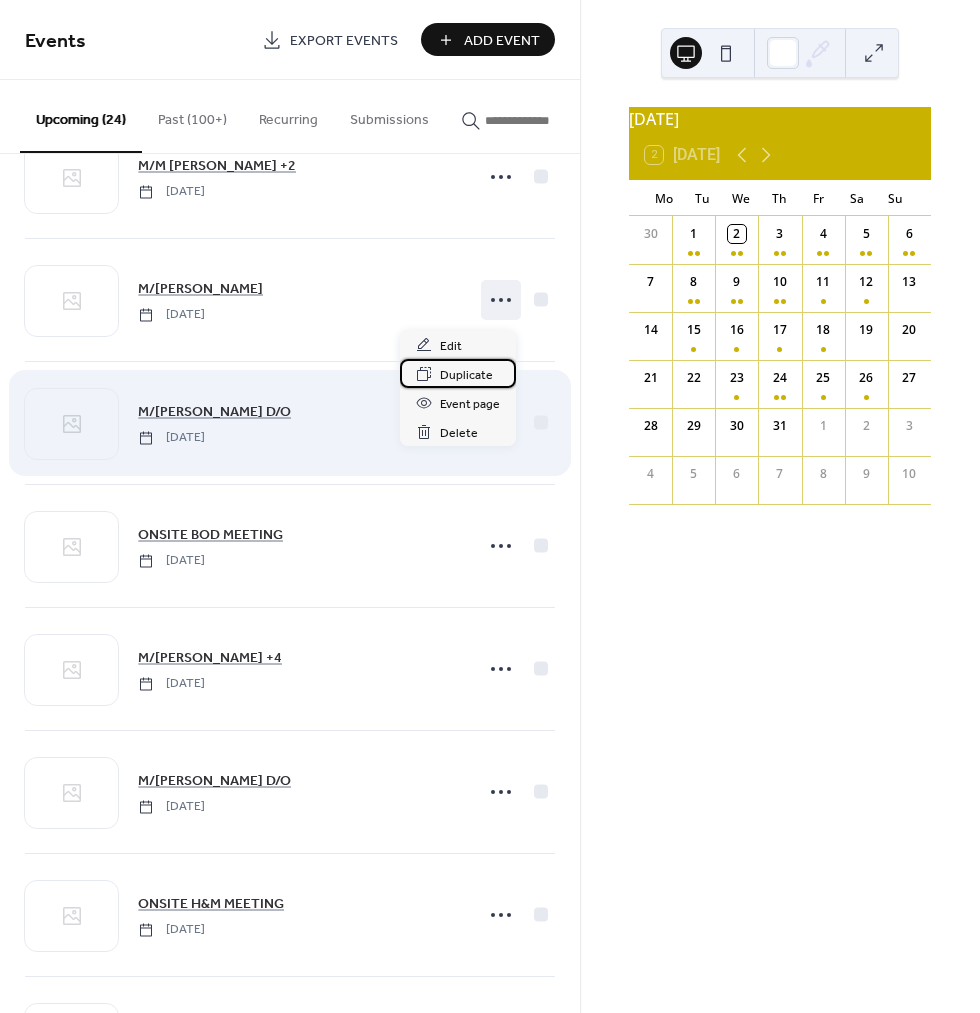 click on "Duplicate" at bounding box center (466, 375) 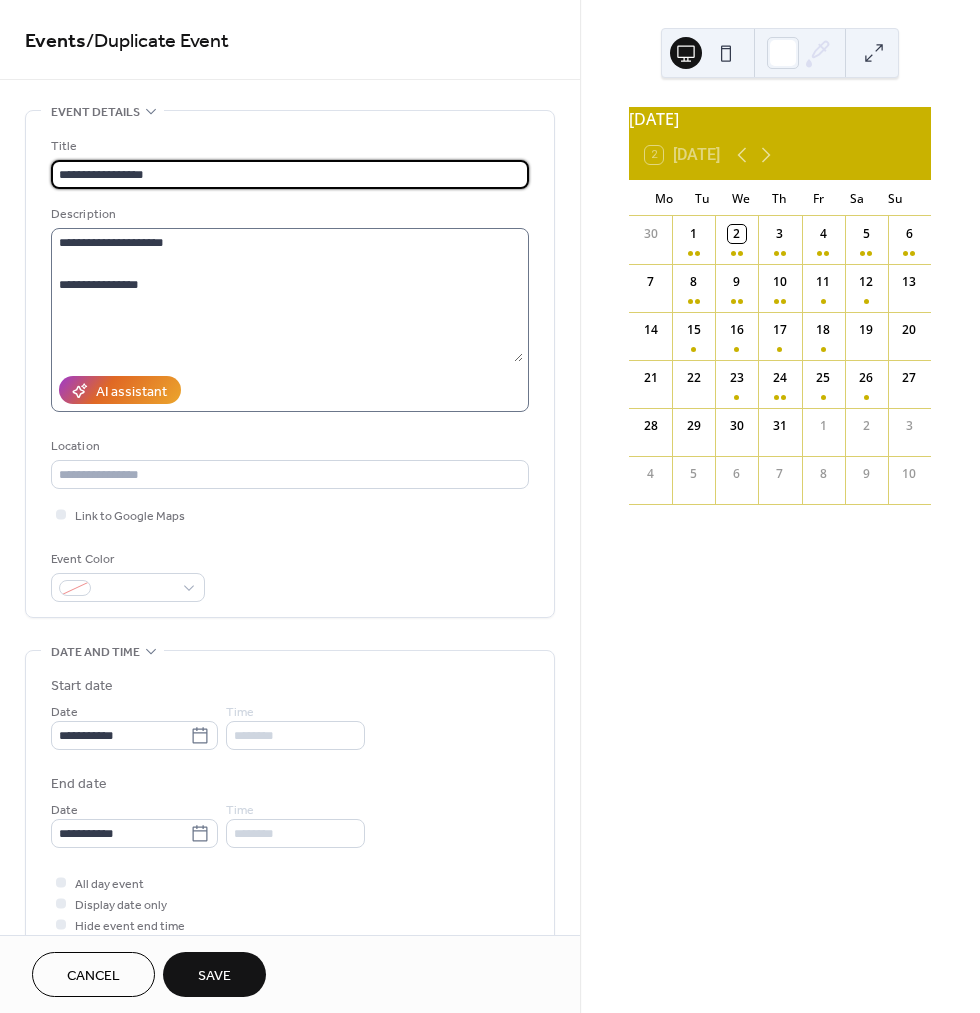 type on "**********" 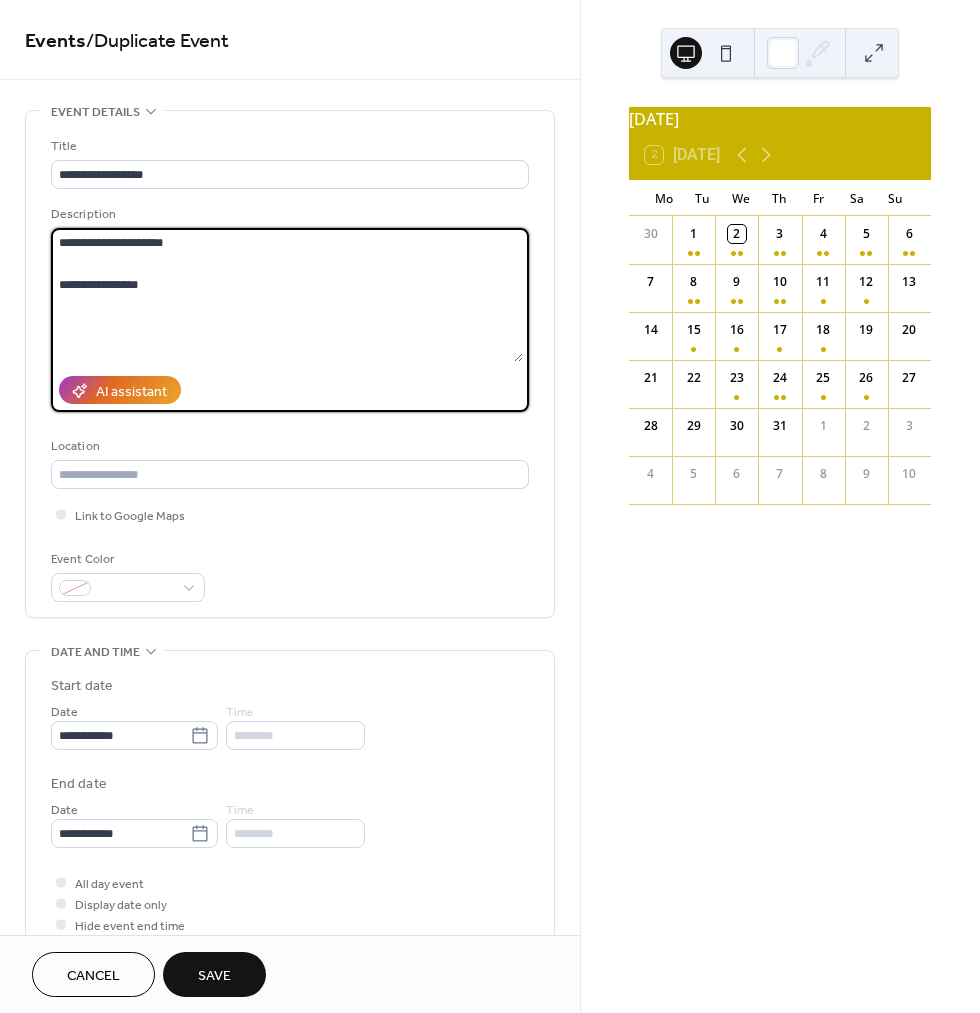 click on "**********" at bounding box center [287, 295] 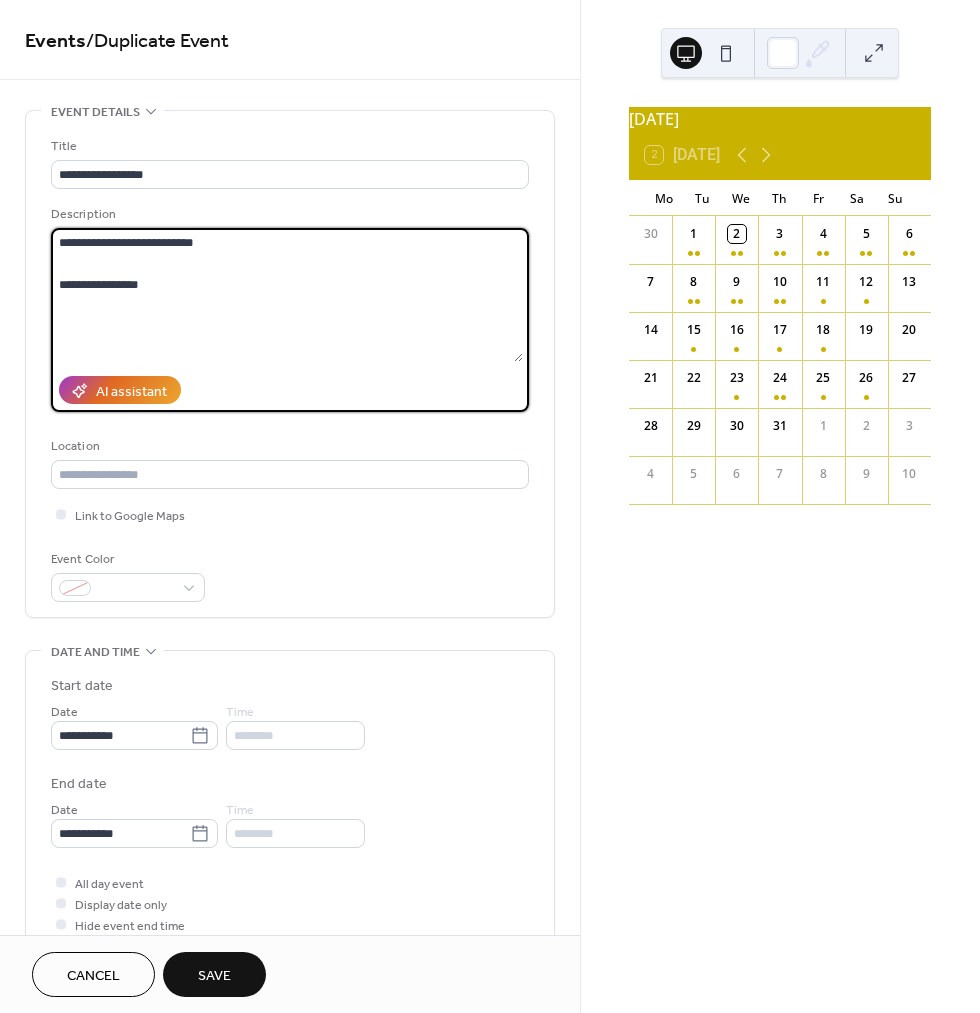 scroll, scrollTop: 2, scrollLeft: 0, axis: vertical 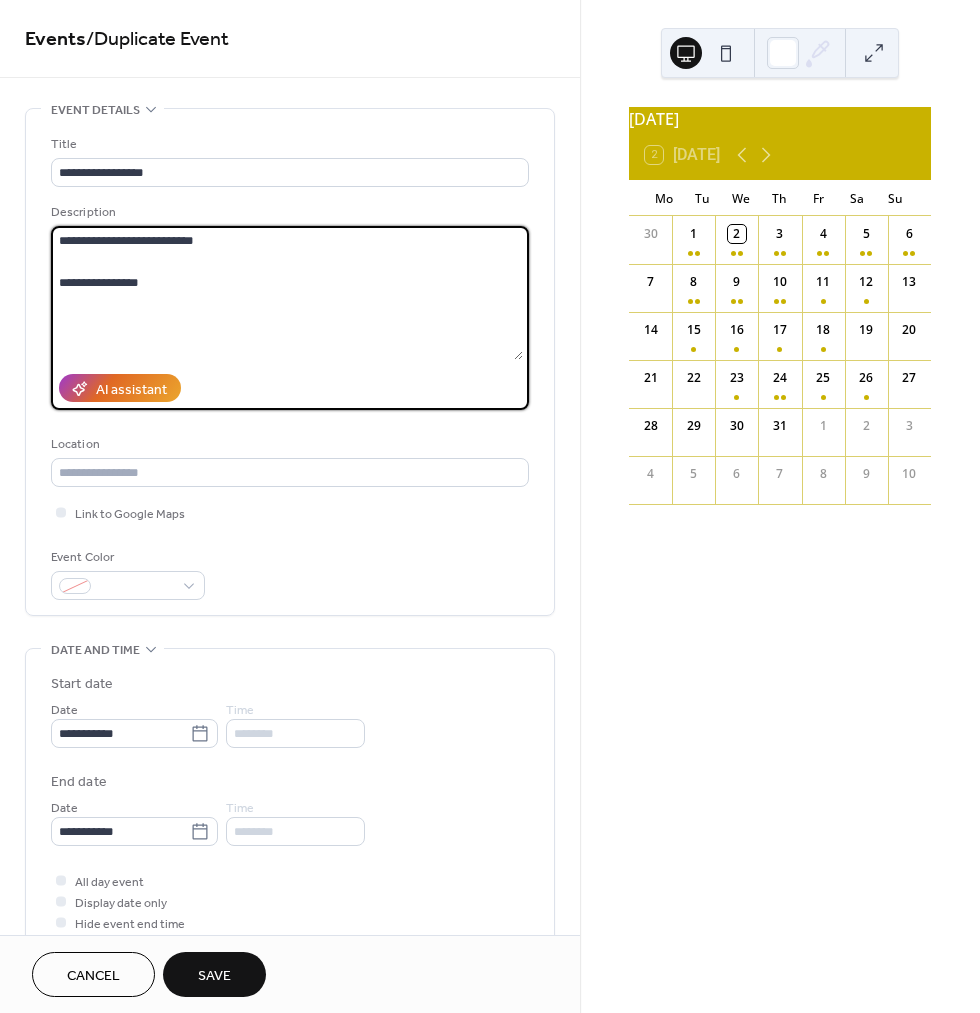click on "**********" at bounding box center (287, 293) 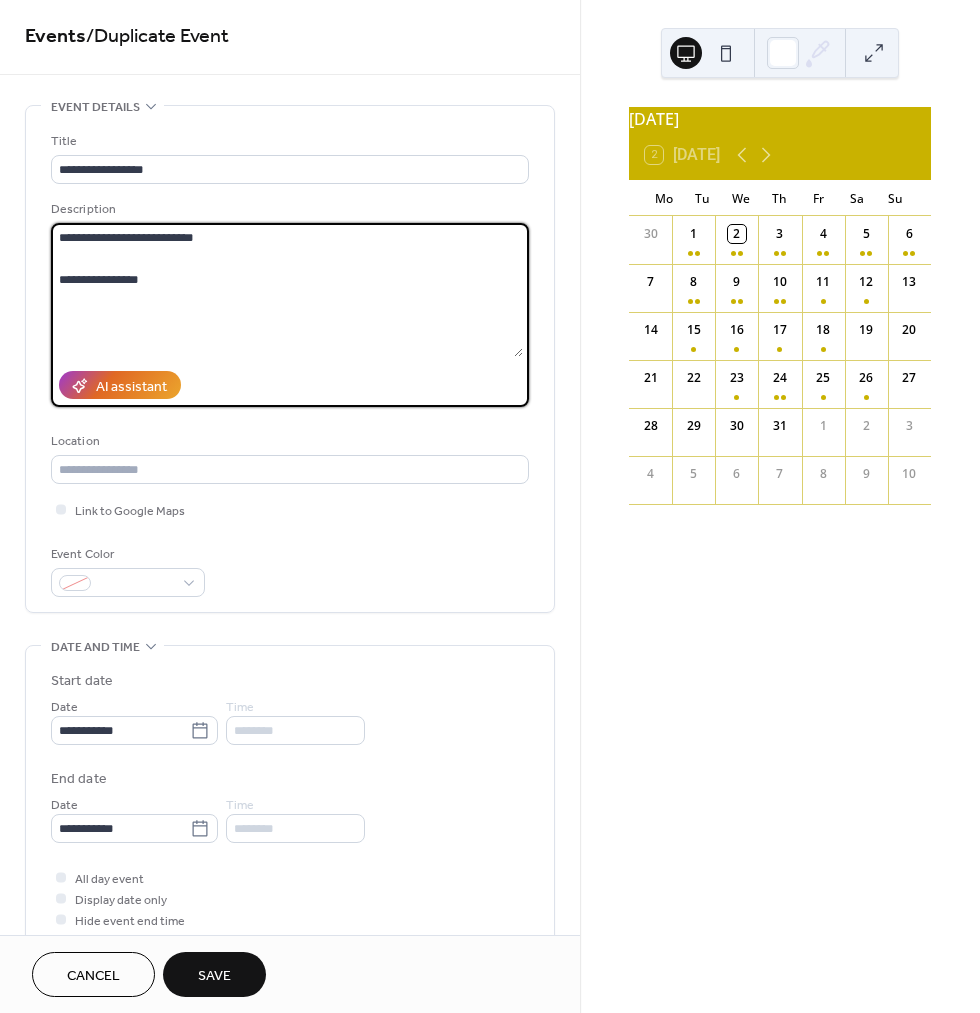 click on "**********" at bounding box center [287, 290] 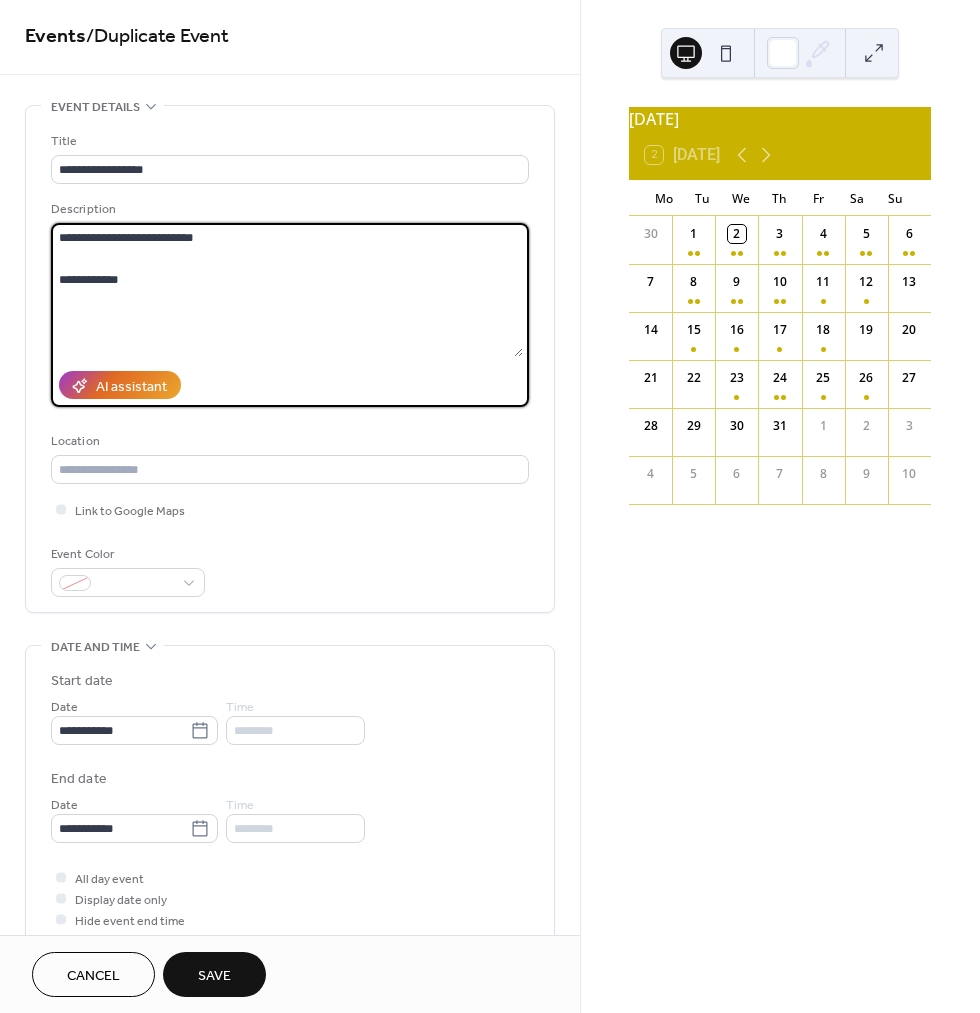 scroll, scrollTop: 2, scrollLeft: 0, axis: vertical 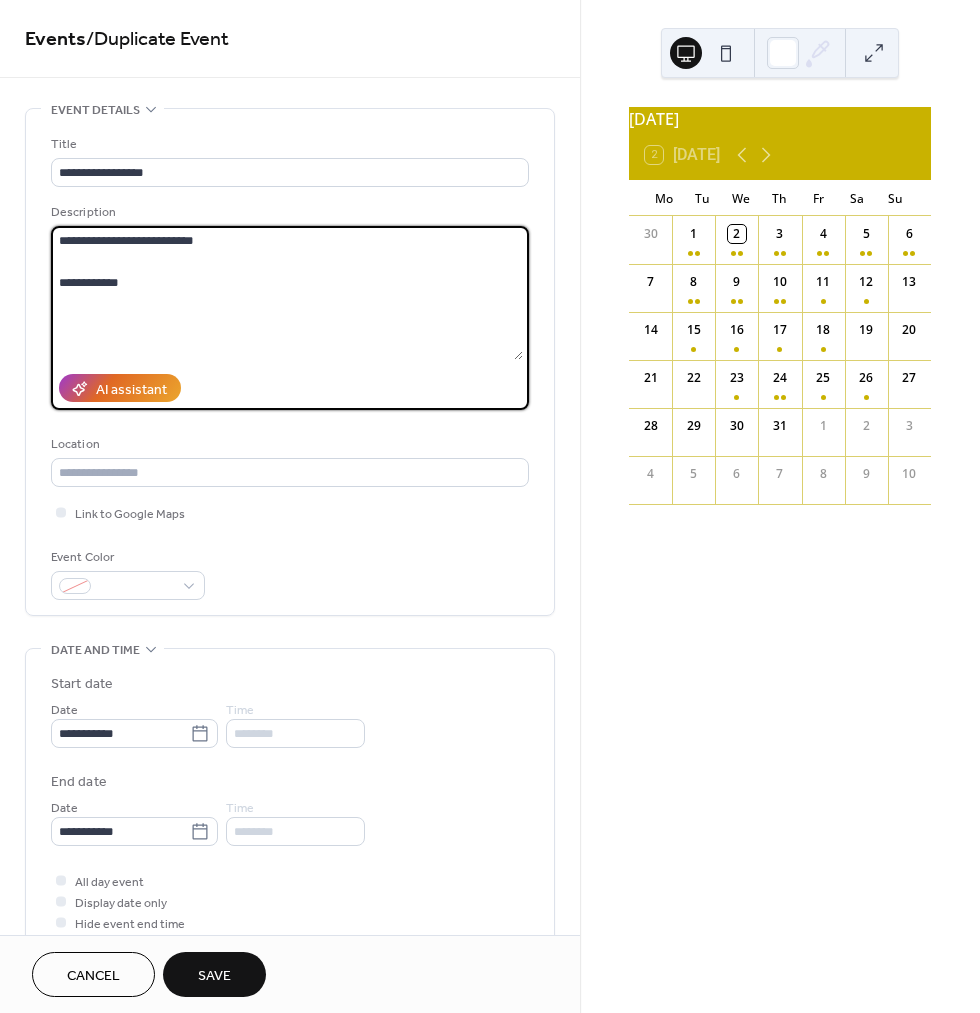 type on "**********" 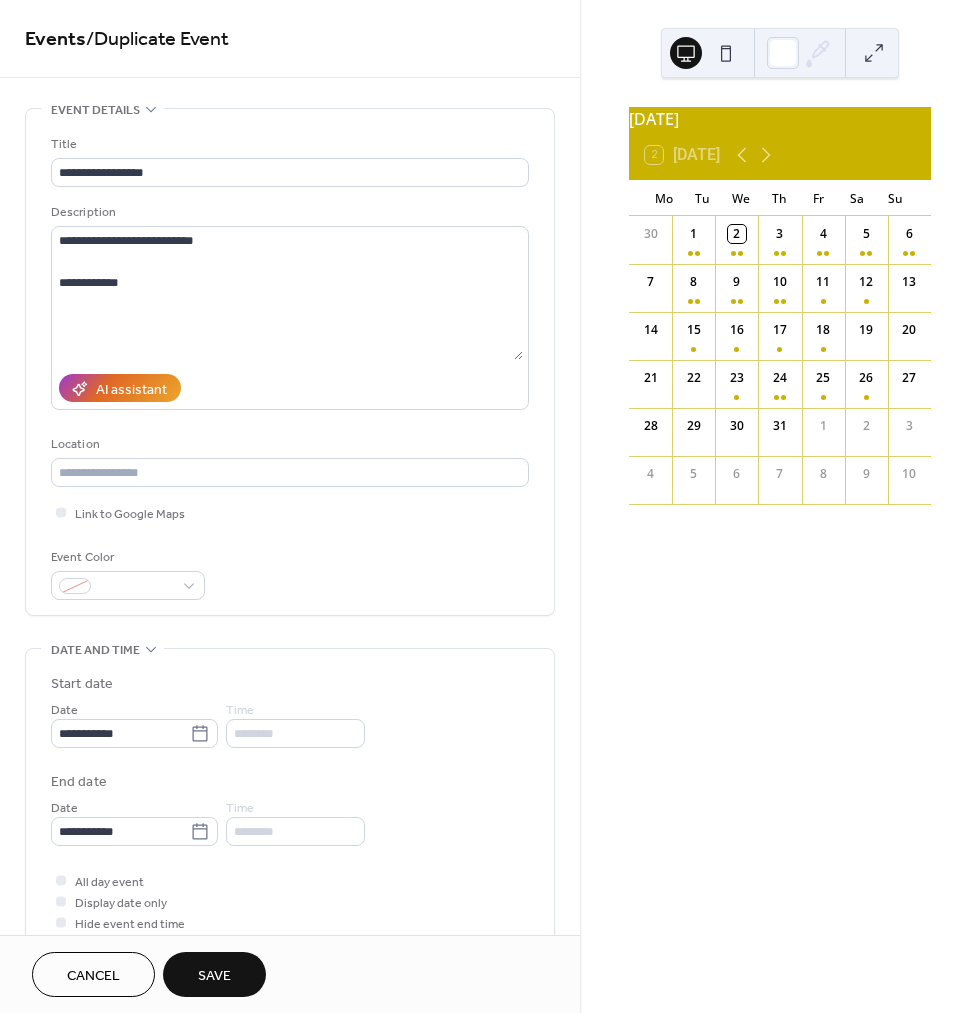 click on "Save" at bounding box center [214, 974] 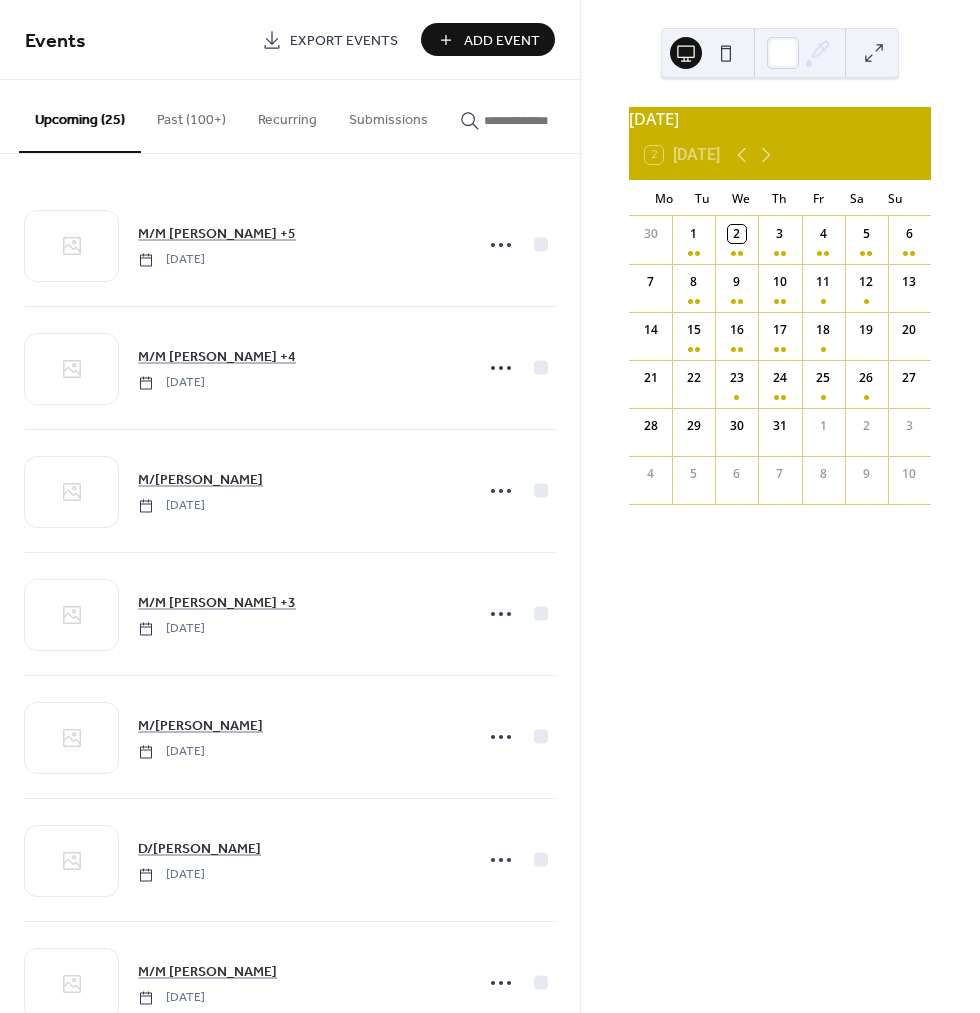 scroll, scrollTop: 0, scrollLeft: 0, axis: both 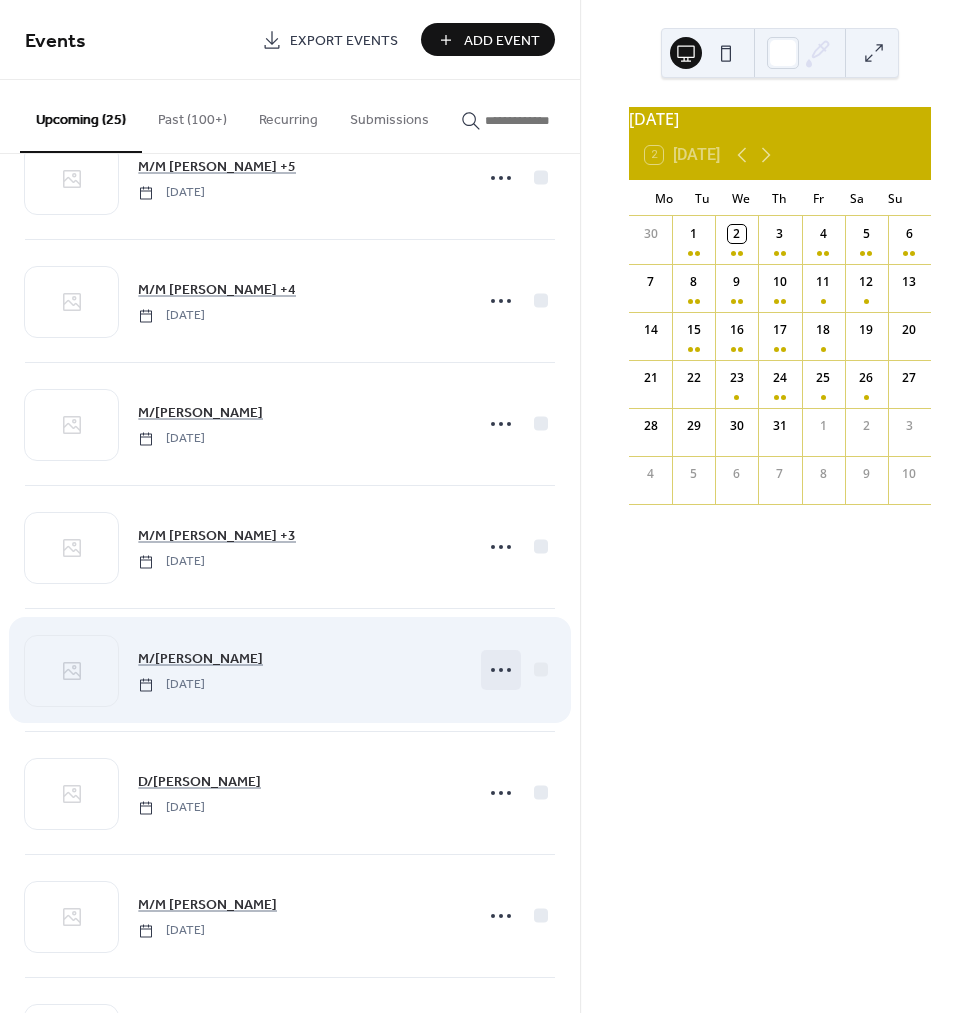 click 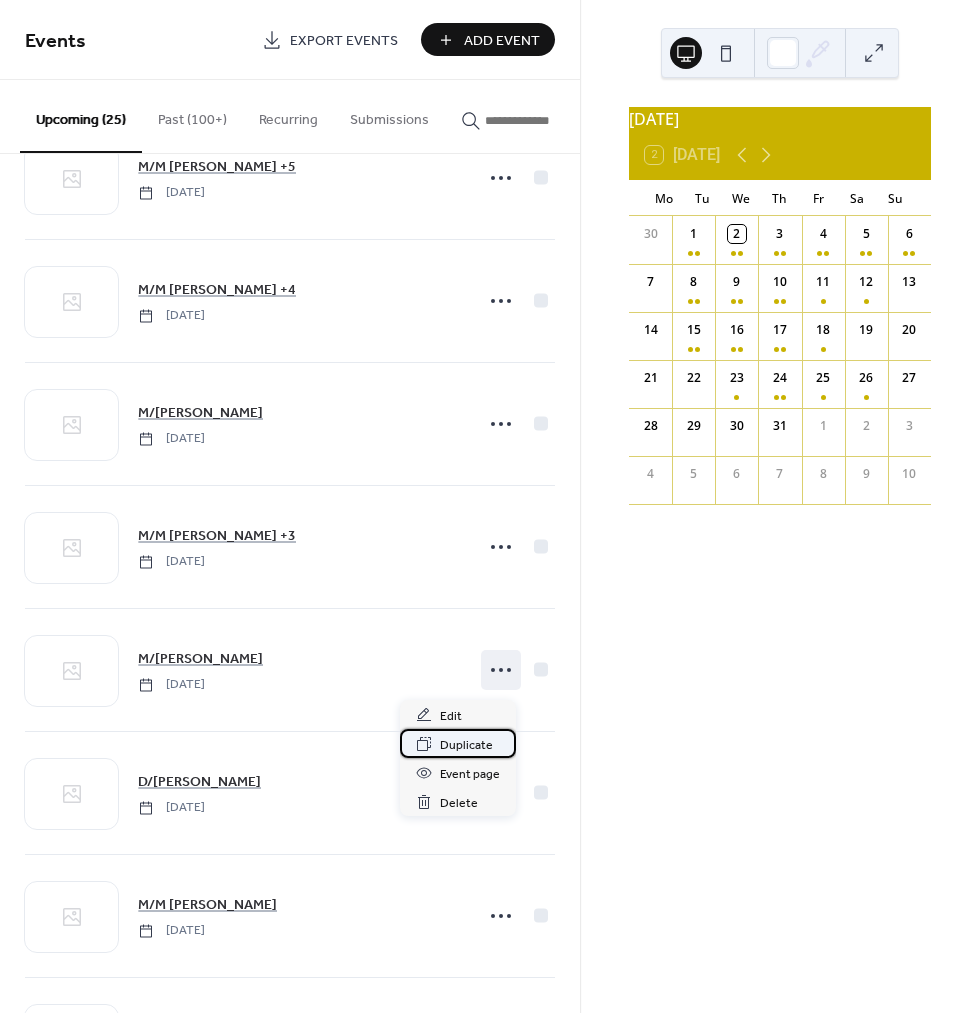 click on "Duplicate" at bounding box center (466, 745) 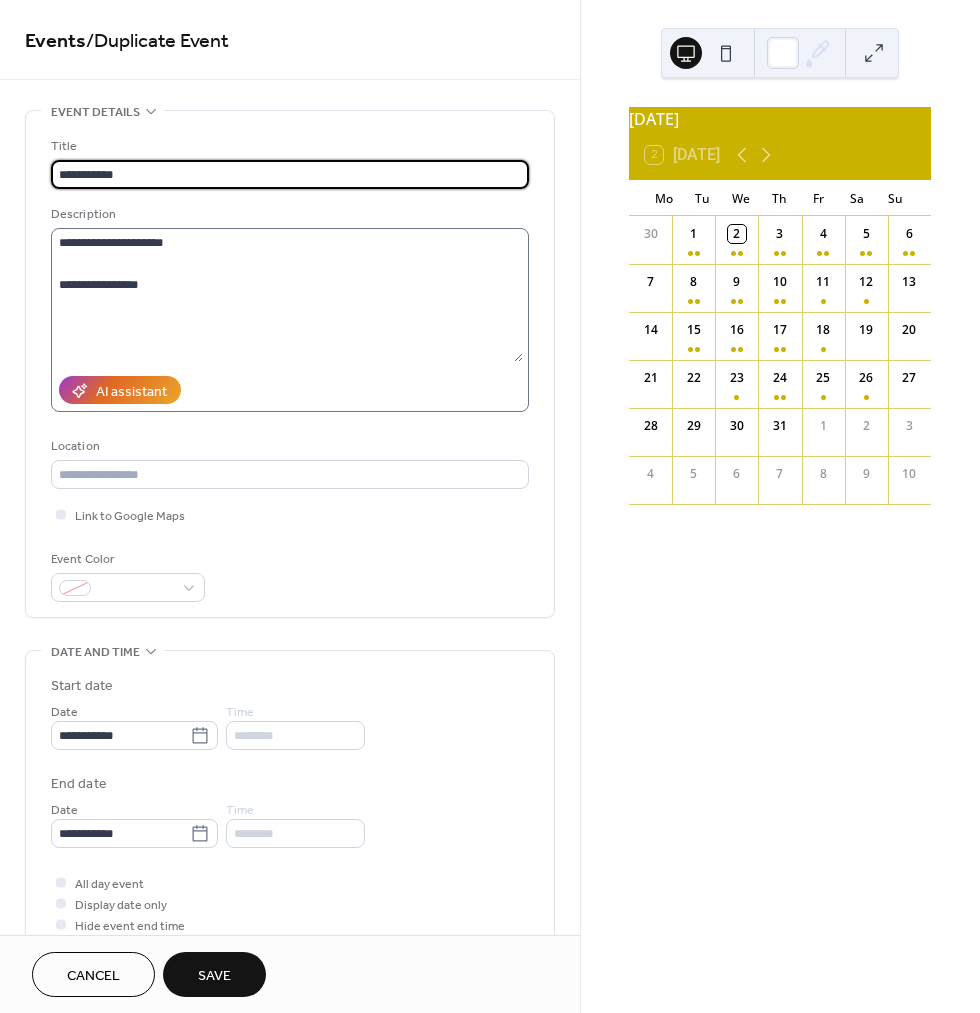 type on "**********" 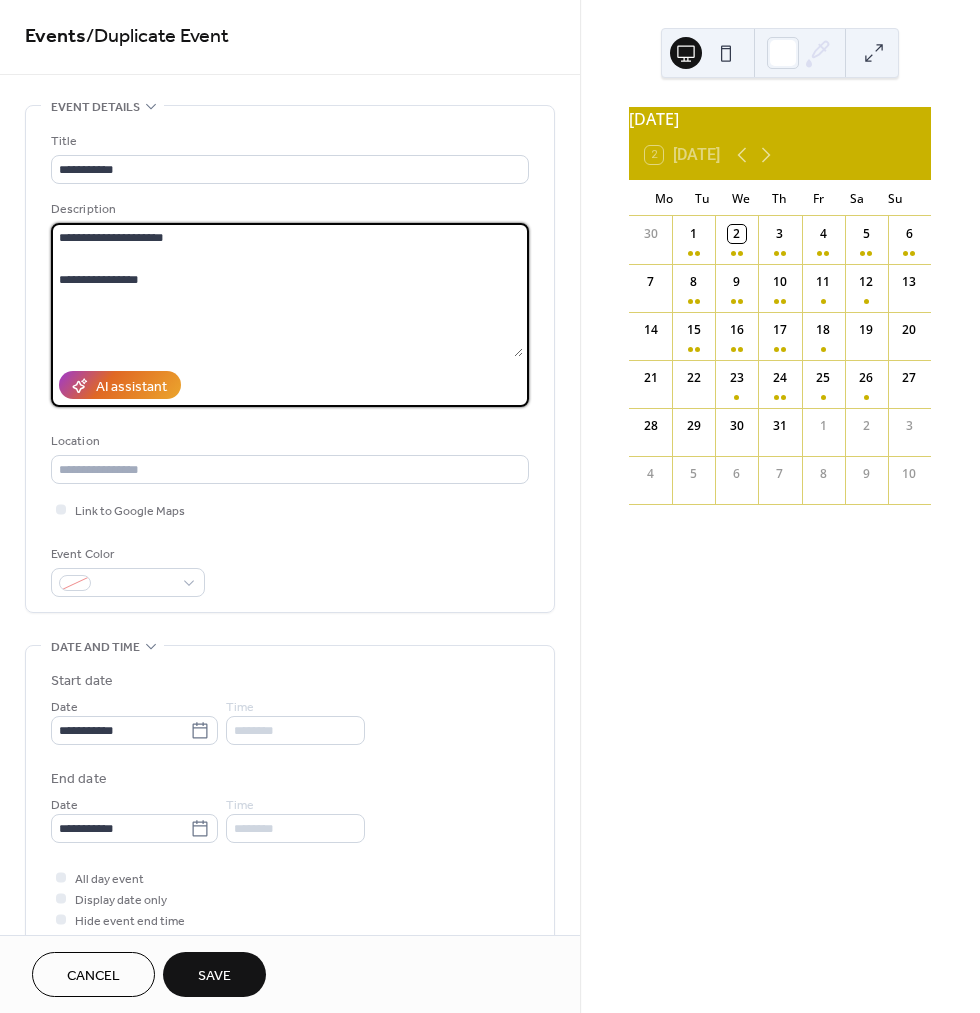 scroll, scrollTop: 3, scrollLeft: 0, axis: vertical 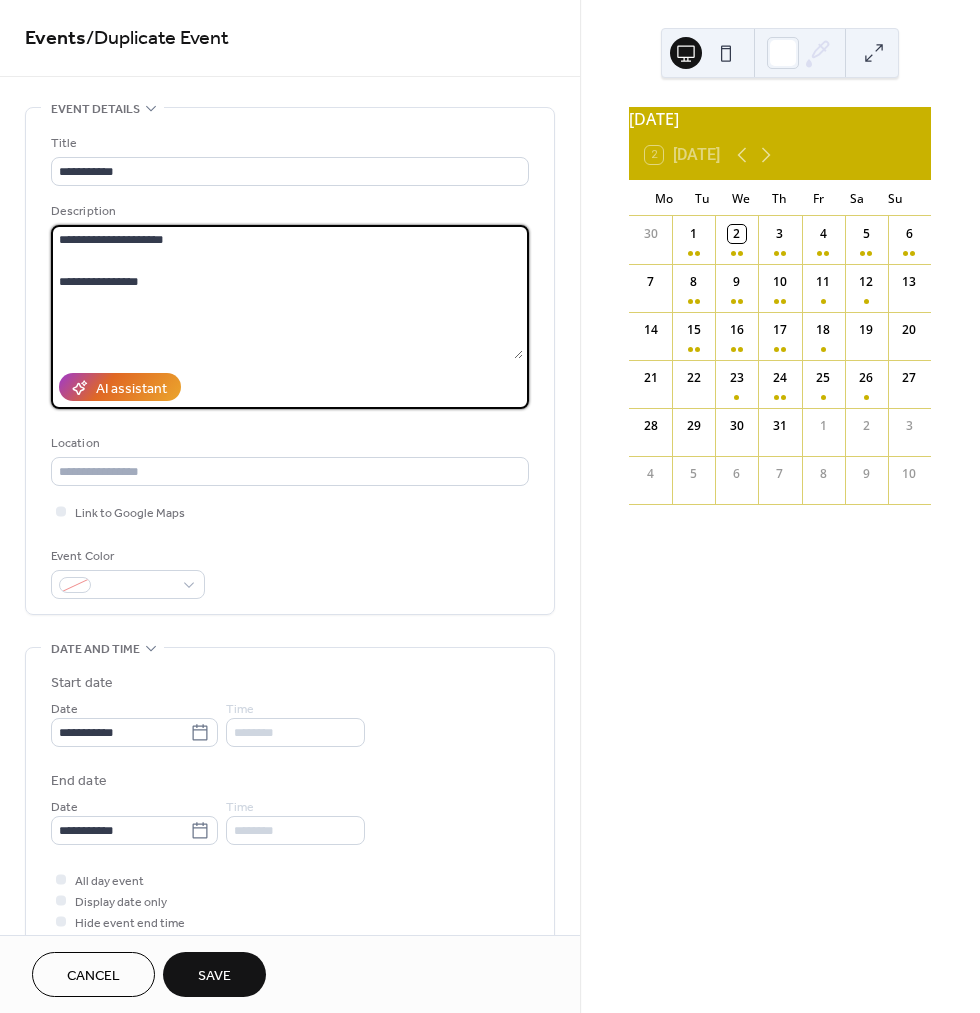 drag, startPoint x: 205, startPoint y: 238, endPoint x: 195, endPoint y: 239, distance: 10.049875 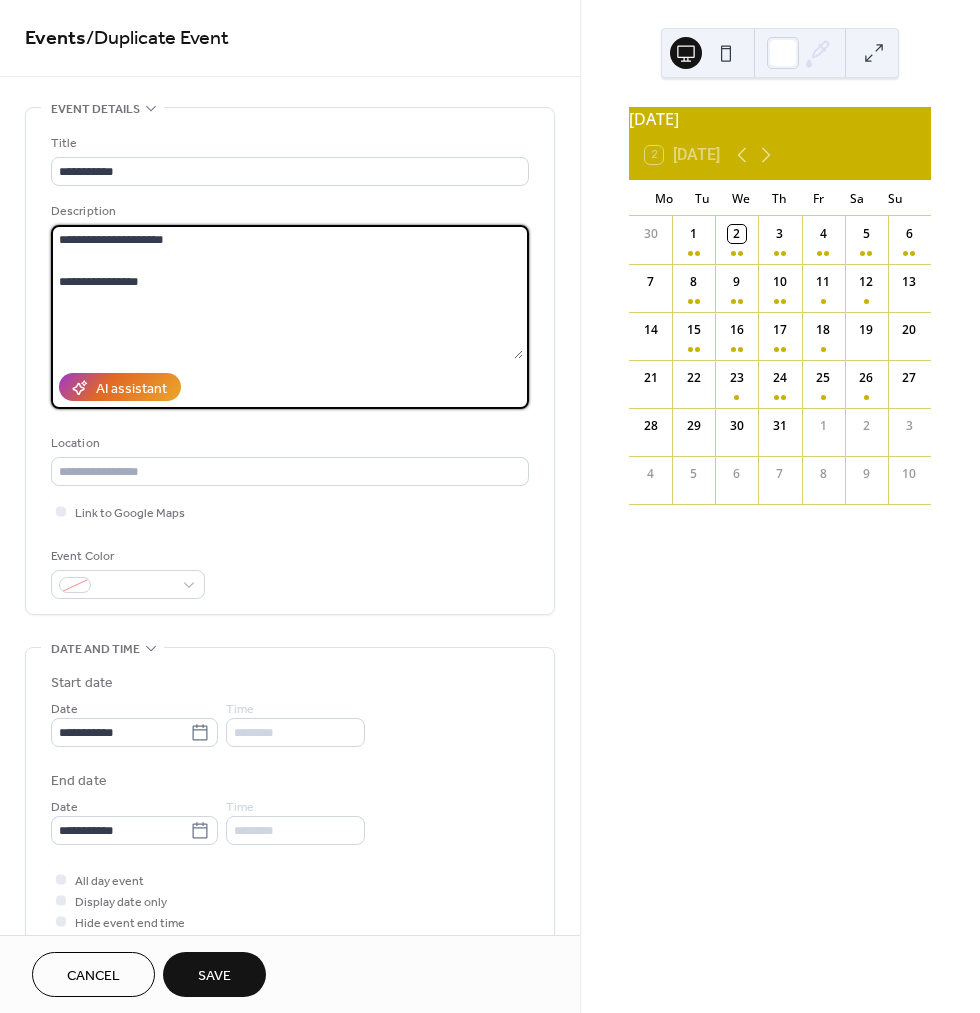 scroll, scrollTop: 0, scrollLeft: 0, axis: both 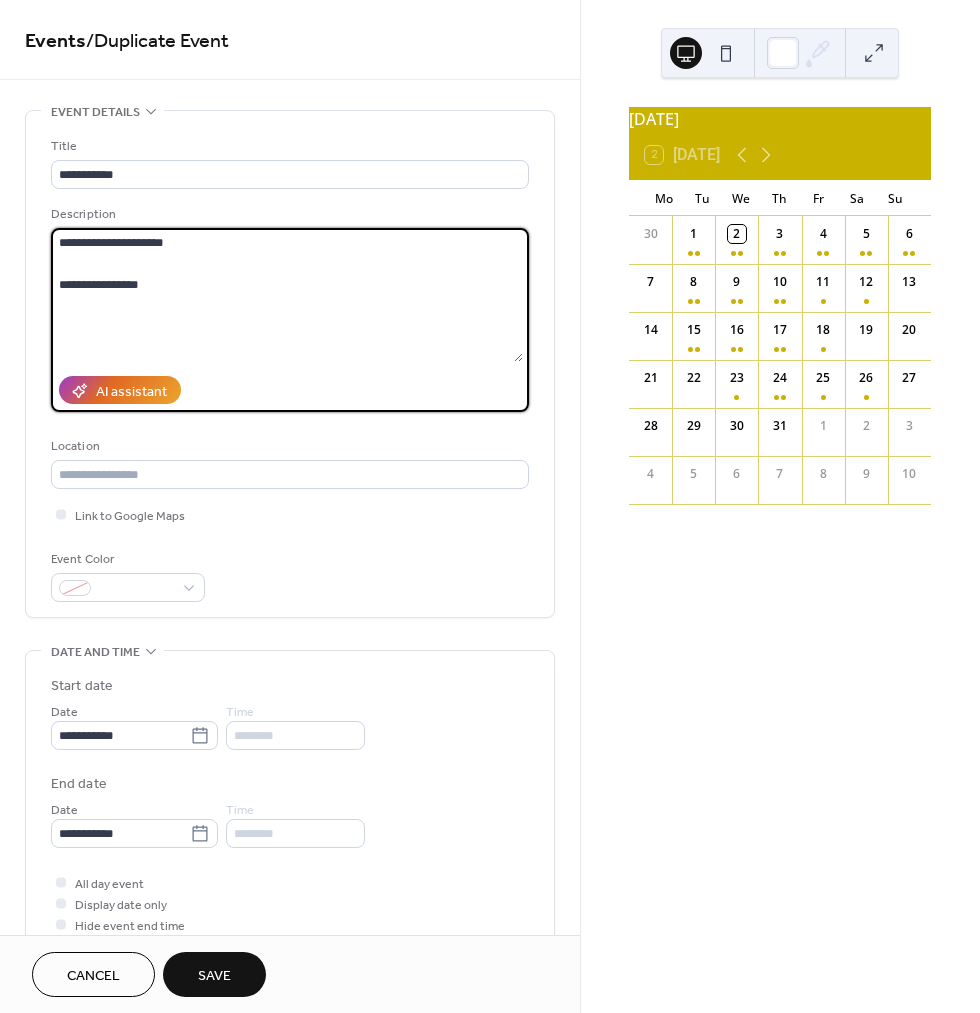 click on "**********" at bounding box center [287, 295] 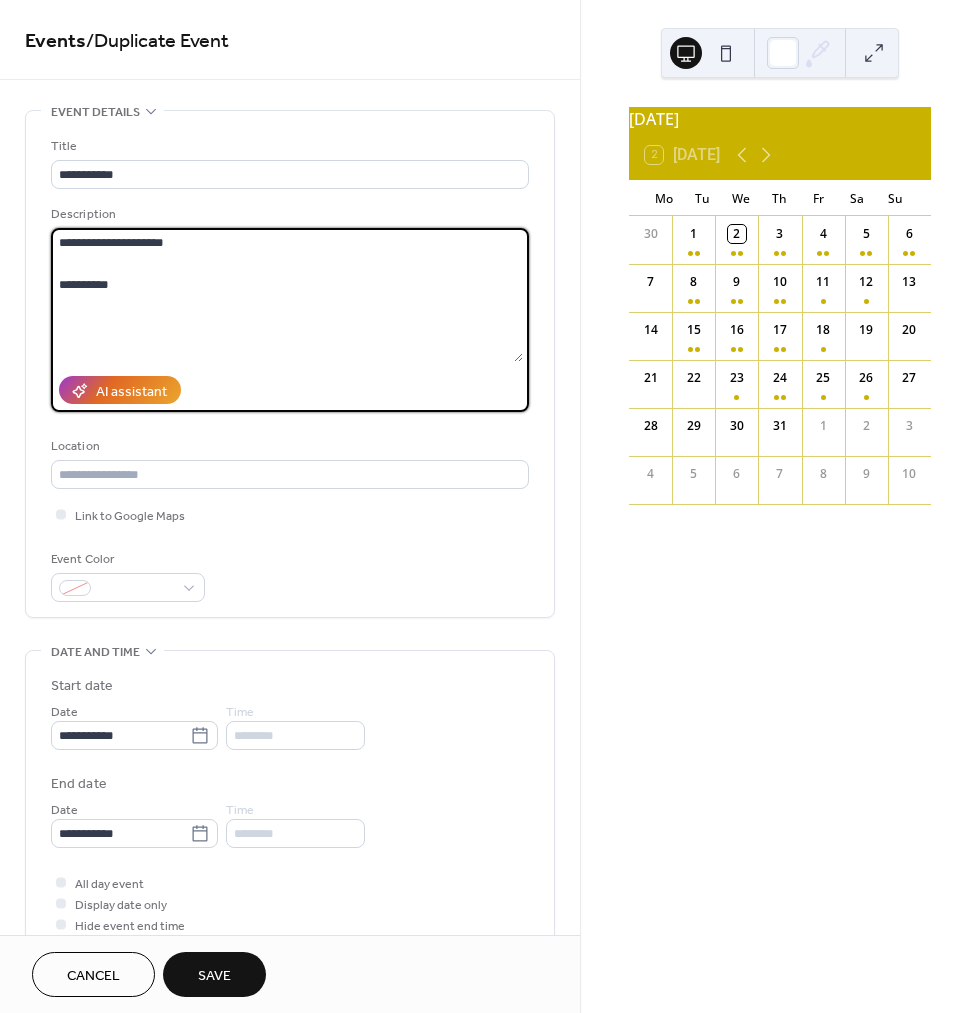 click on "**********" at bounding box center (287, 295) 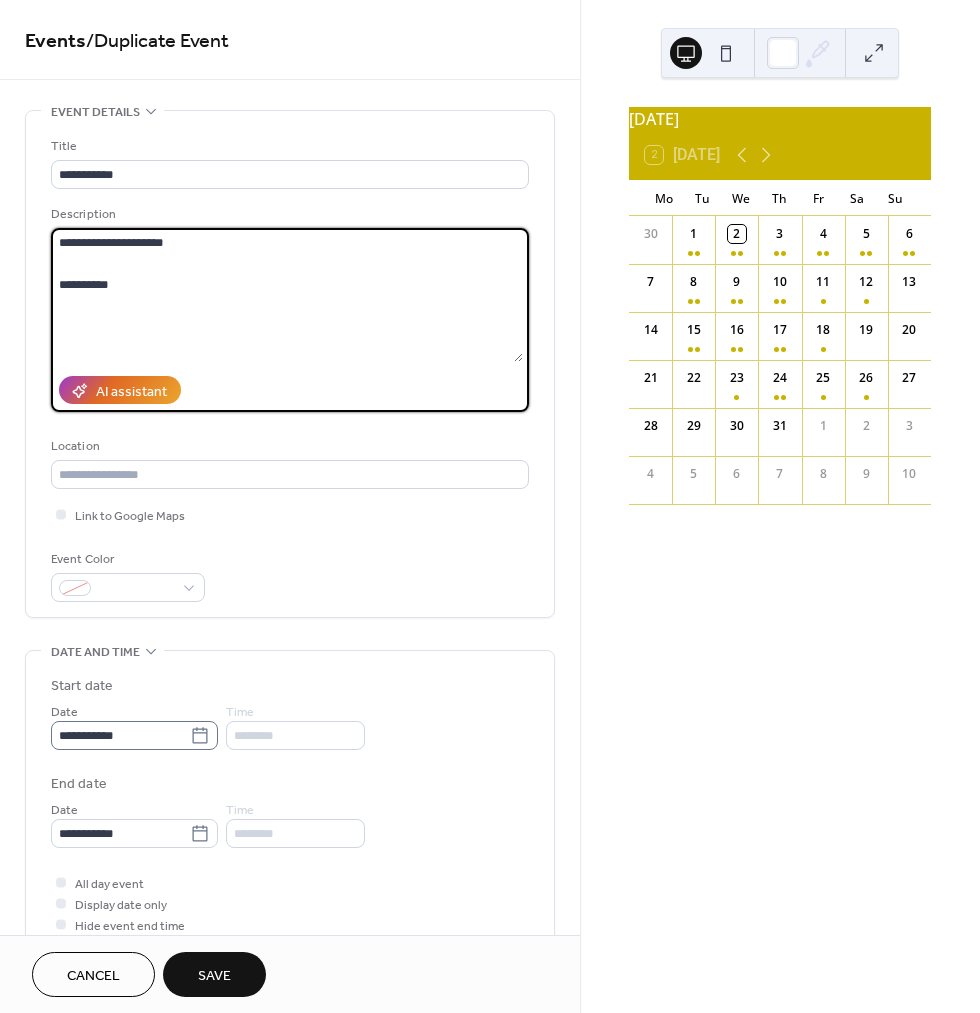 type on "**********" 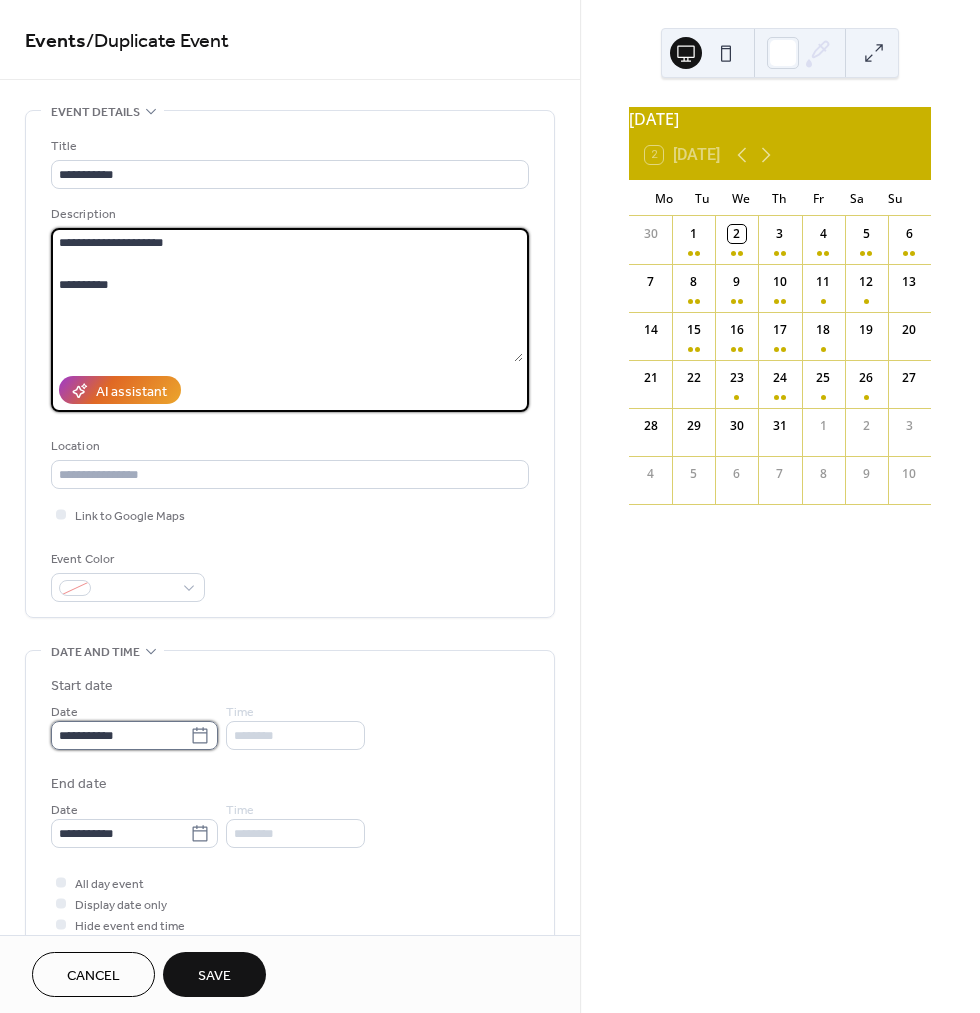 click on "**********" at bounding box center (120, 735) 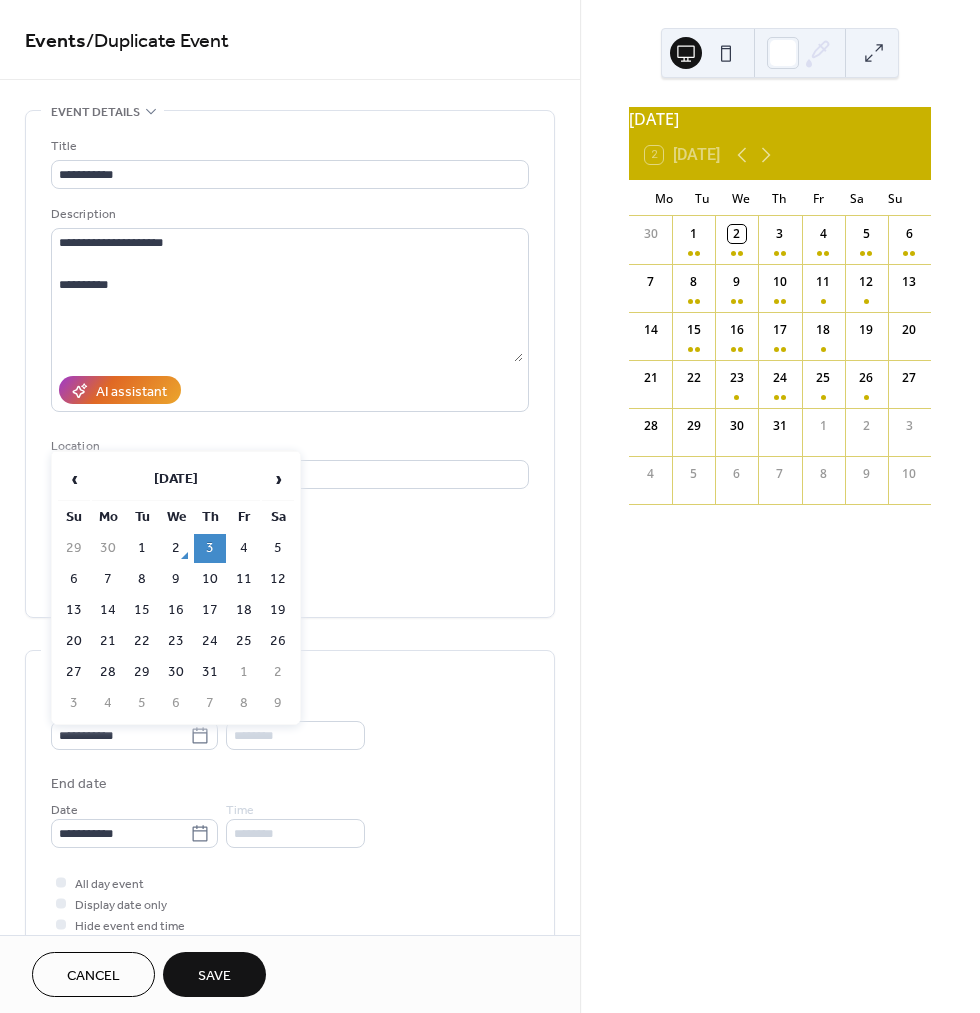 click on "15" at bounding box center [142, 610] 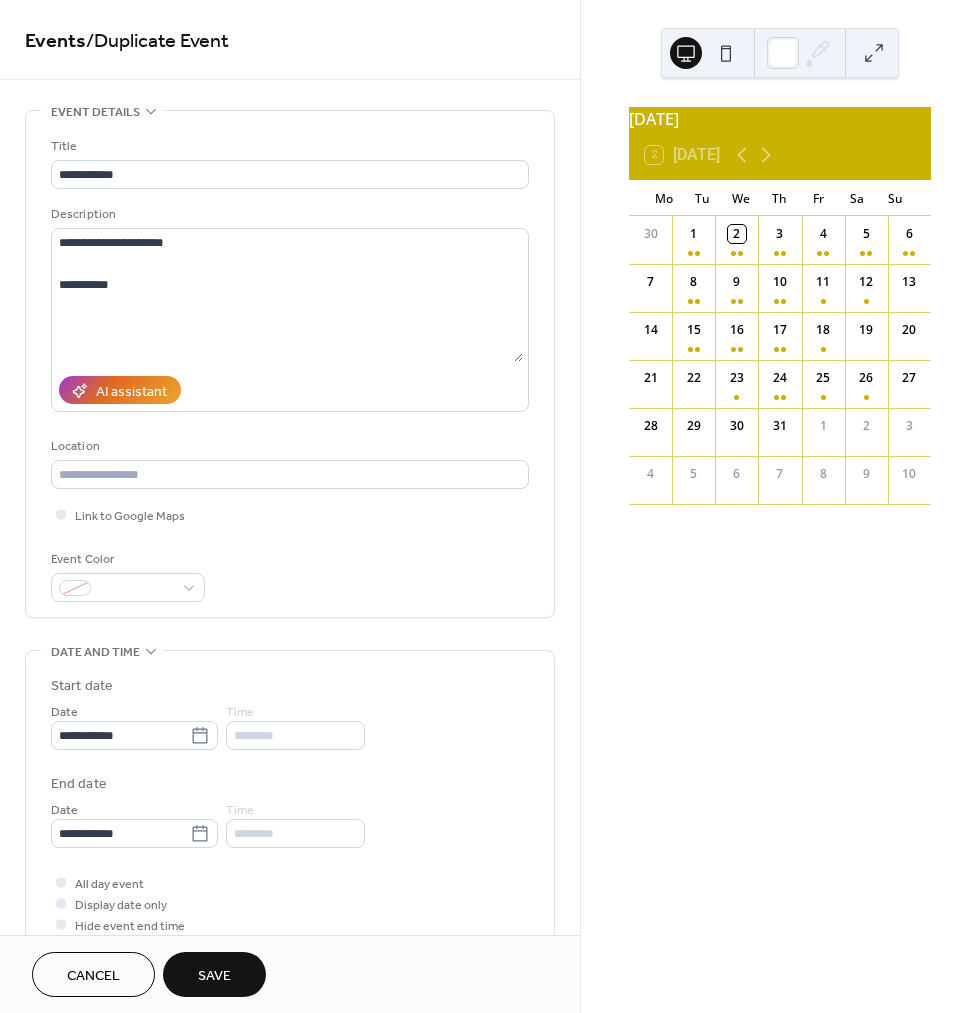 click on "Save" at bounding box center [214, 974] 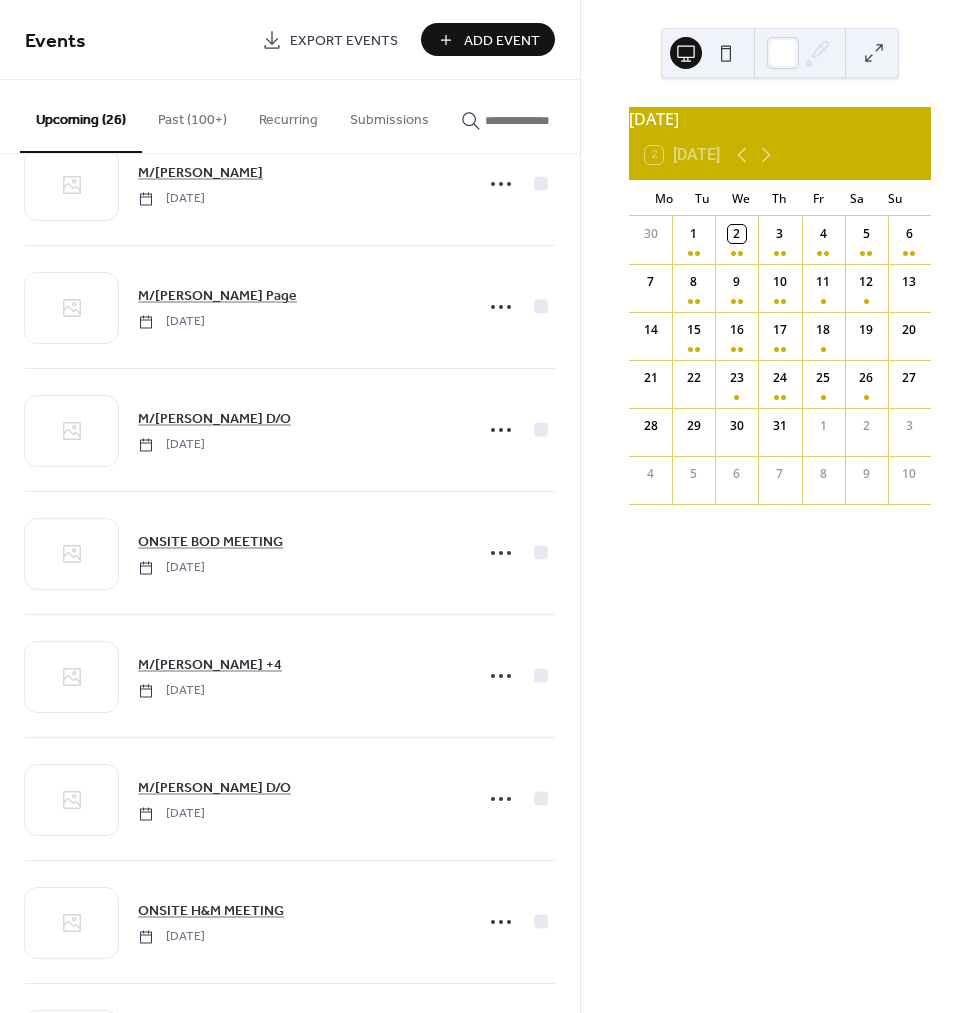 scroll, scrollTop: 2171, scrollLeft: 0, axis: vertical 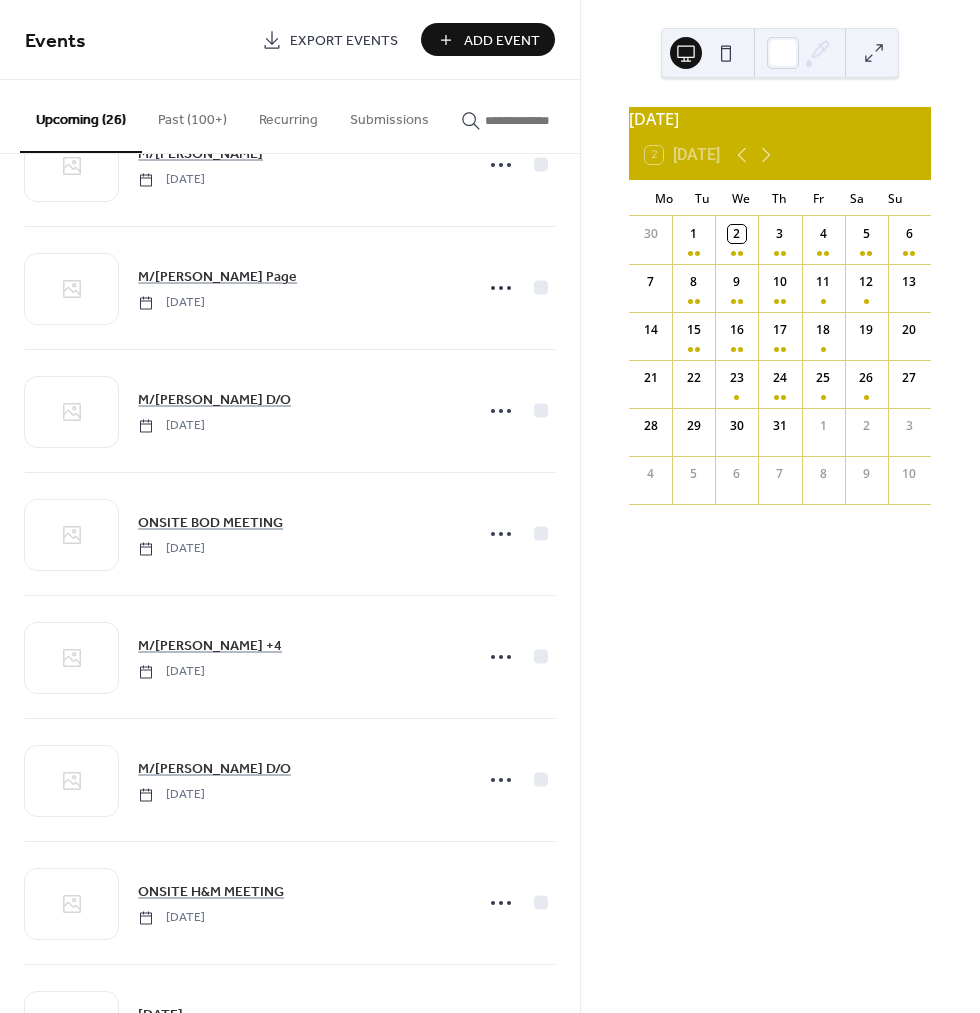 click on "Add Event" at bounding box center (502, 41) 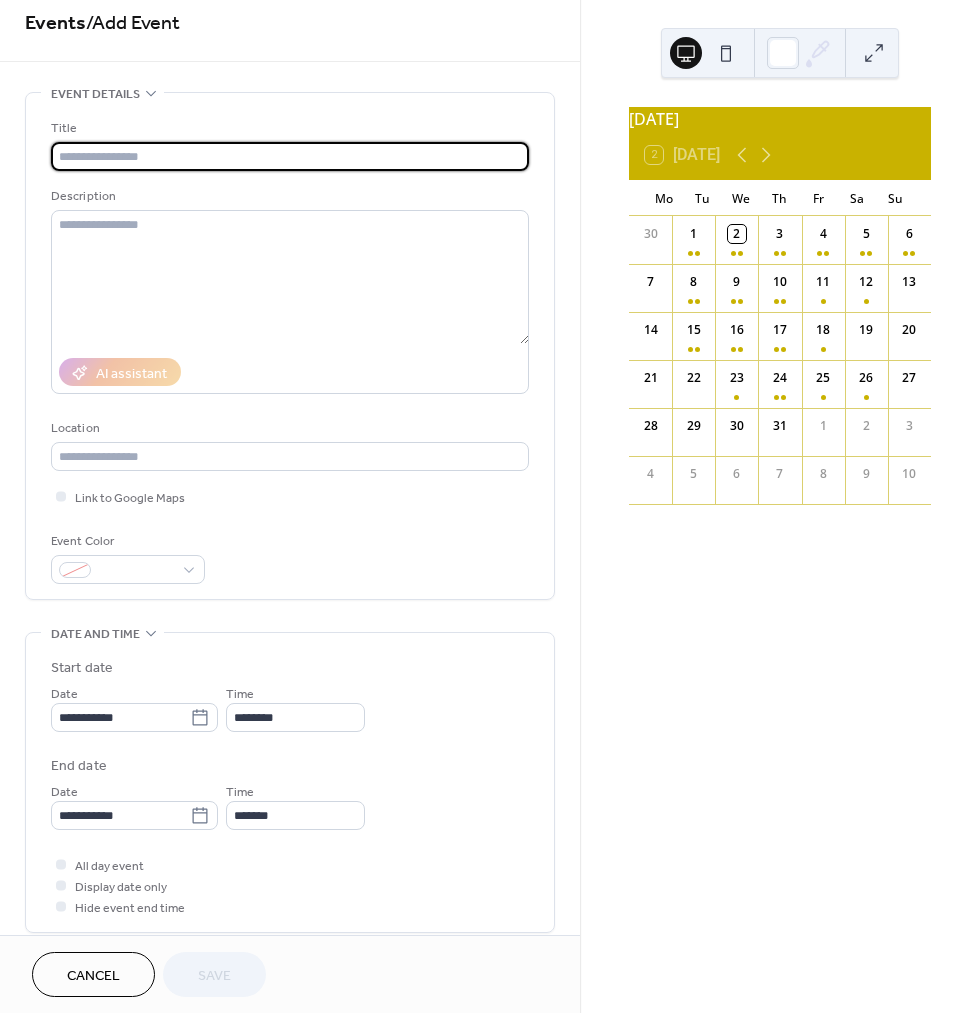 scroll, scrollTop: 20, scrollLeft: 0, axis: vertical 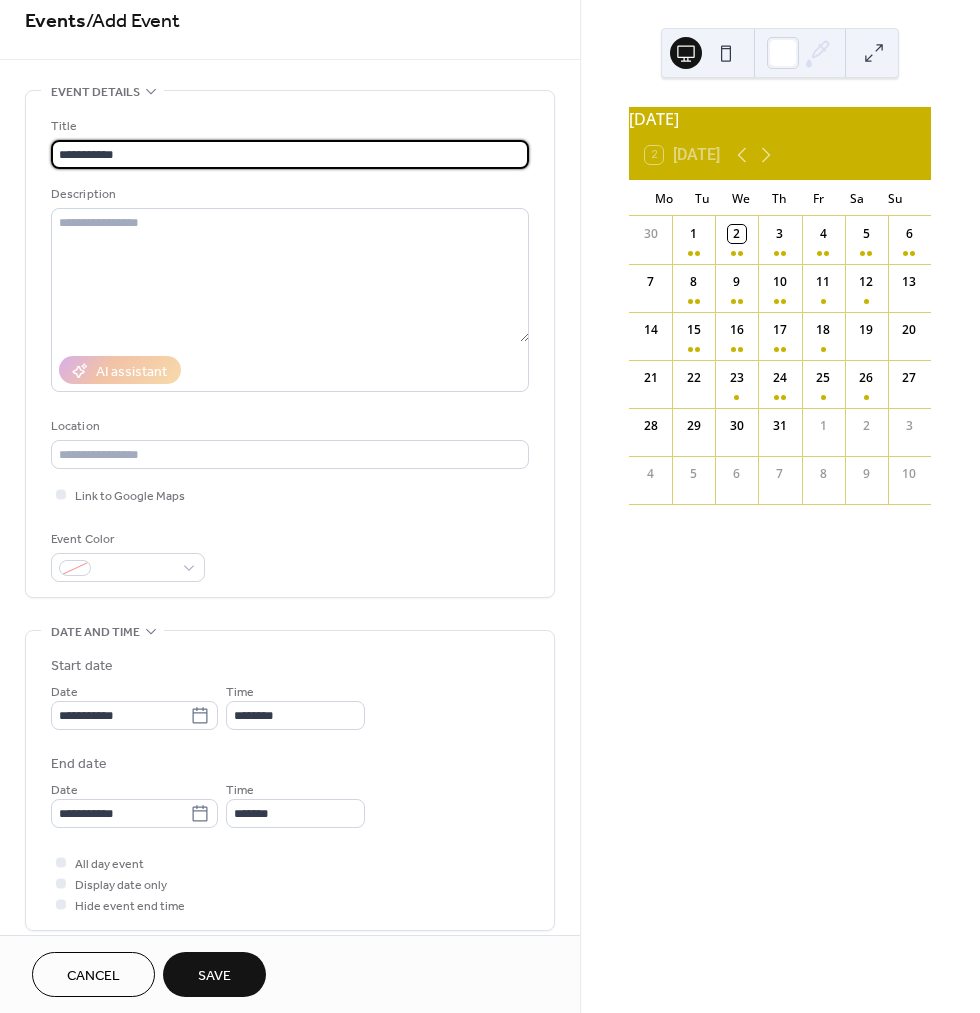 type on "**********" 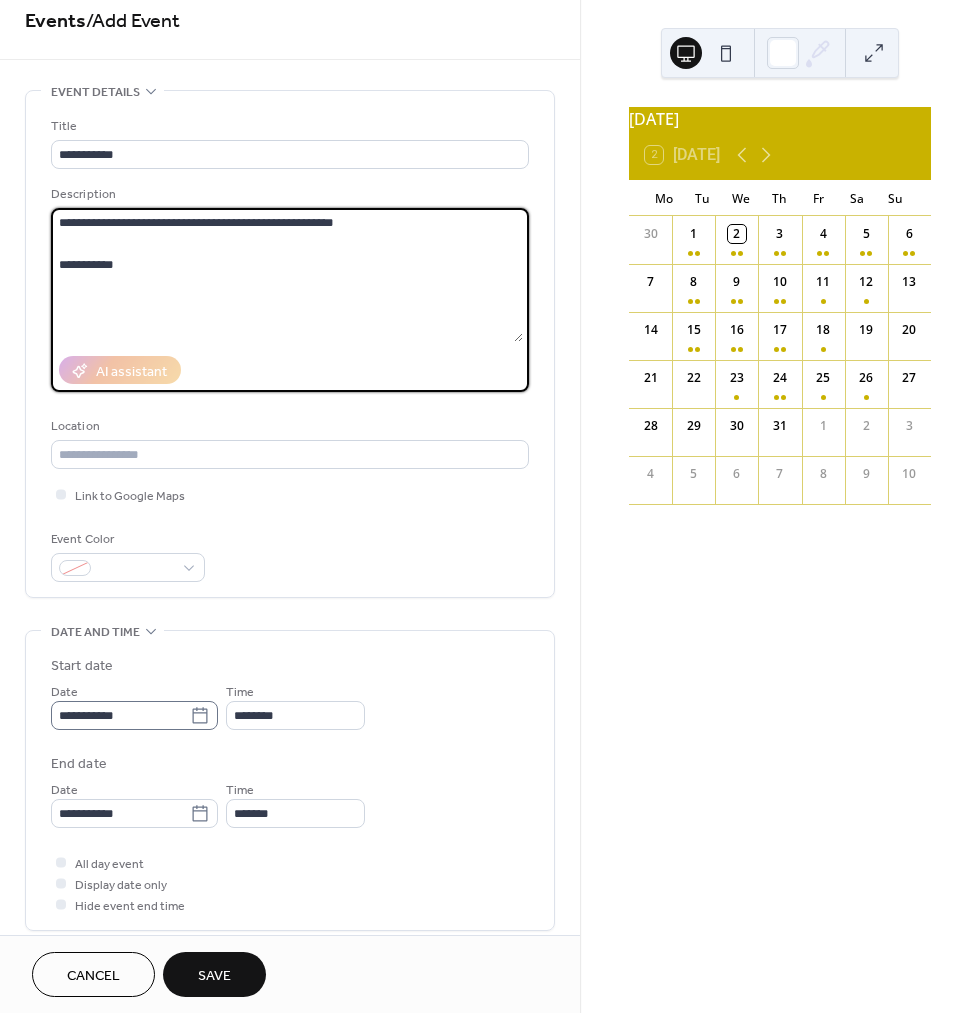 type on "**********" 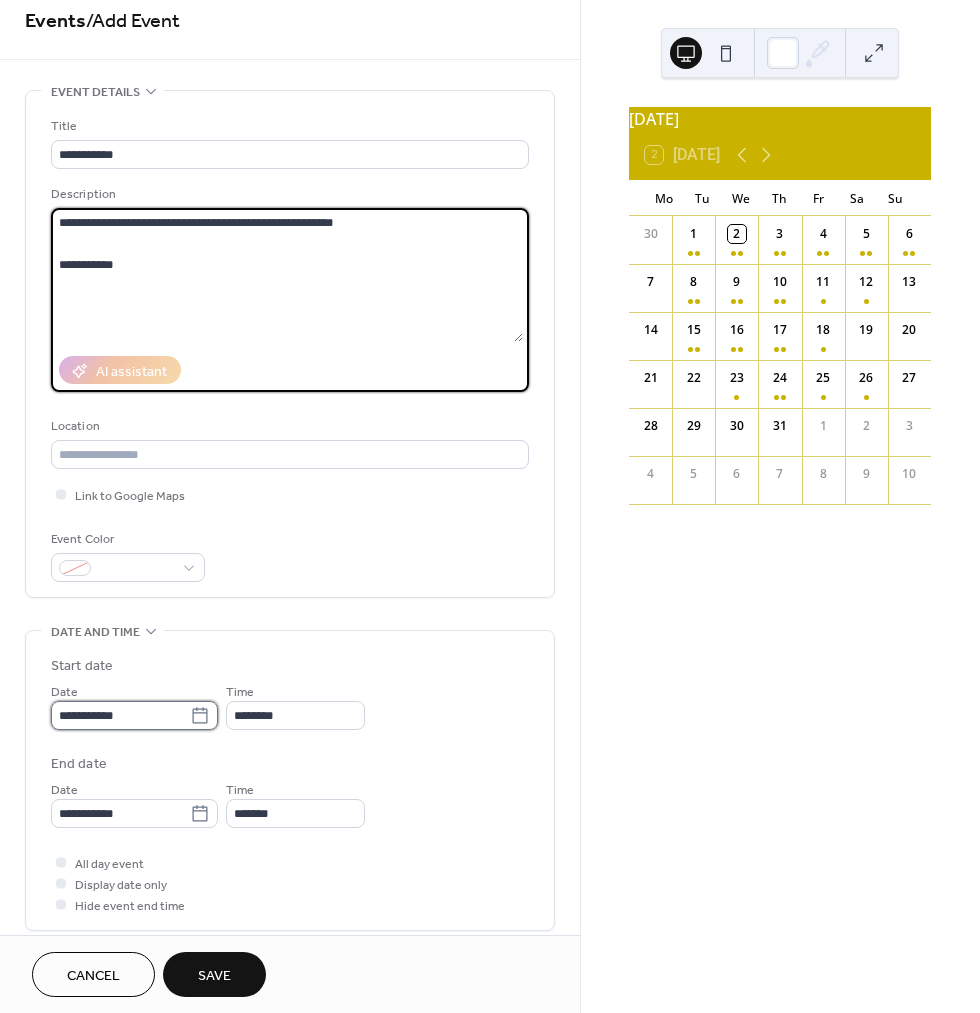click on "**********" at bounding box center (120, 715) 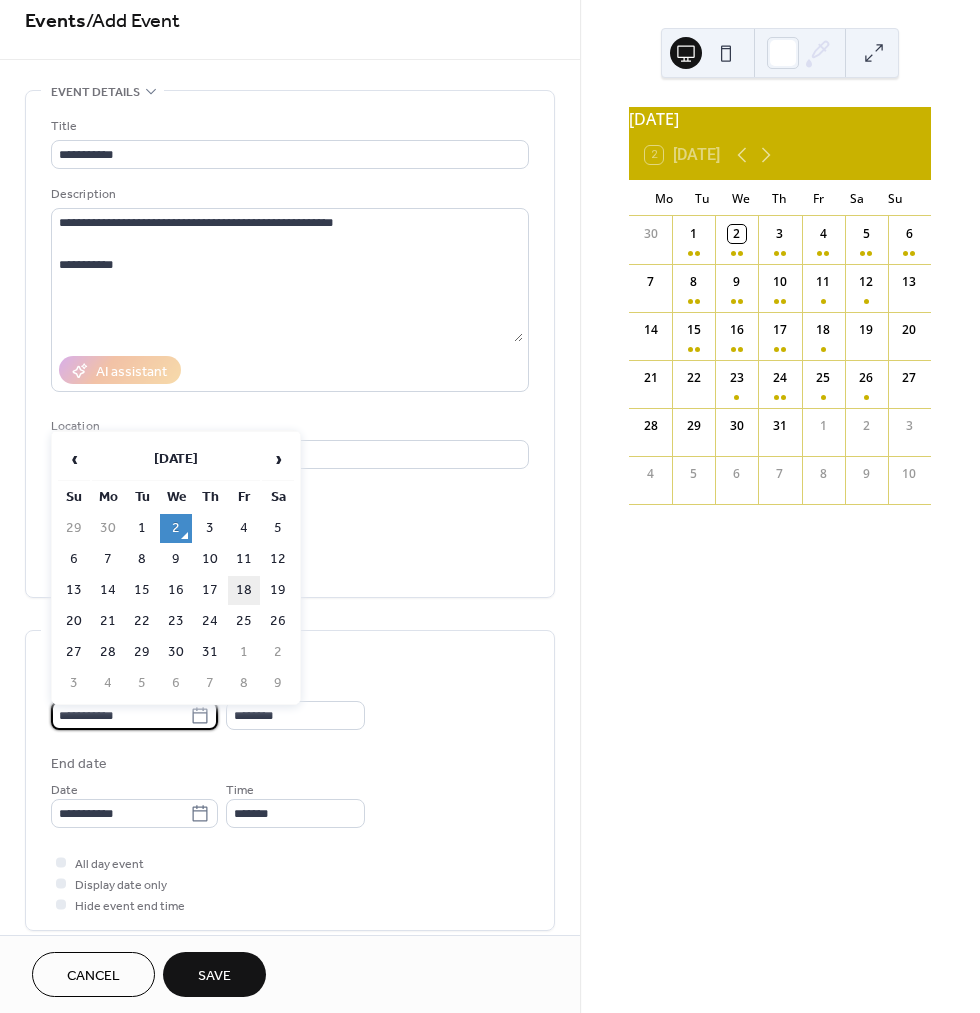 click on "18" at bounding box center [244, 590] 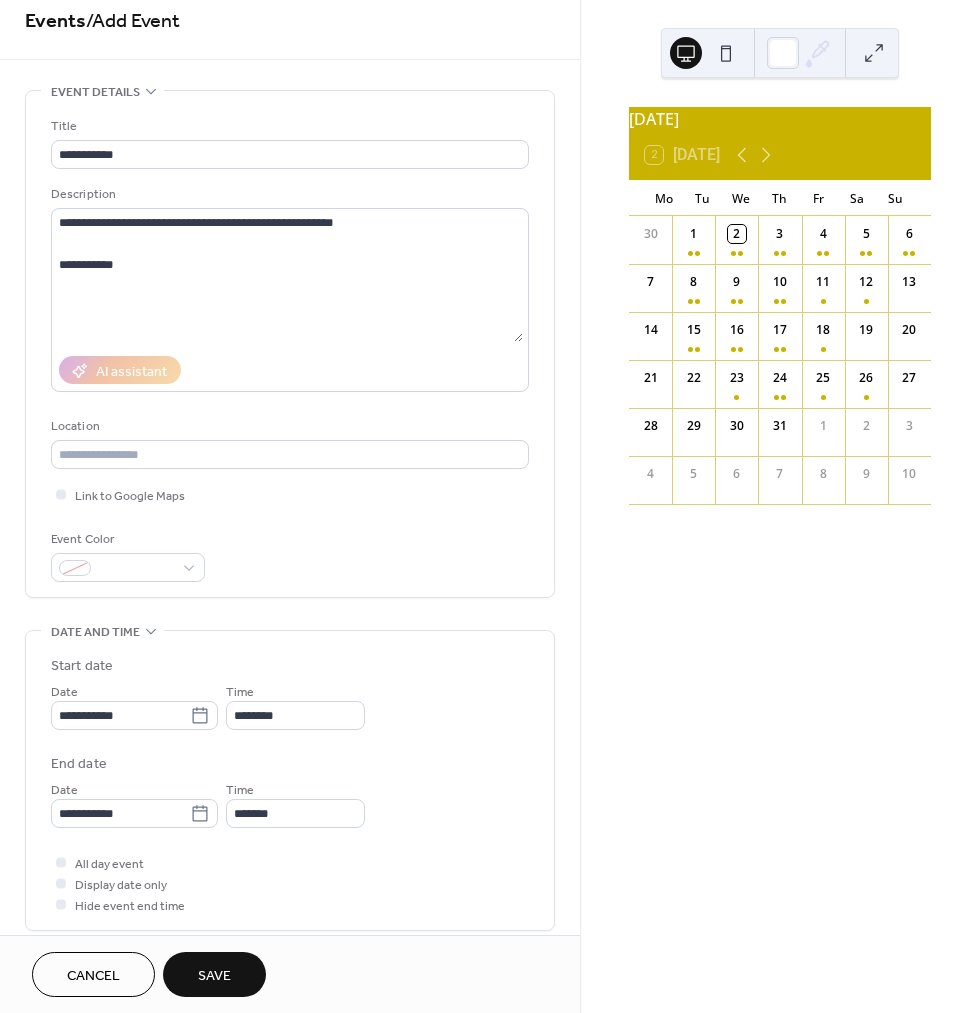 type on "**********" 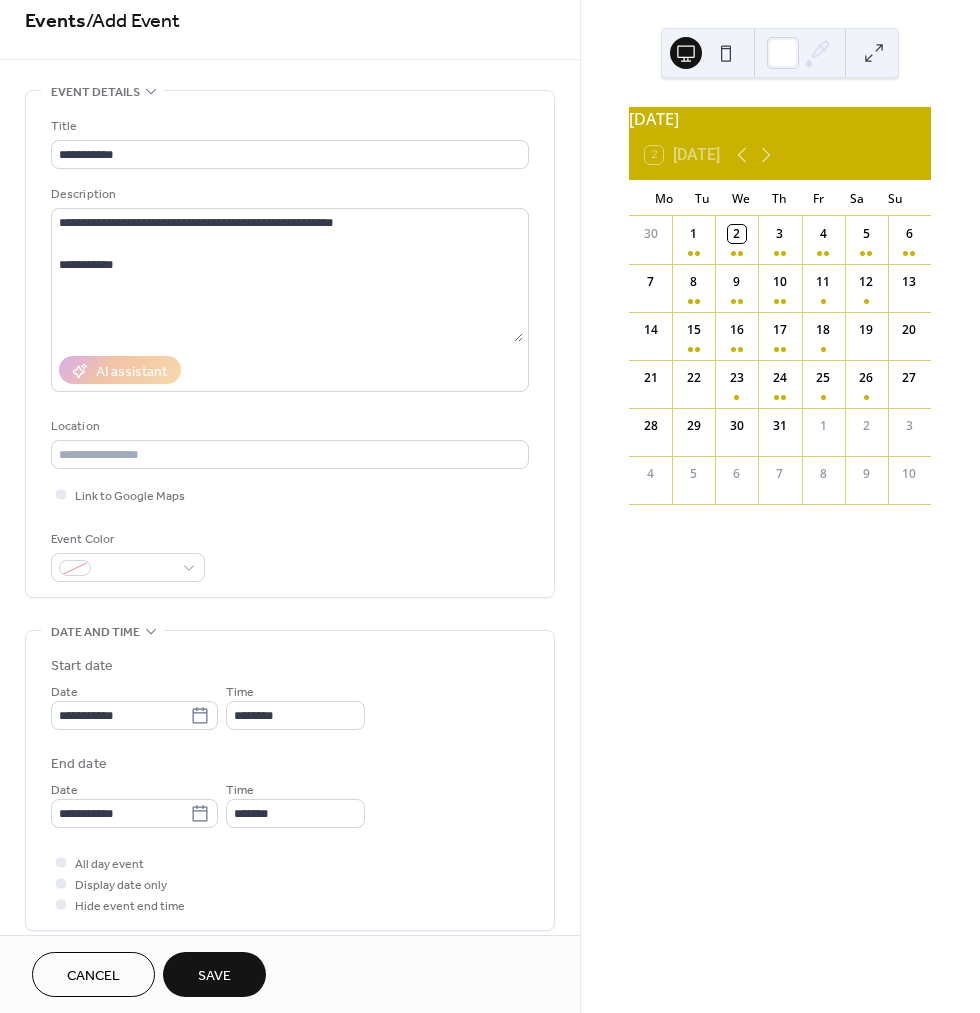 click on "**********" at bounding box center [134, 803] 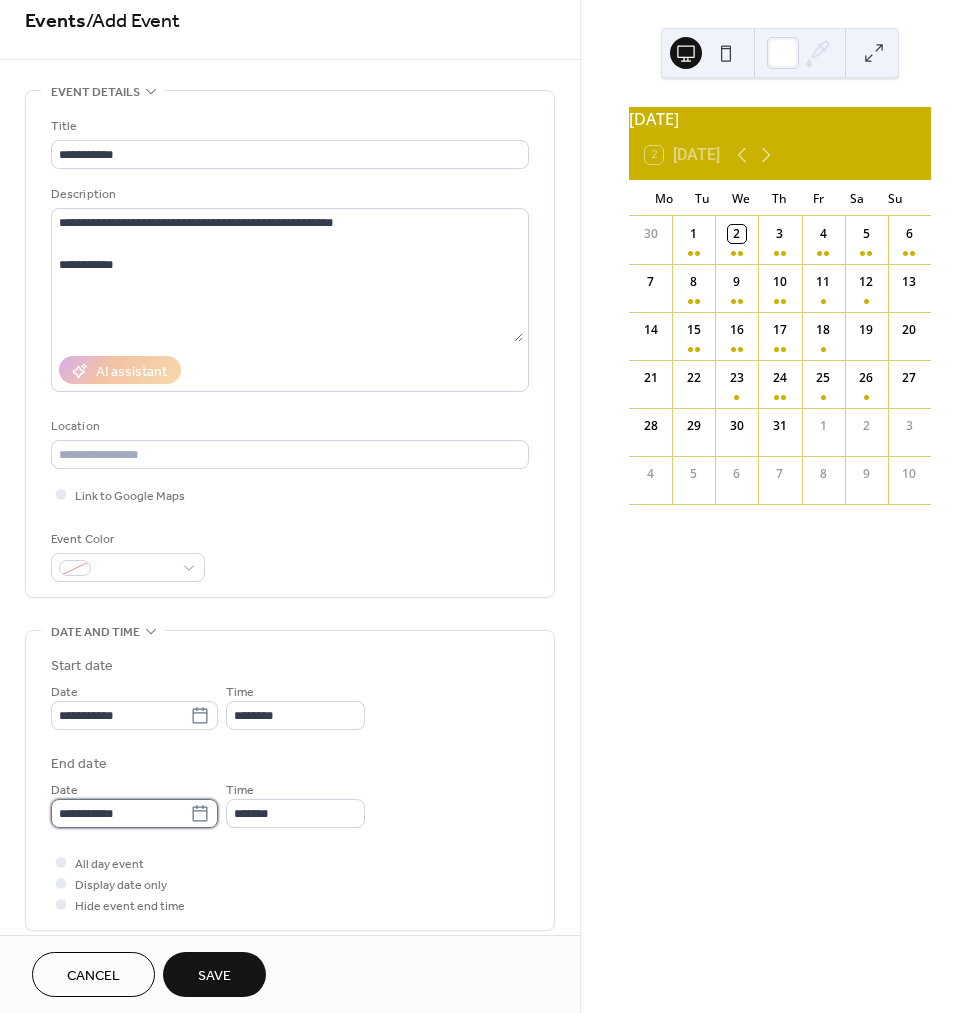 click on "**********" at bounding box center [120, 813] 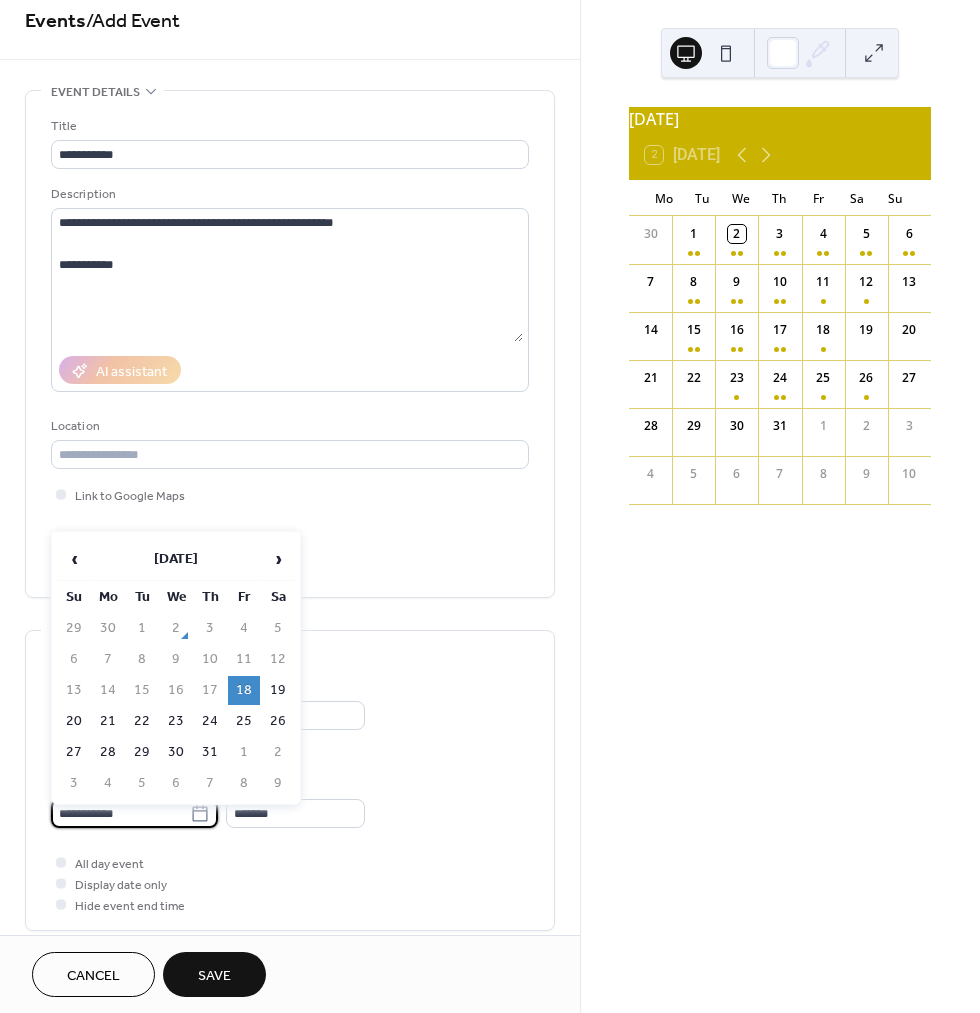 click on "19" at bounding box center (278, 690) 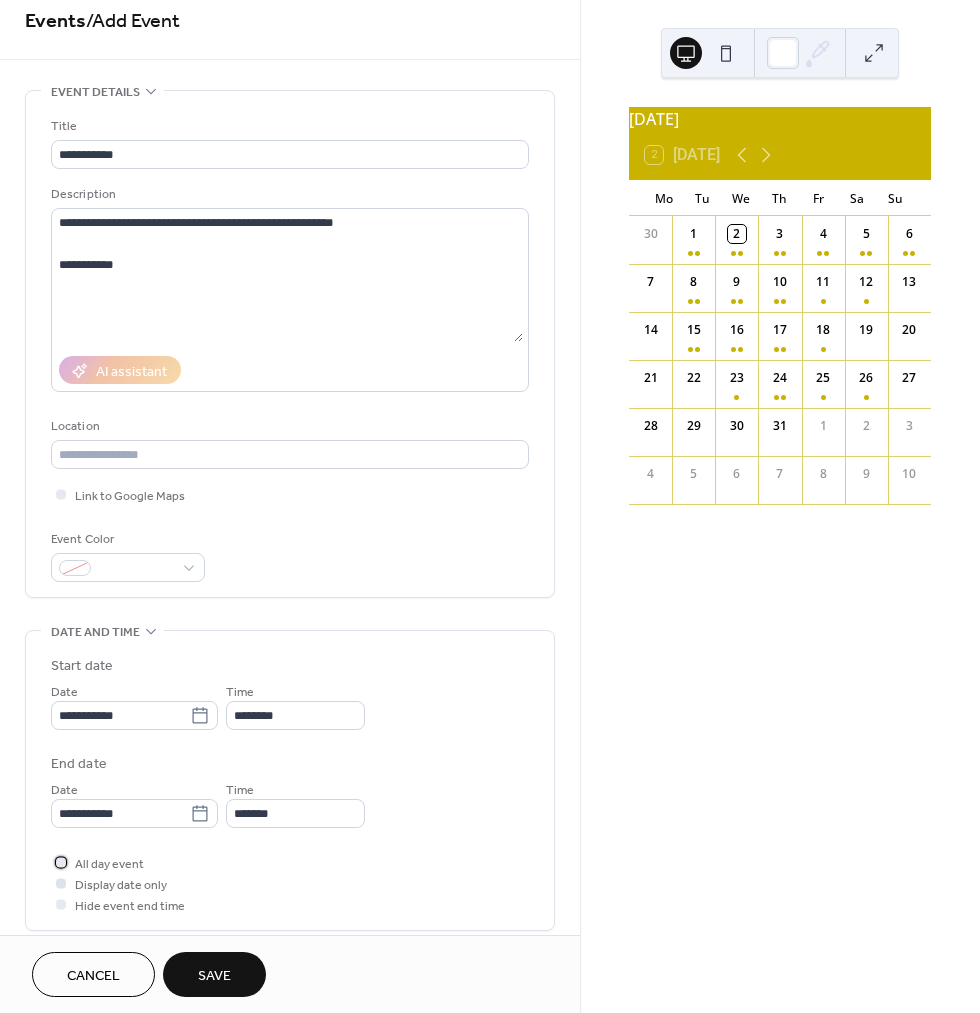 drag, startPoint x: 87, startPoint y: 871, endPoint x: 130, endPoint y: 899, distance: 51.312767 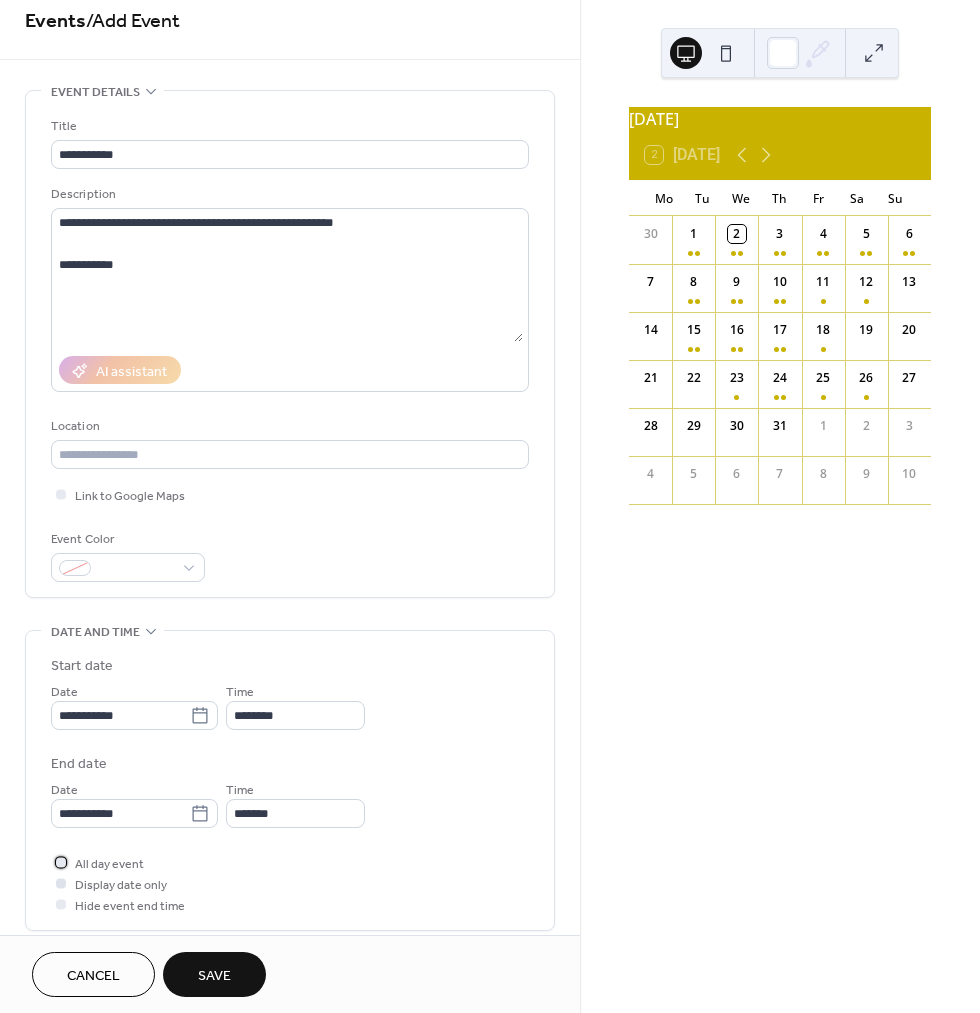 click on "All day event" at bounding box center (109, 864) 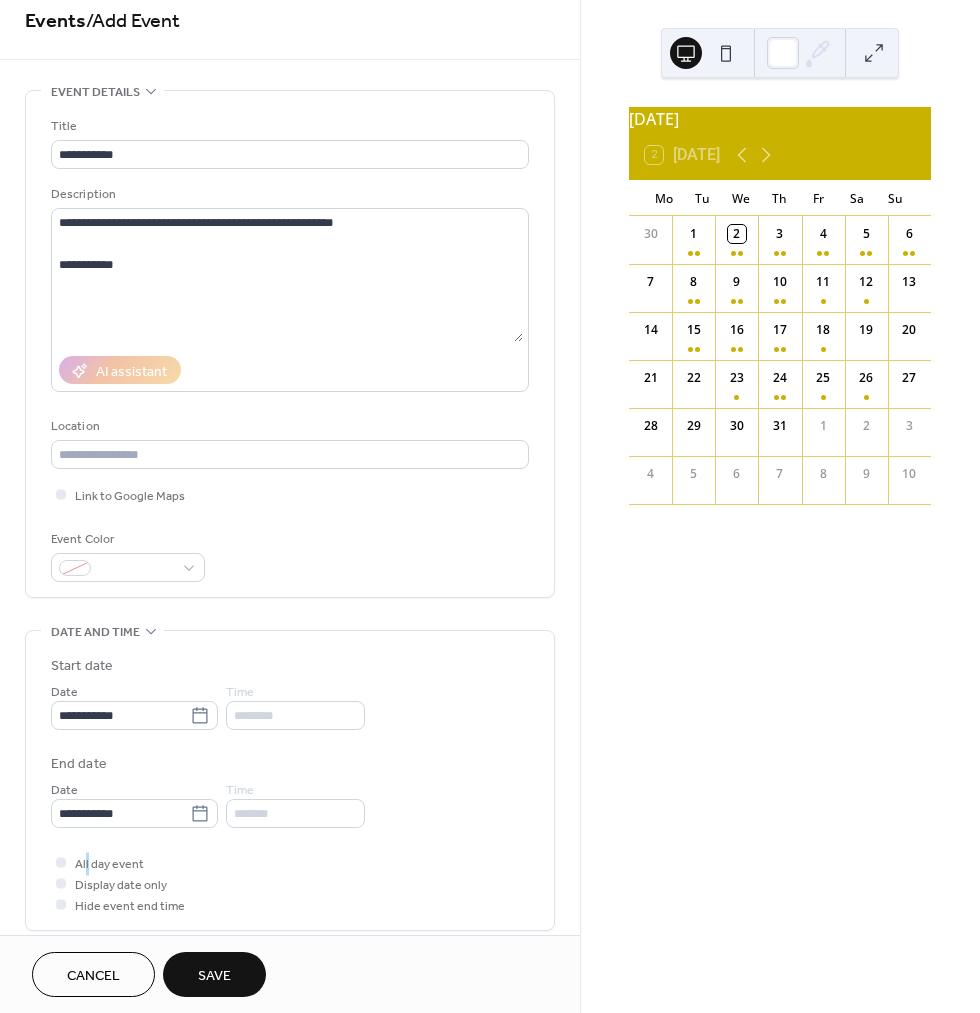 click on "Save" at bounding box center [214, 976] 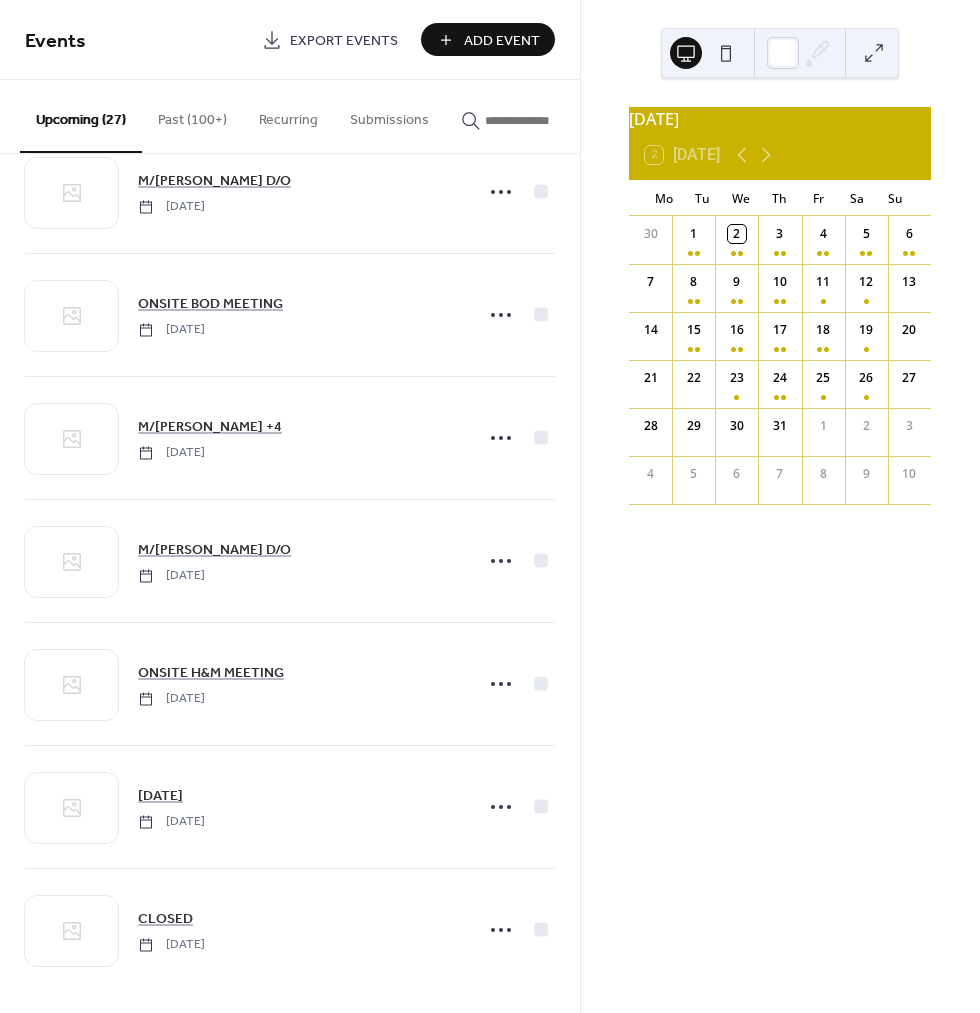scroll, scrollTop: 2517, scrollLeft: 0, axis: vertical 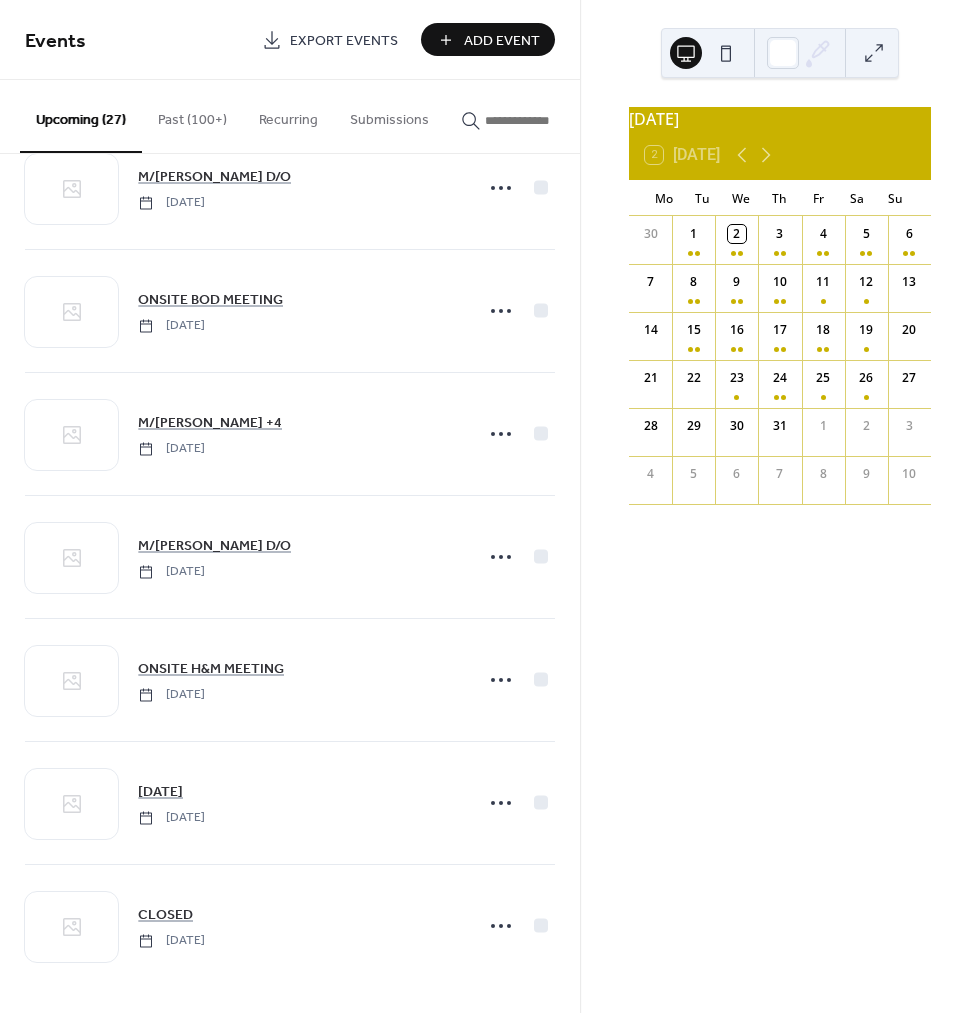 click on "Add Event" at bounding box center (502, 41) 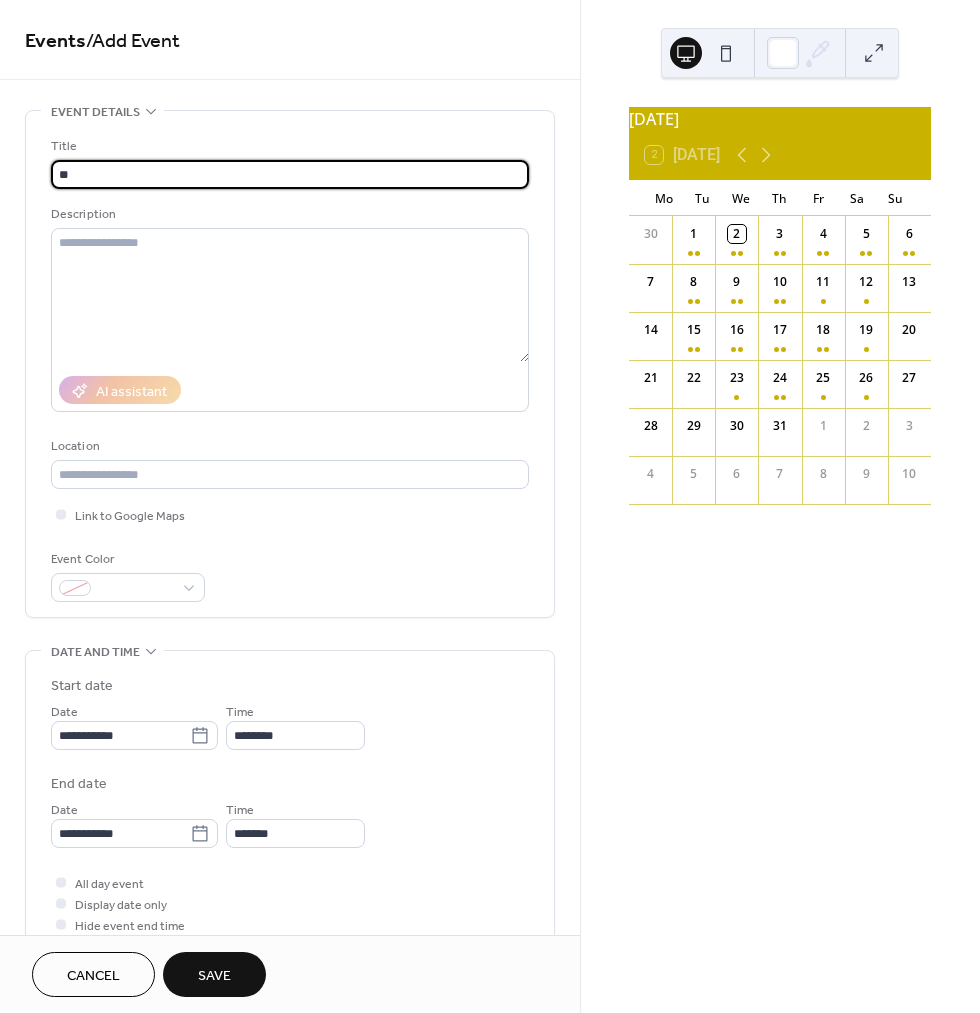 type on "*" 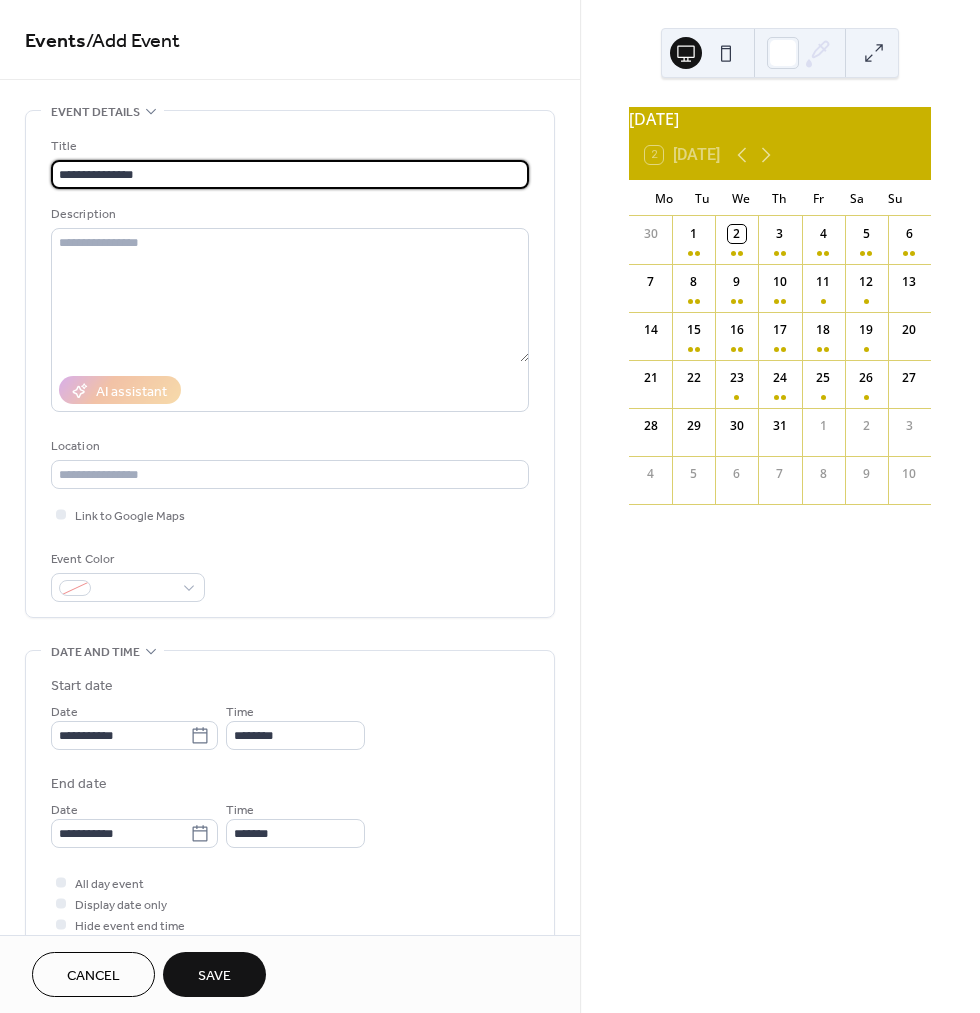 type on "**********" 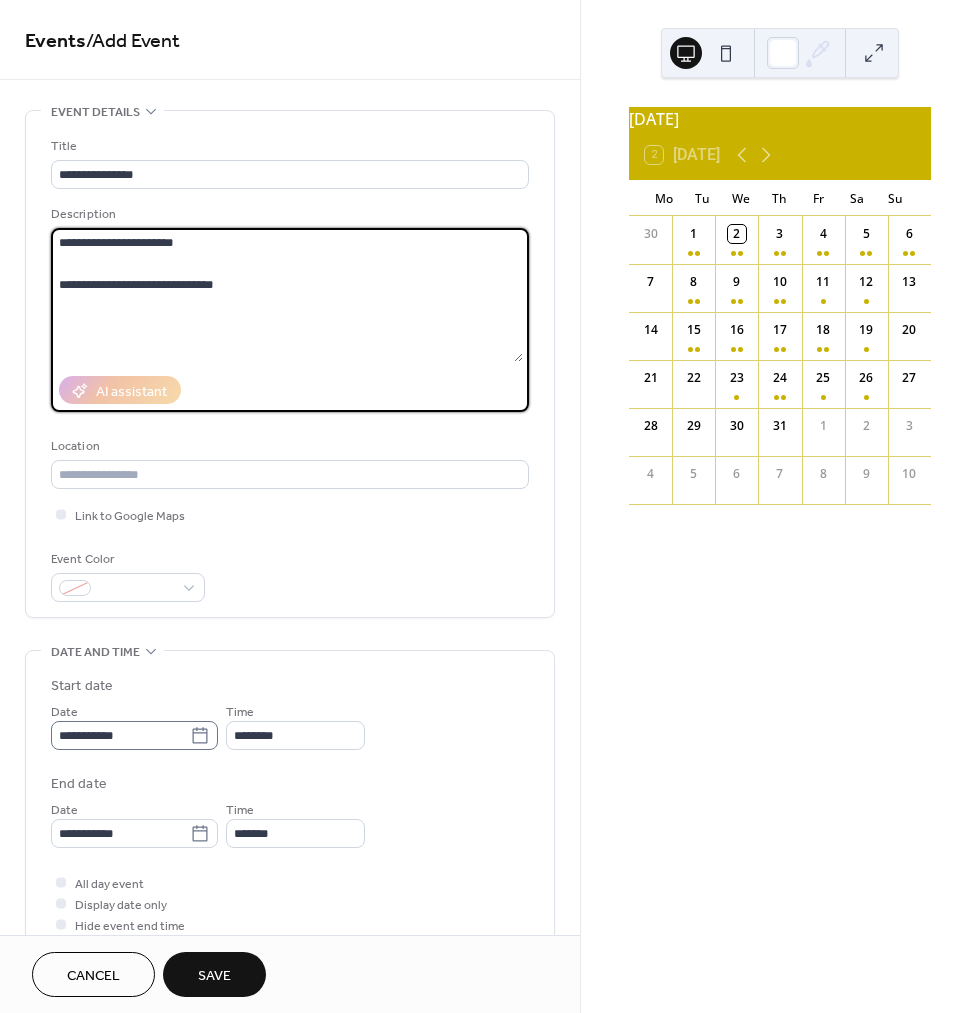 type on "**********" 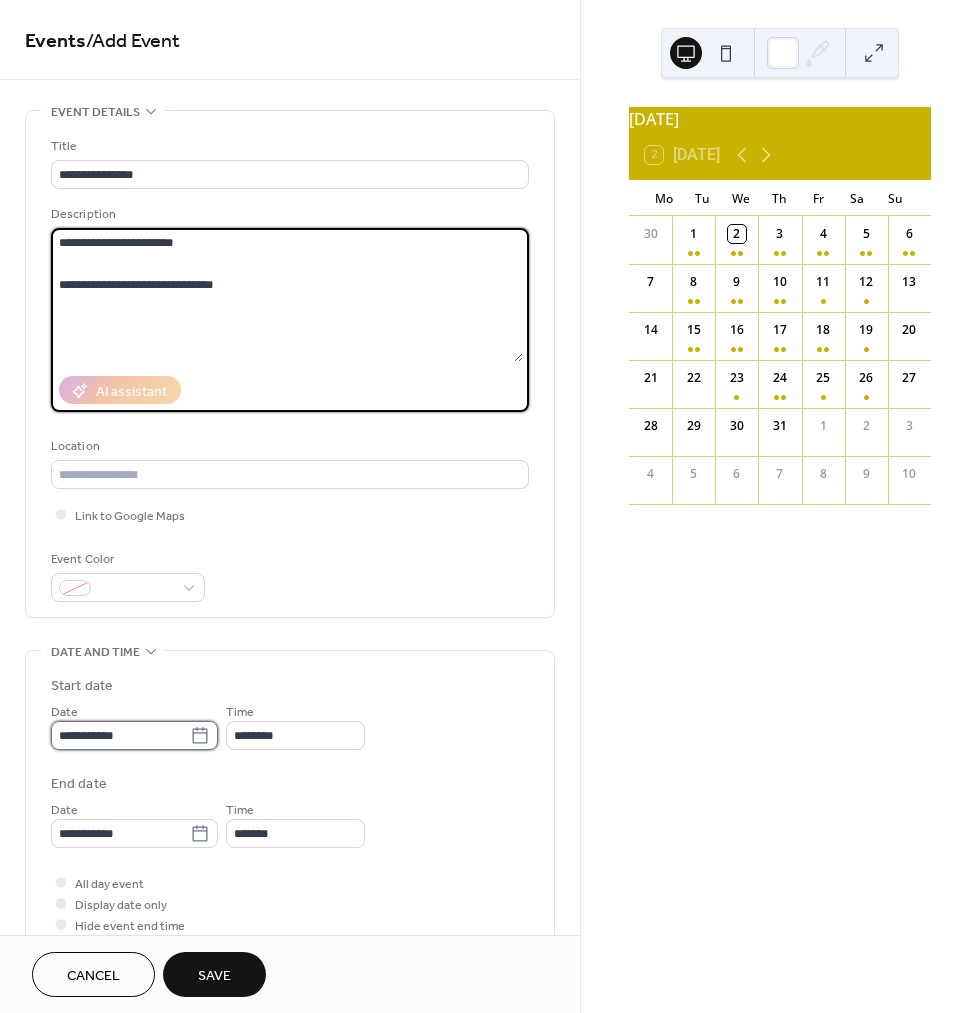 click on "**********" at bounding box center (120, 735) 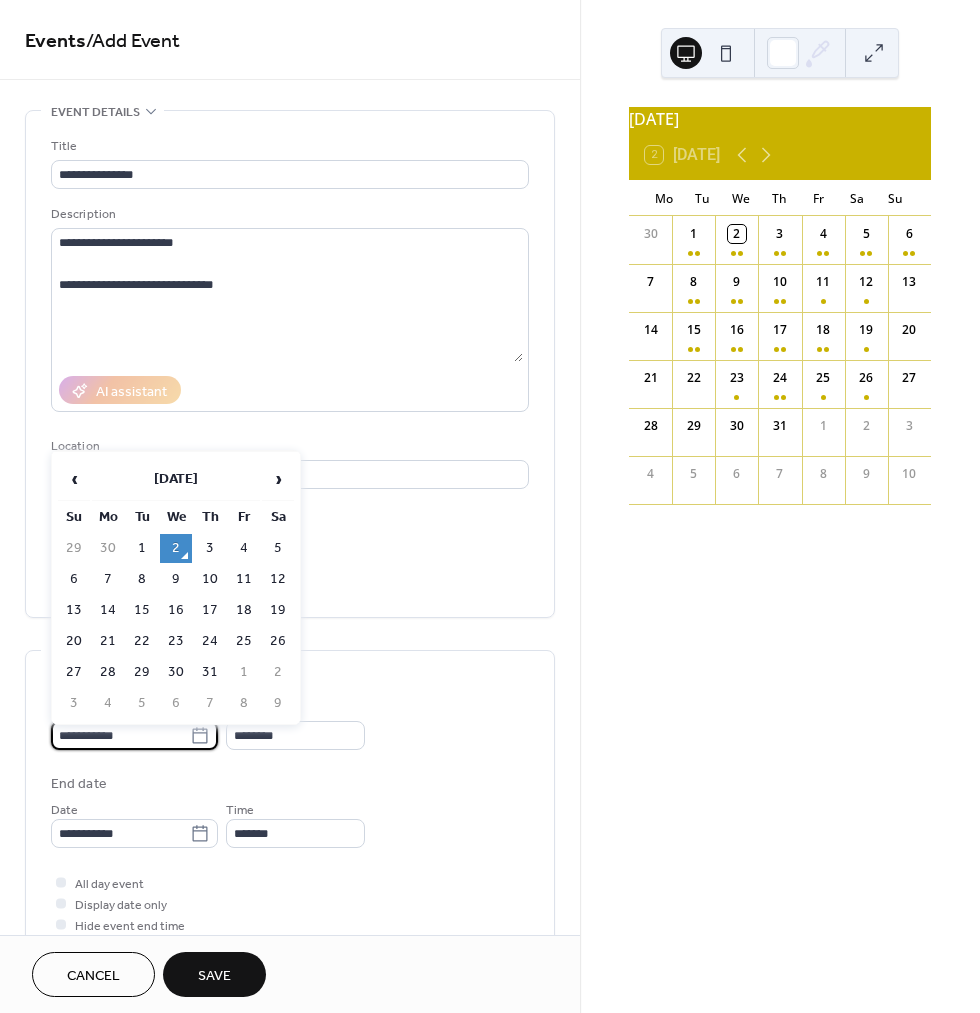 click on "22" at bounding box center [142, 641] 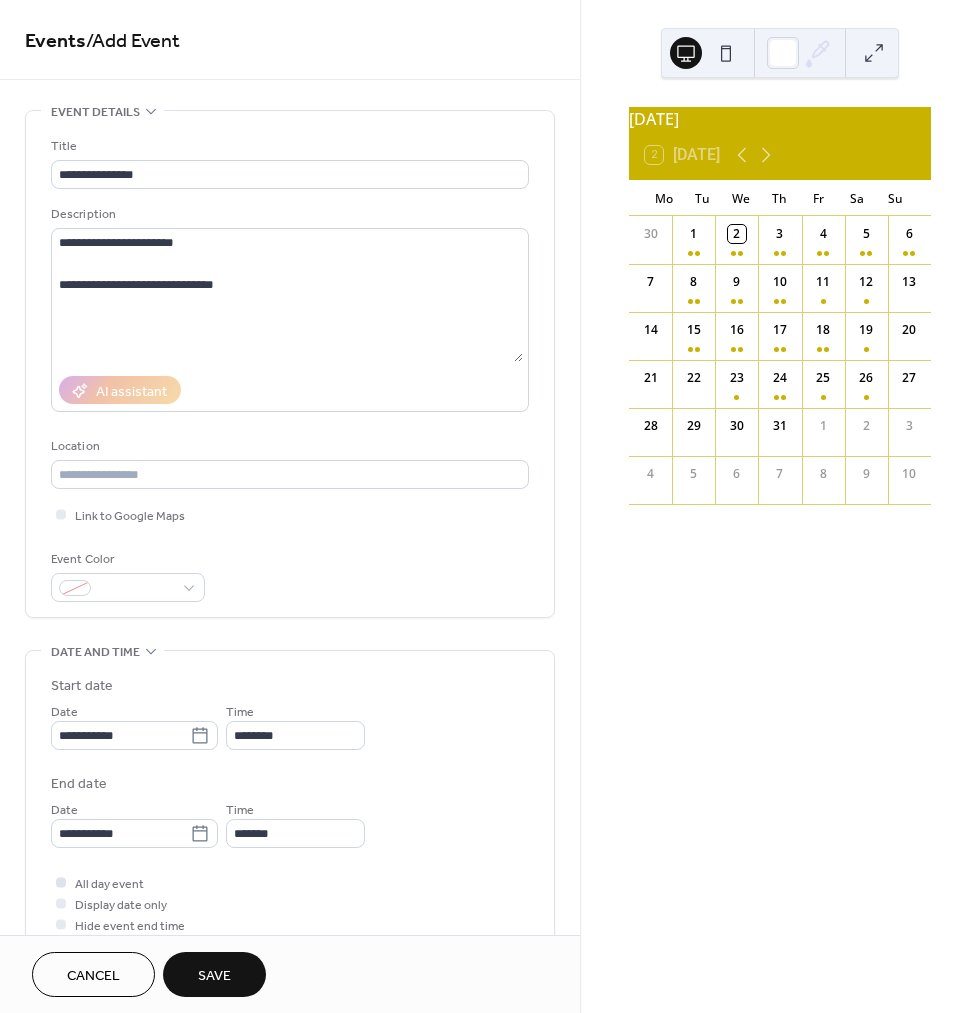 scroll, scrollTop: 1, scrollLeft: 0, axis: vertical 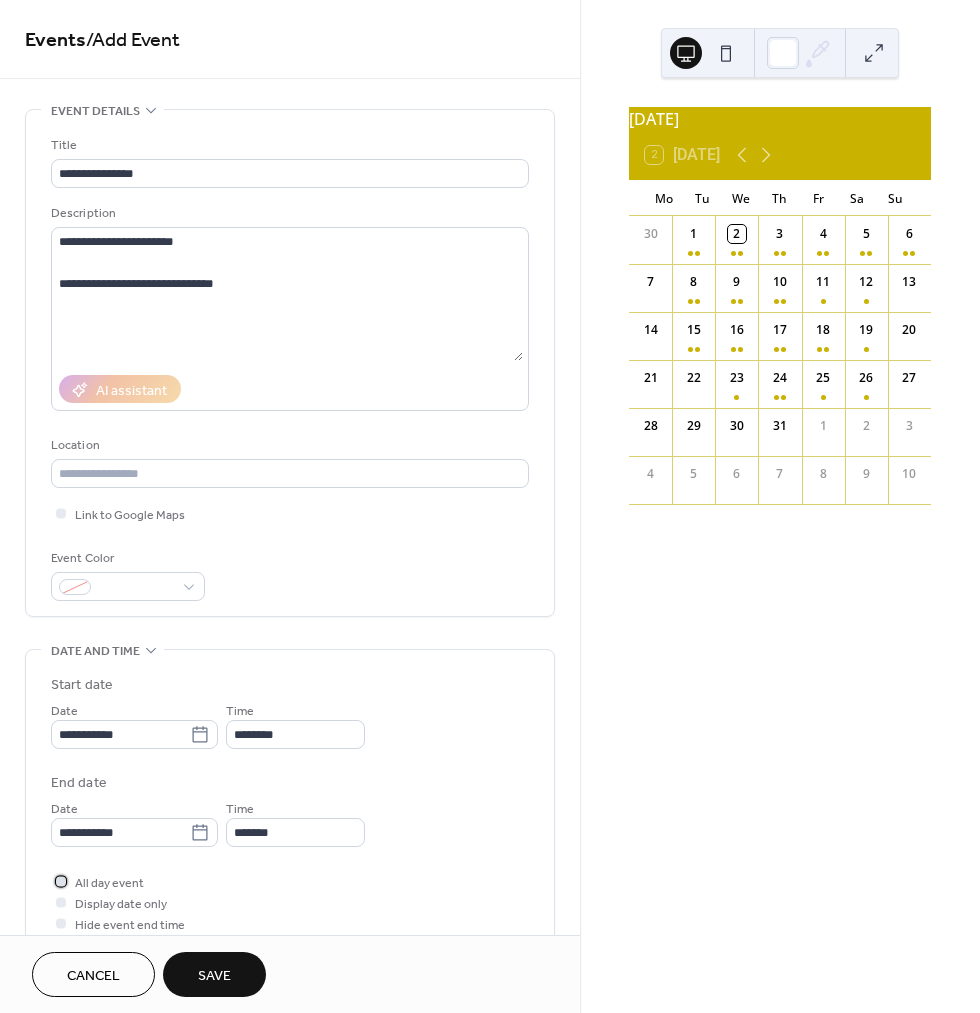 click on "All day event" at bounding box center (109, 883) 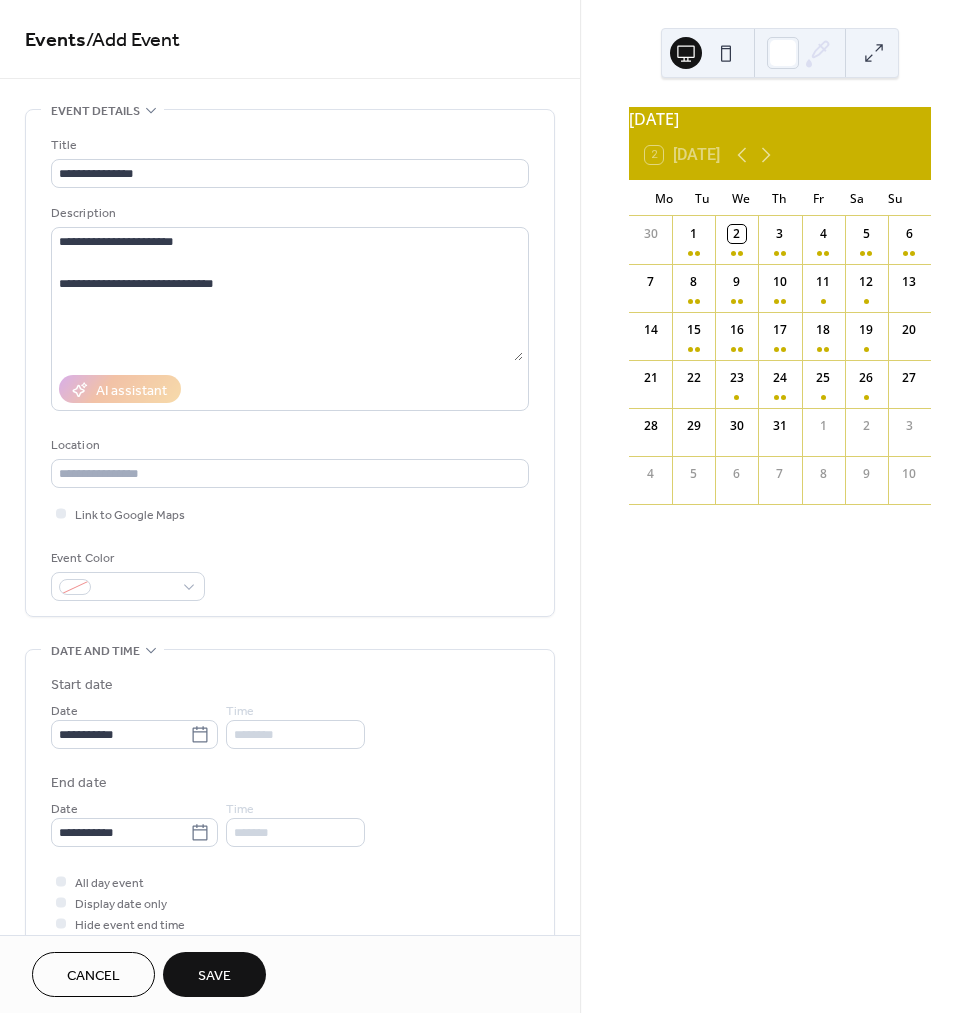 click on "Save" at bounding box center [214, 976] 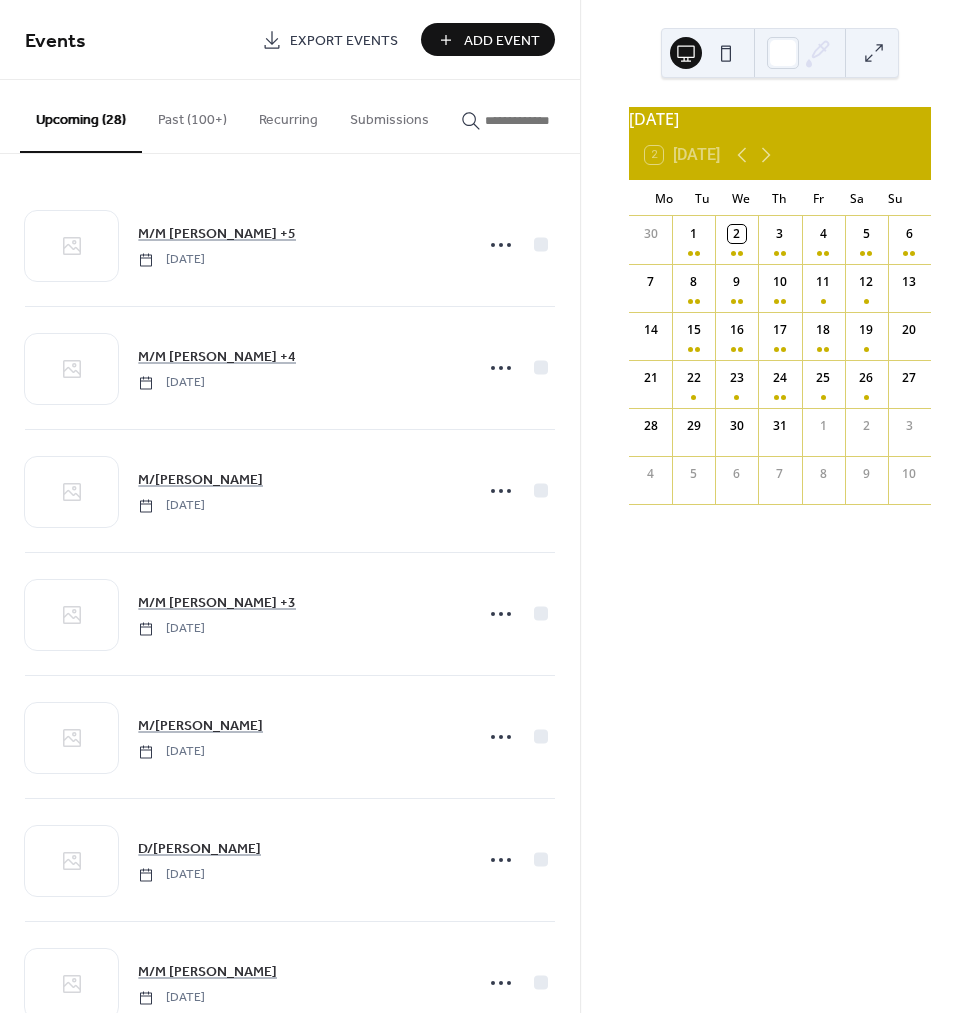 click on "Add Event" at bounding box center (488, 39) 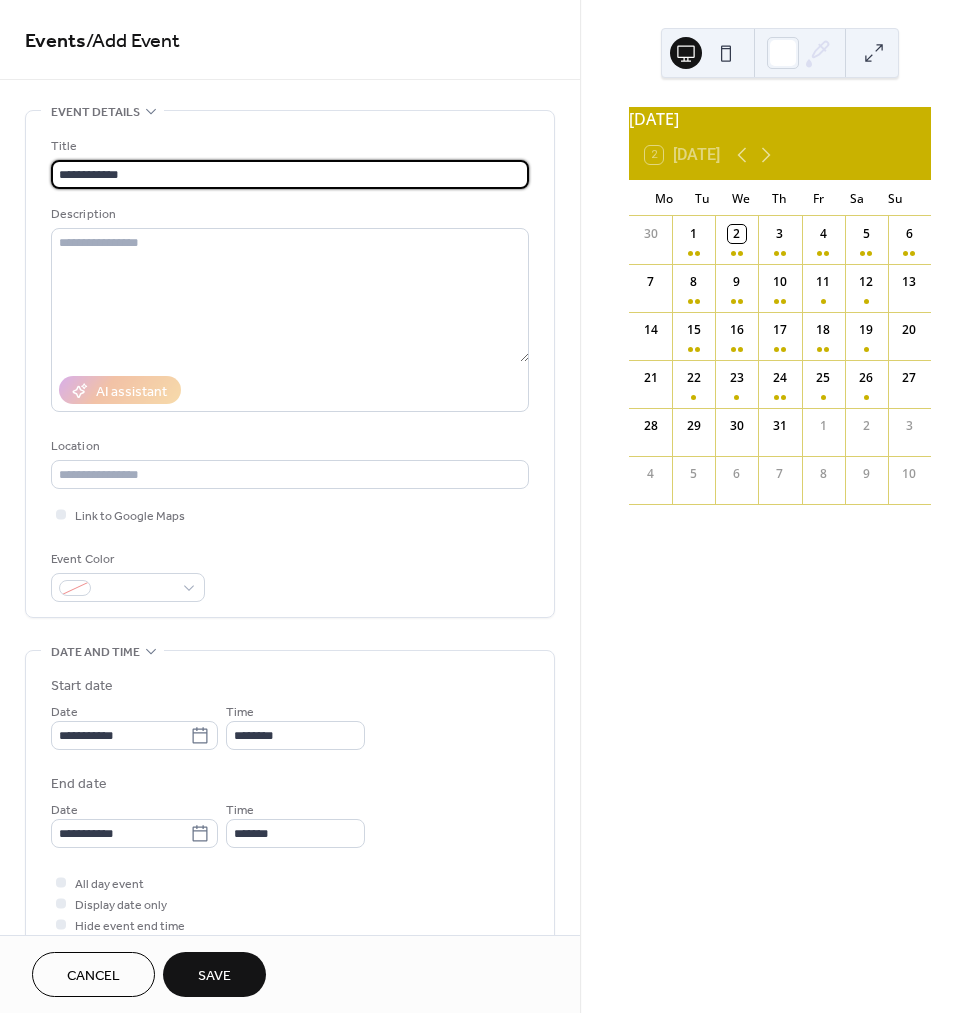 type on "**********" 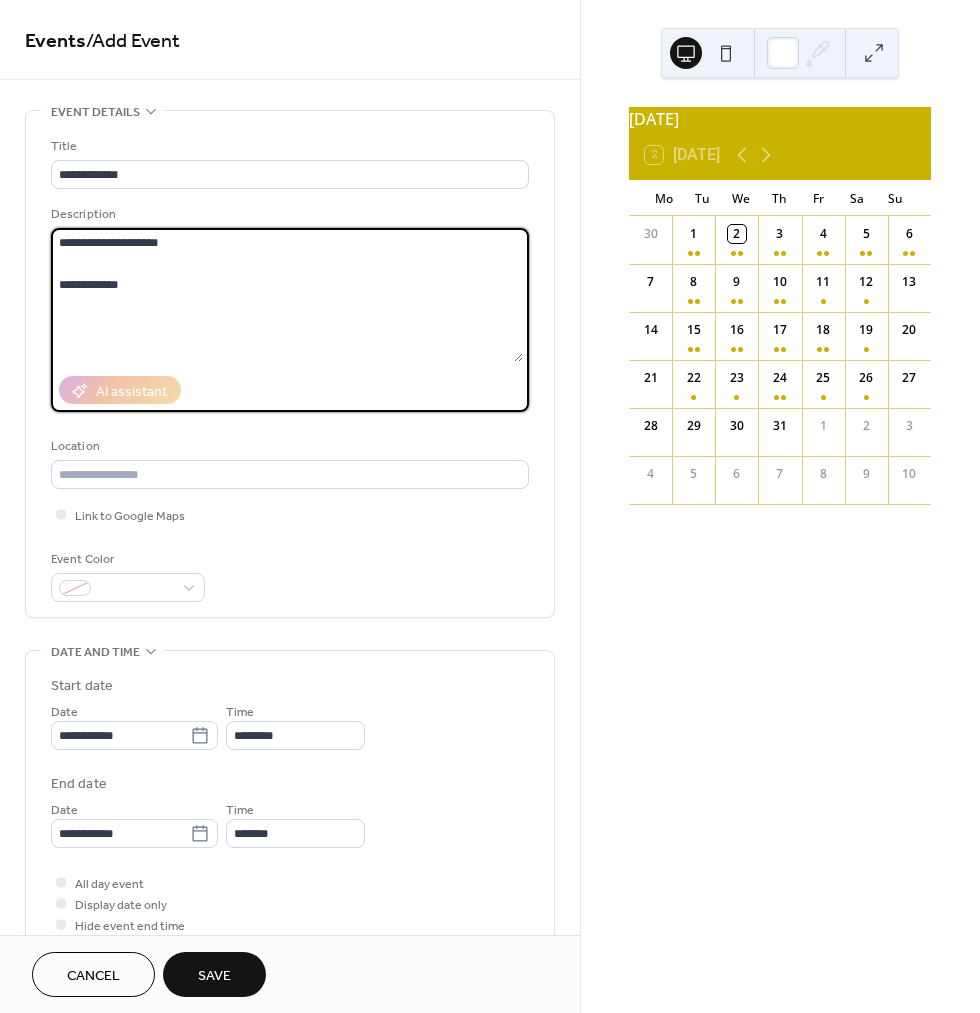 scroll, scrollTop: 7, scrollLeft: 0, axis: vertical 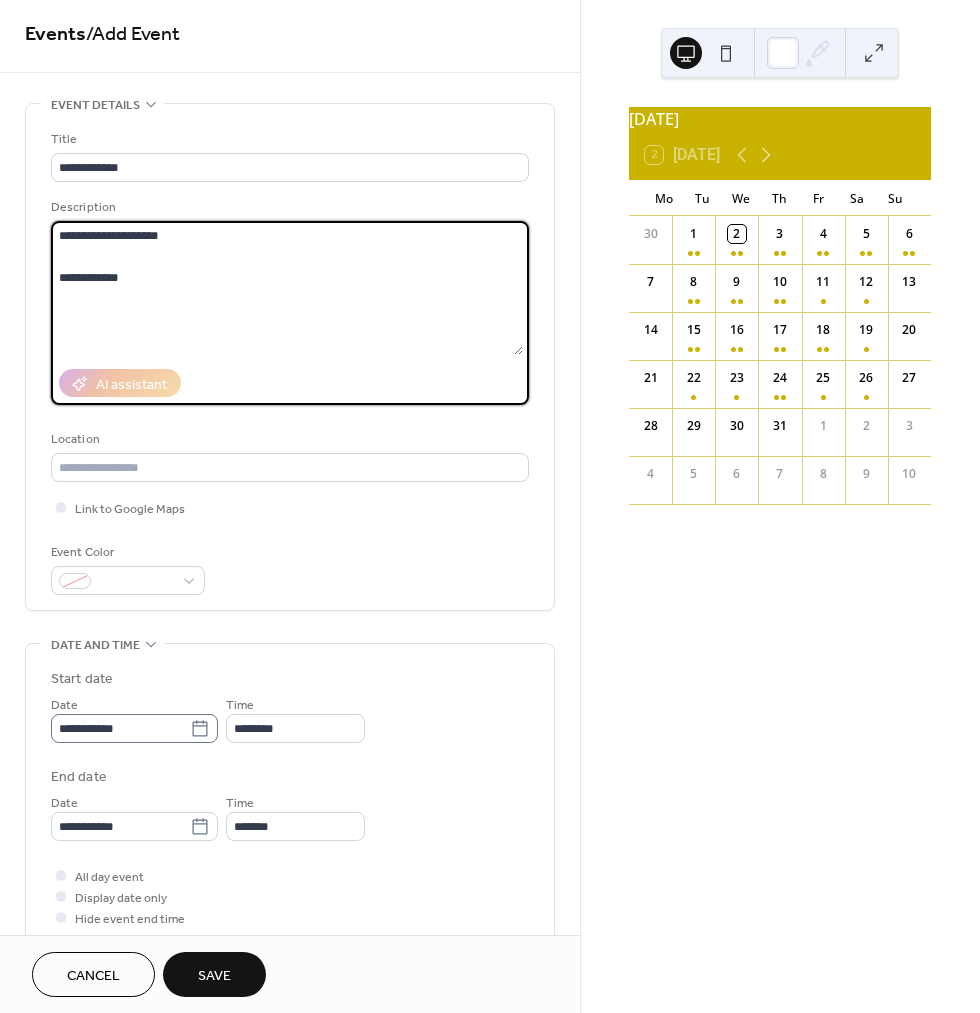 type on "**********" 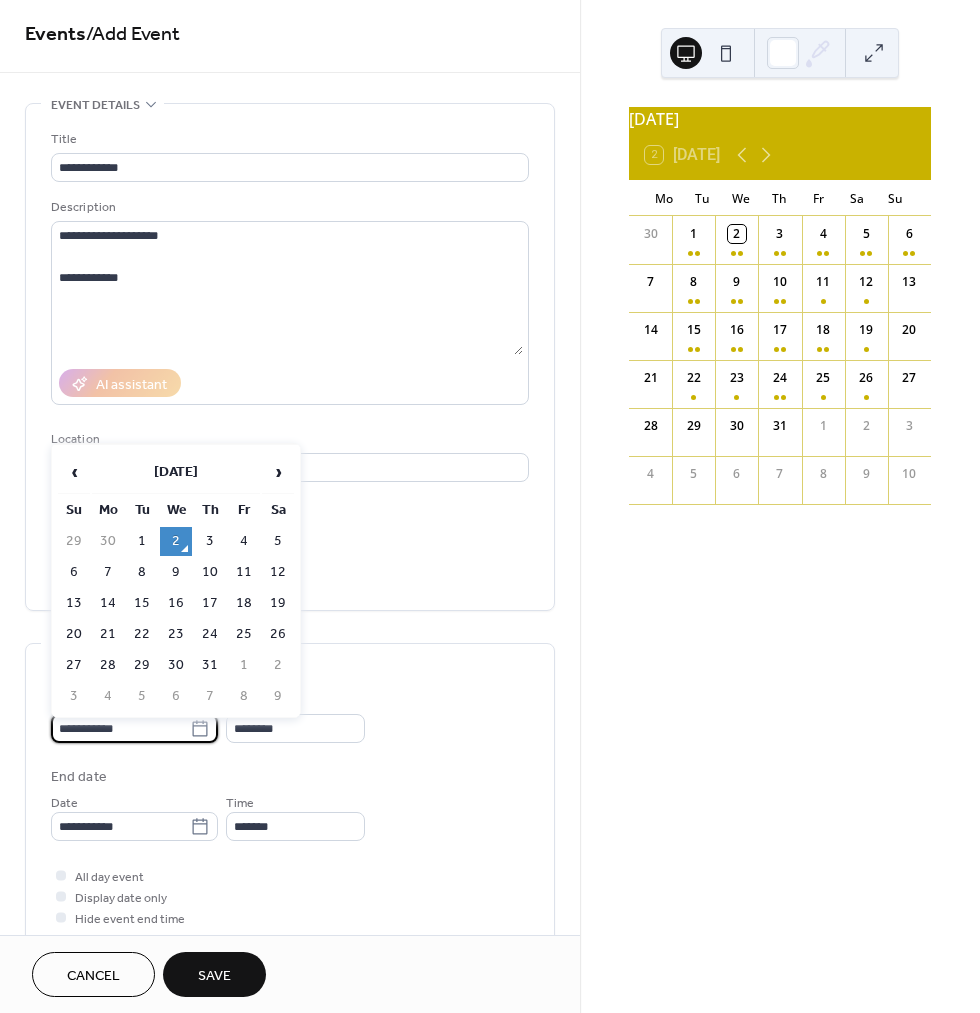 click on "**********" at bounding box center [120, 728] 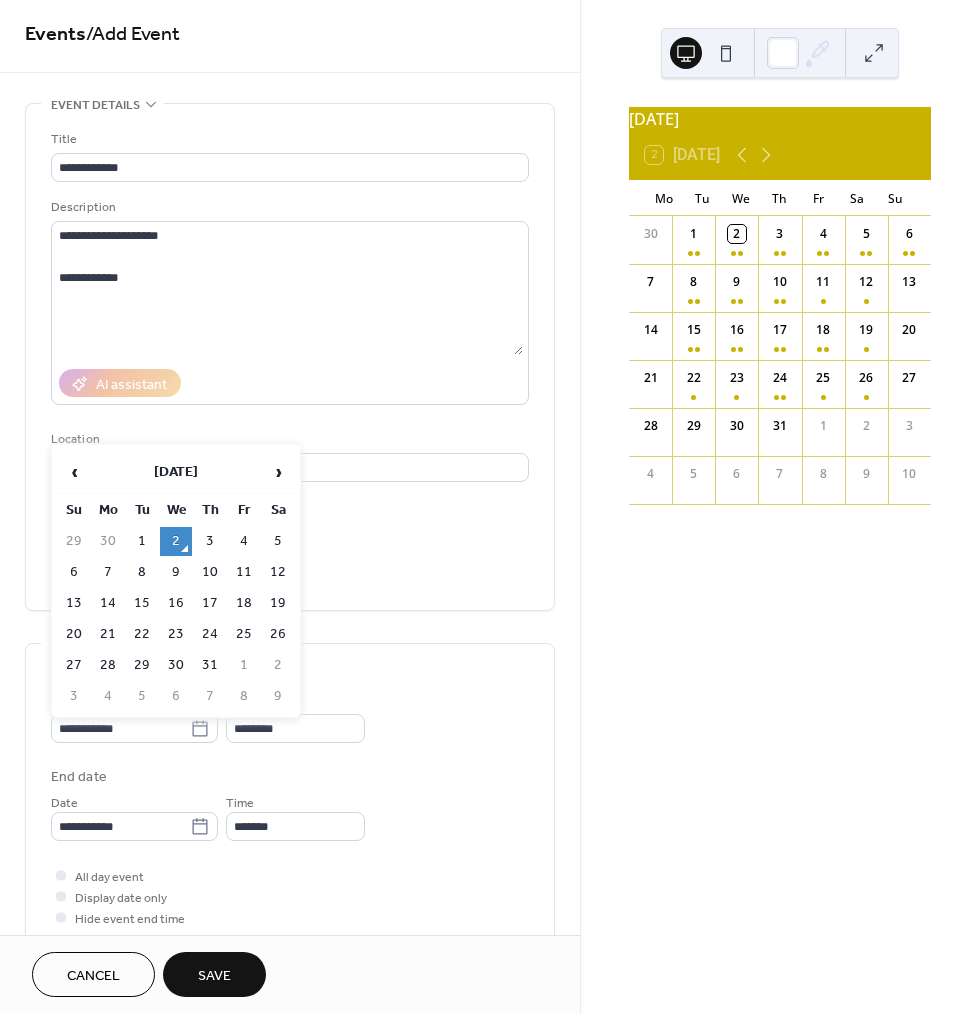 click on "23" at bounding box center [176, 634] 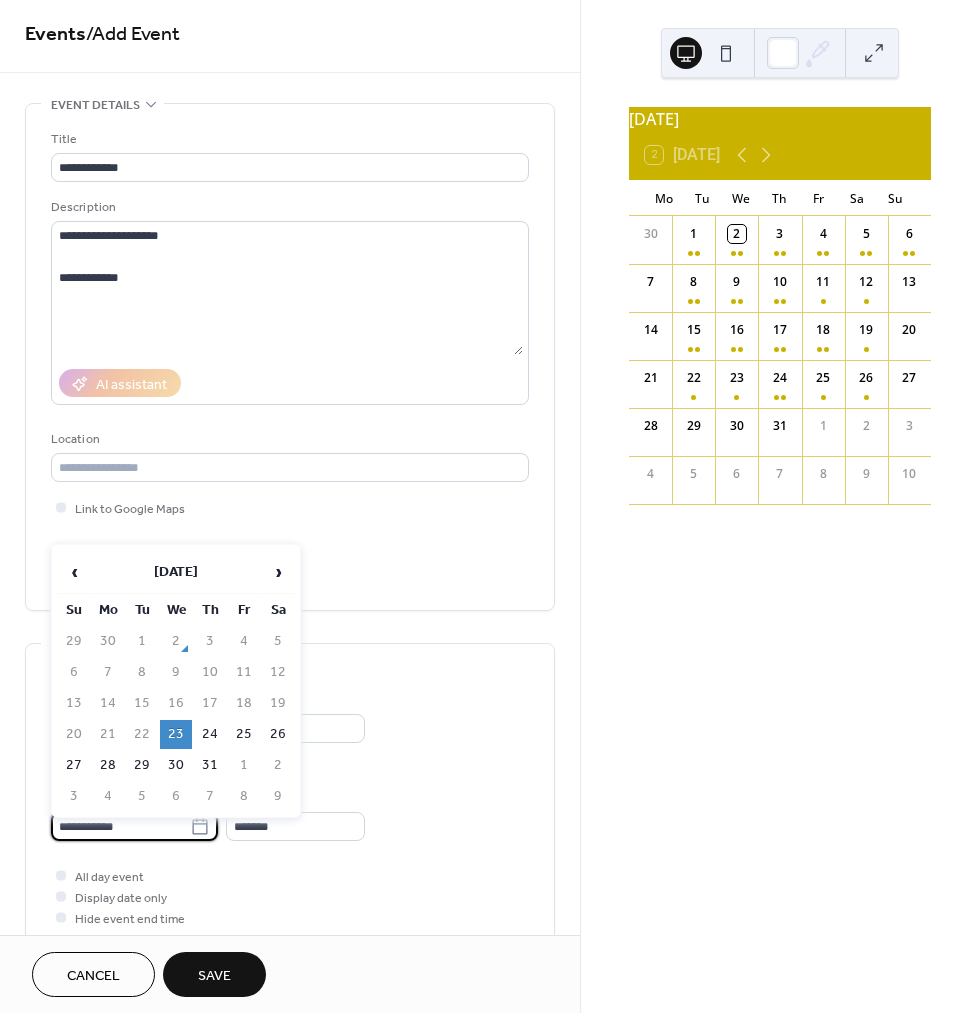 click on "**********" at bounding box center (120, 826) 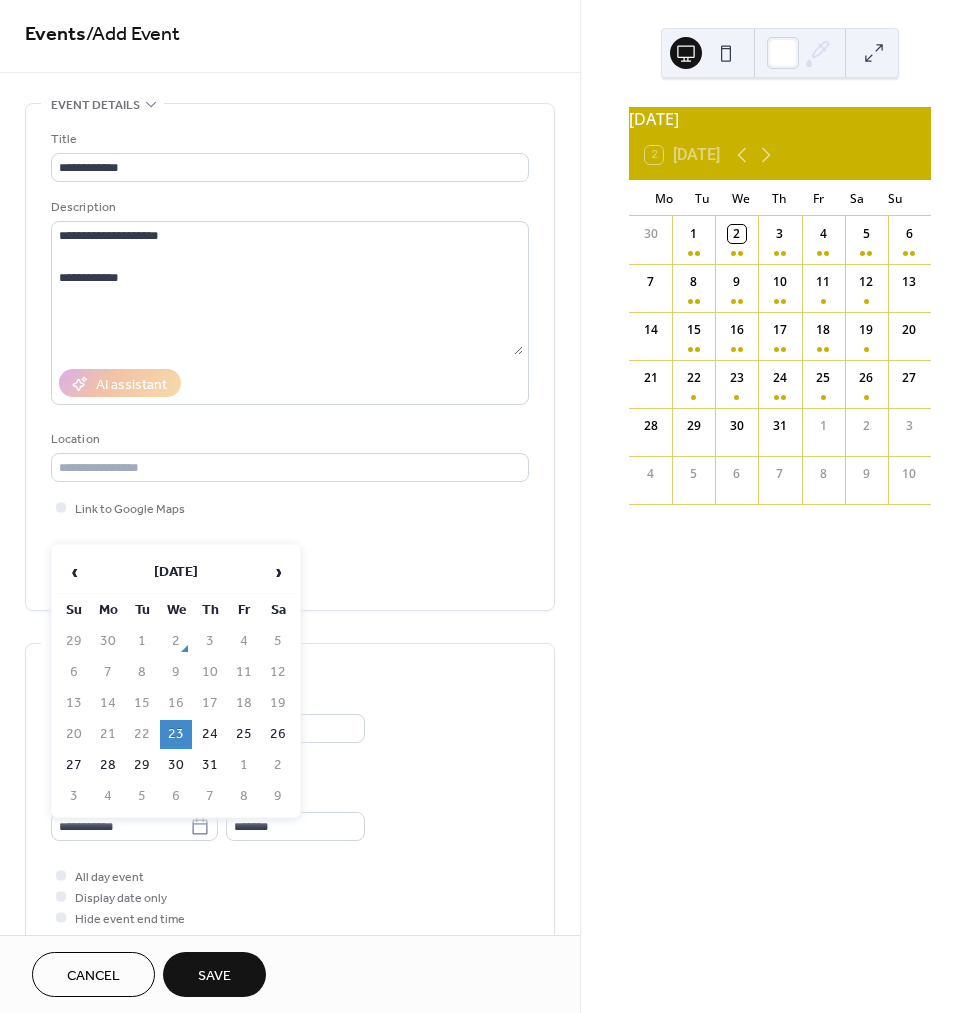 click on "24" at bounding box center (210, 734) 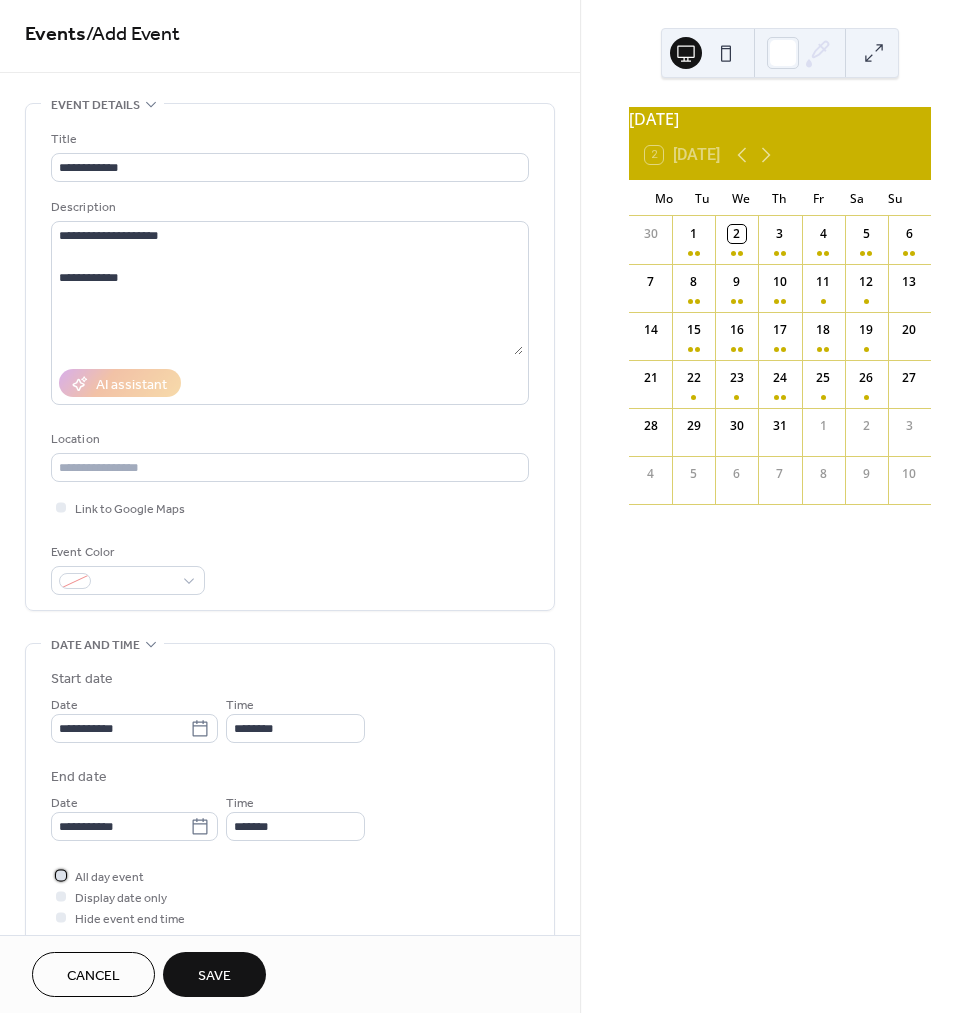 click on "All day event" at bounding box center [109, 877] 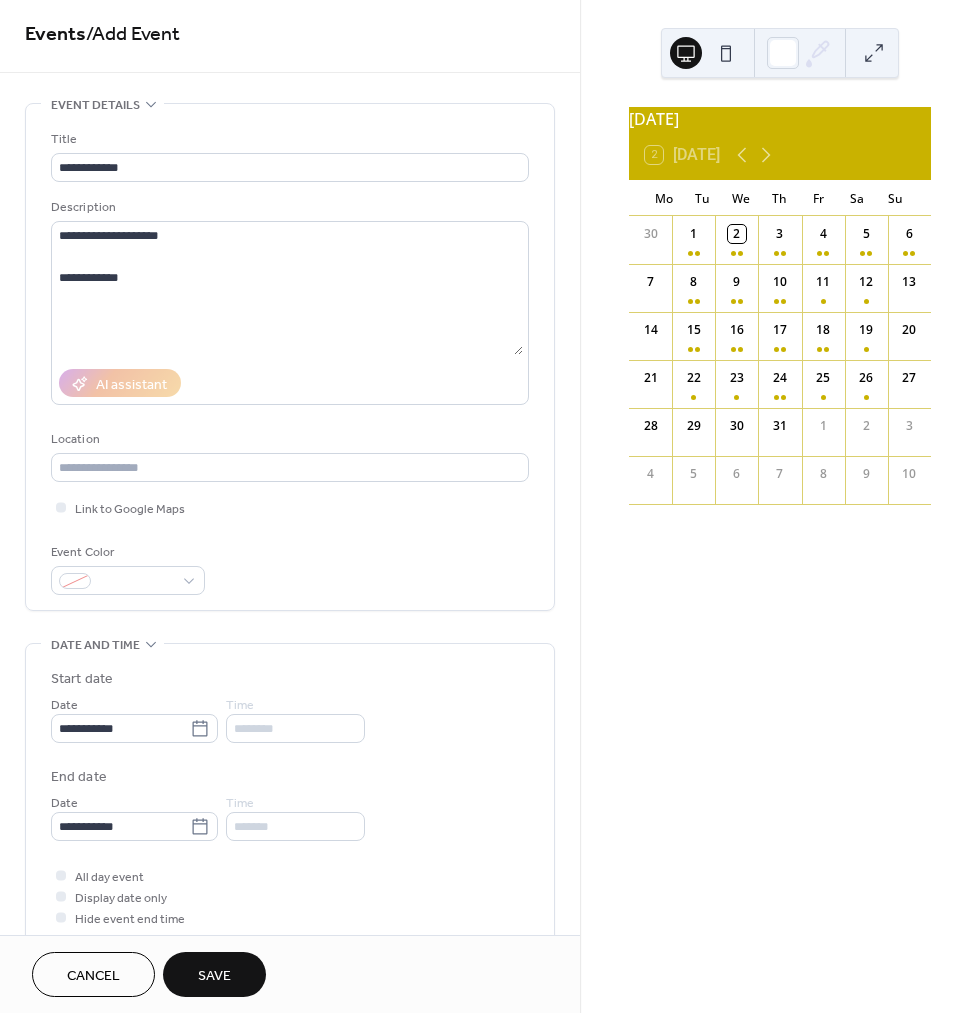 click on "Save" at bounding box center [214, 976] 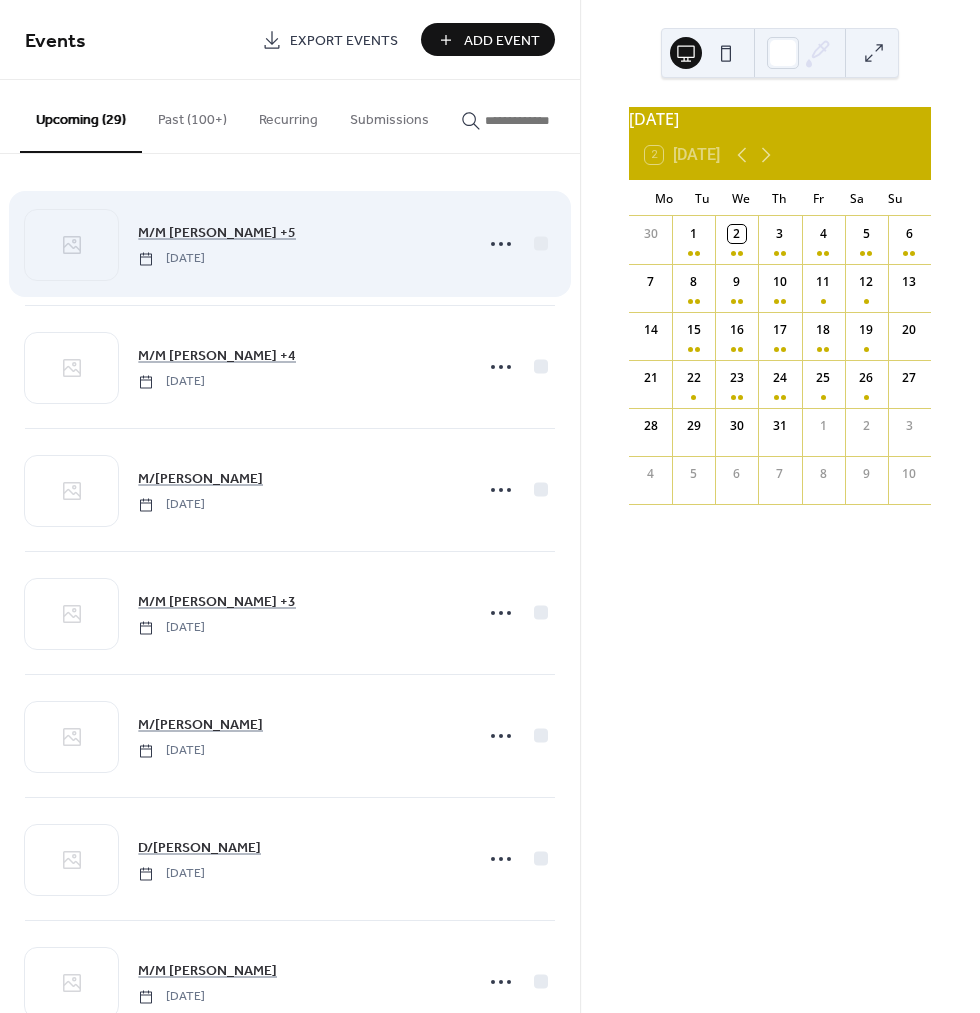 scroll, scrollTop: 0, scrollLeft: 0, axis: both 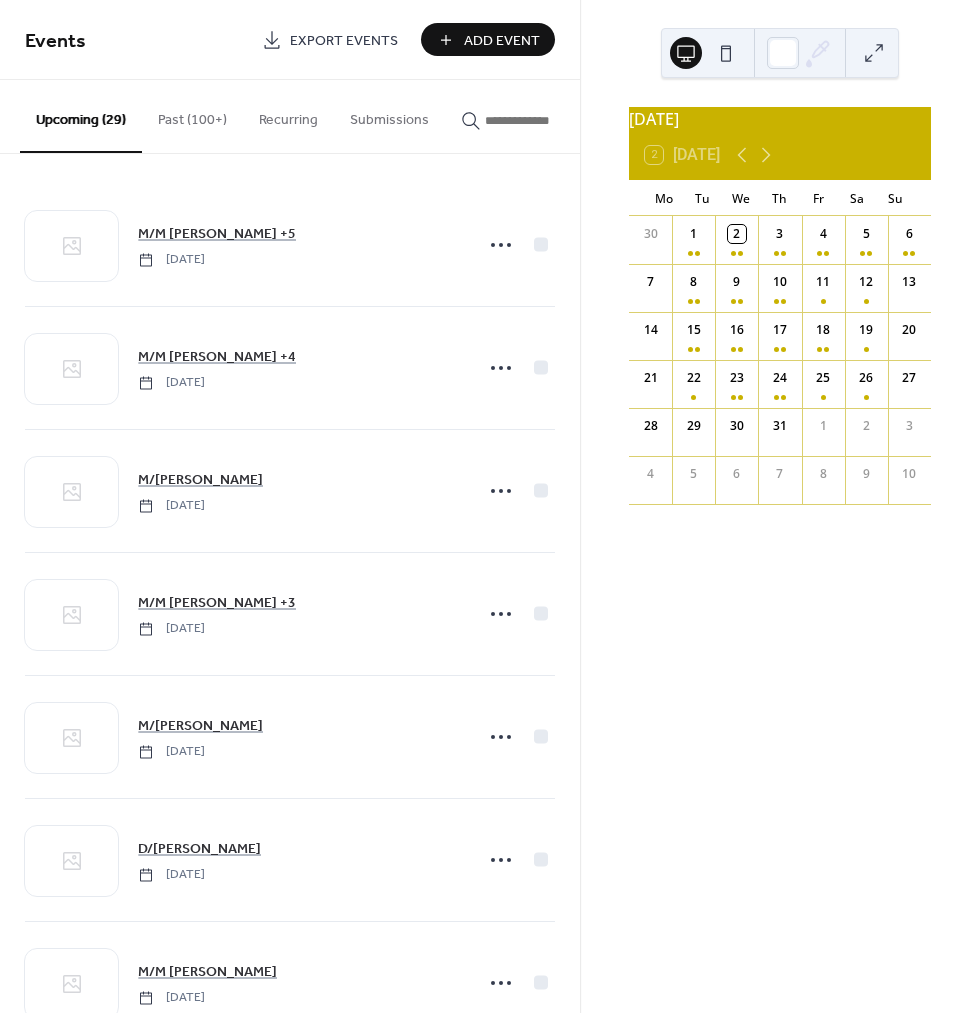 click on "Add Event" at bounding box center [488, 39] 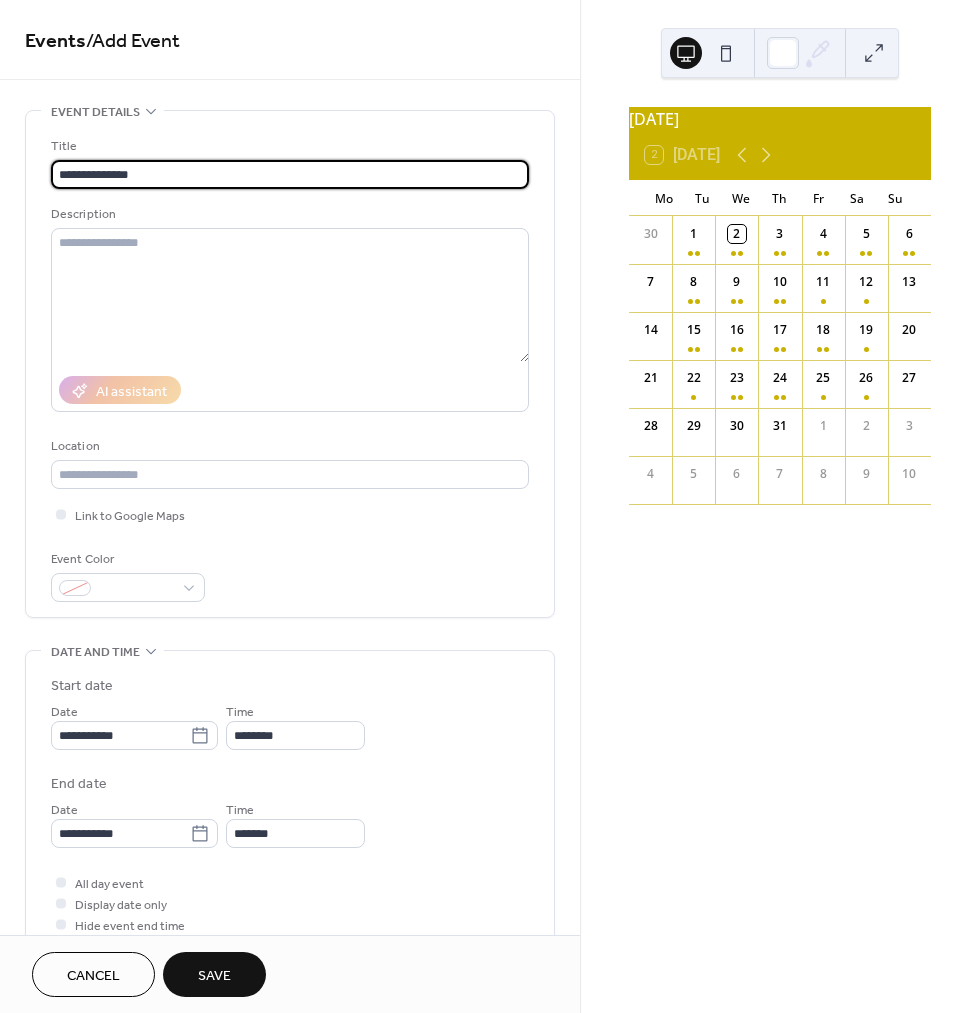 type on "**********" 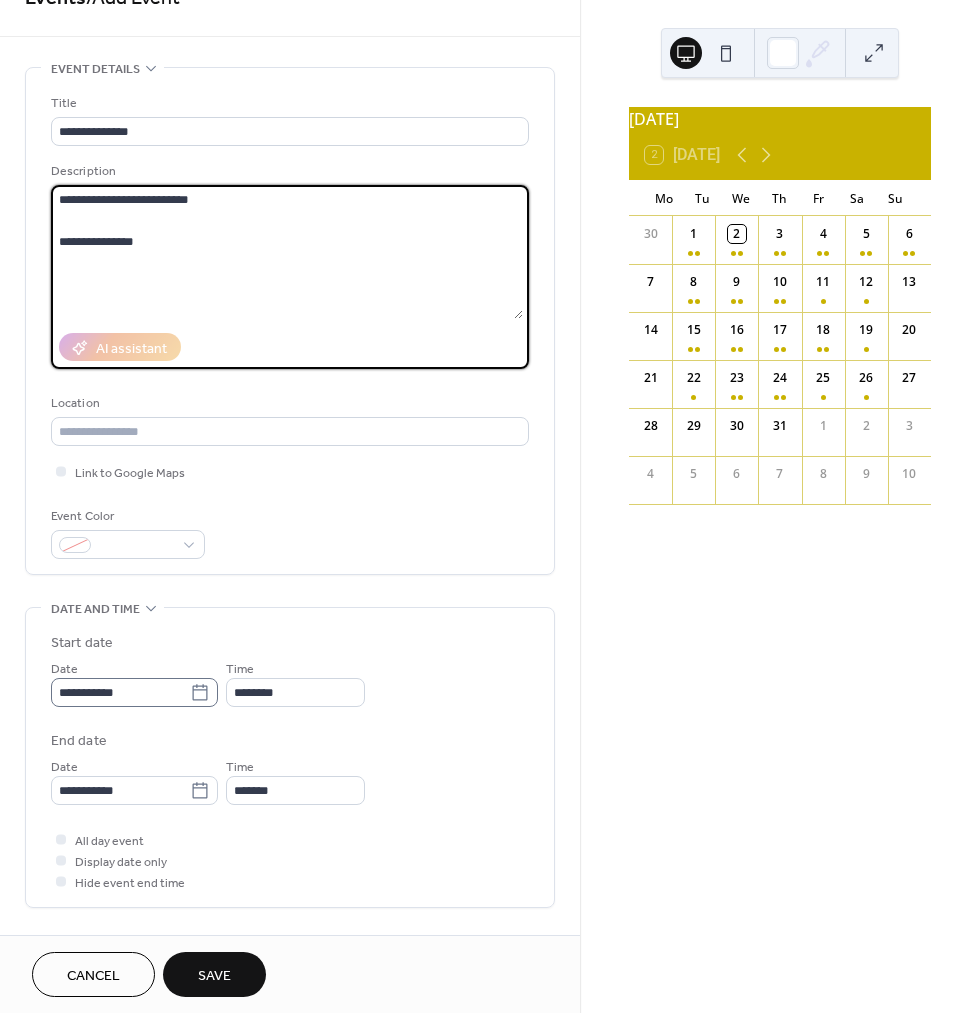 type on "**********" 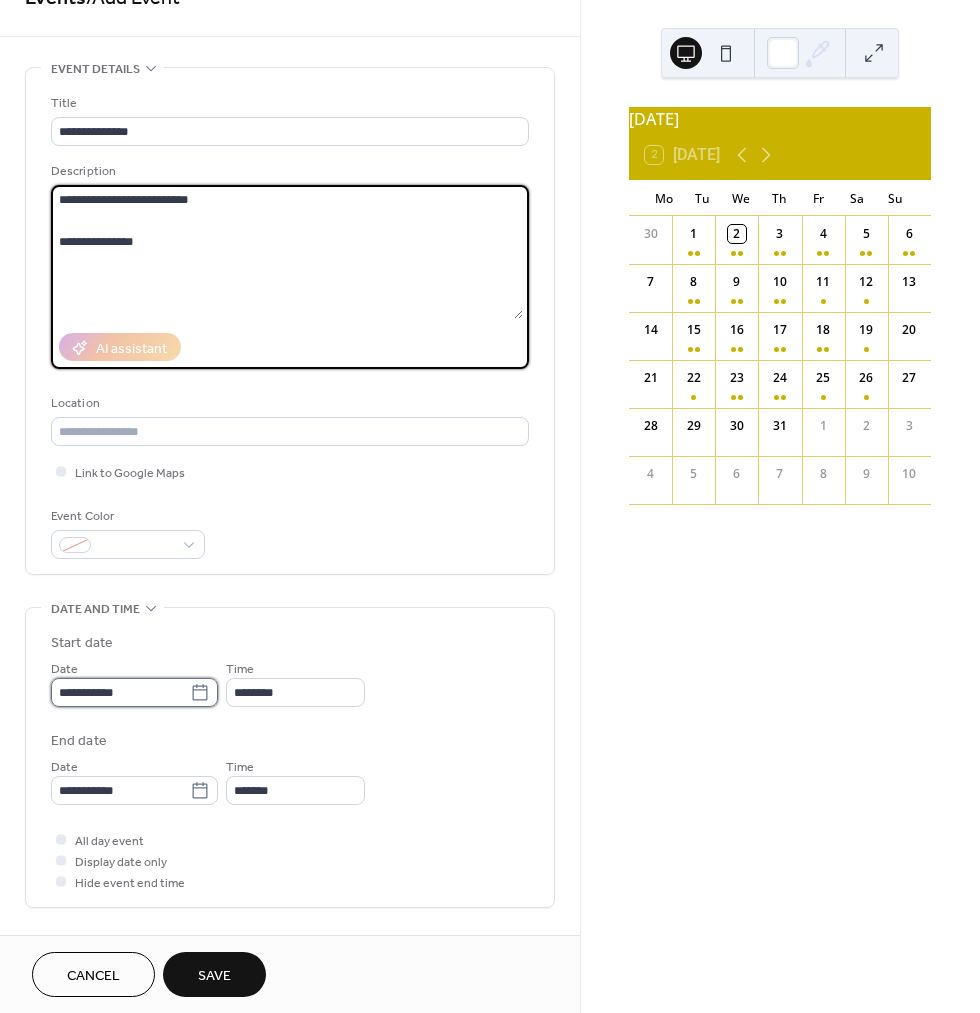 scroll, scrollTop: 37, scrollLeft: 0, axis: vertical 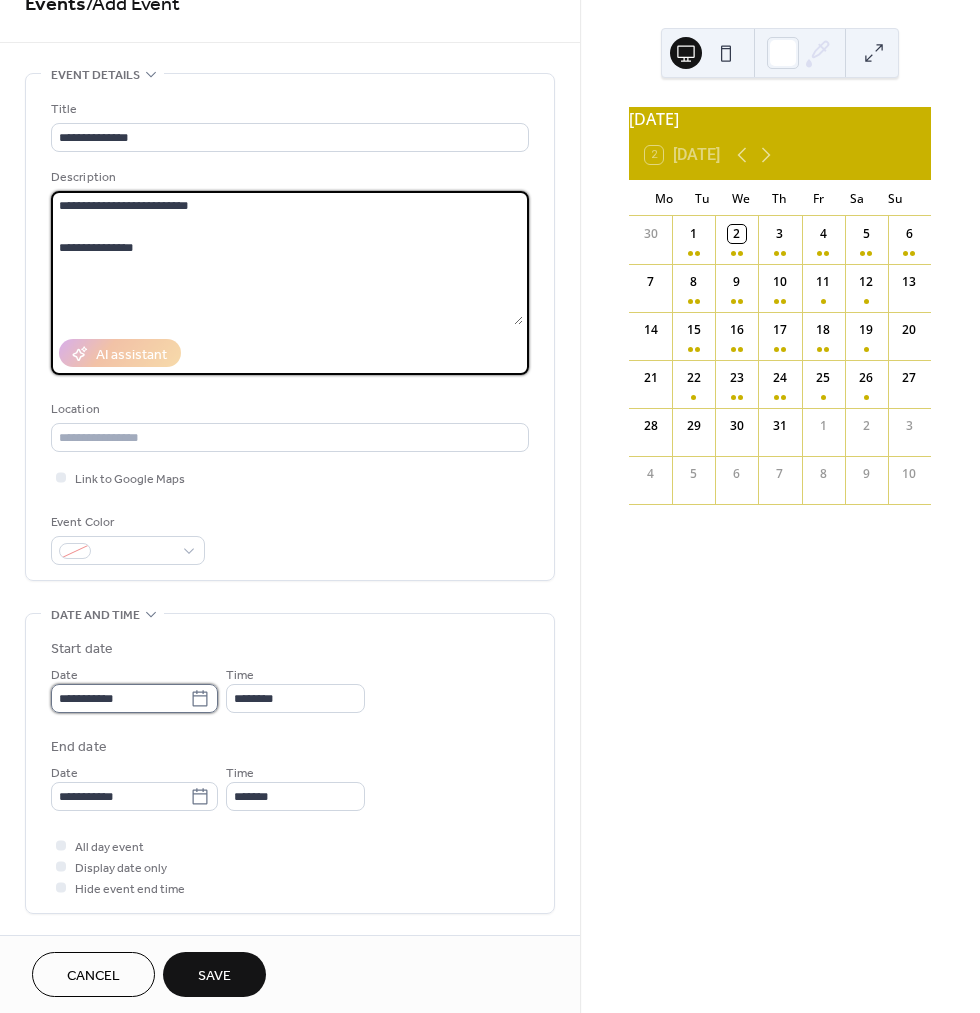 click on "**********" at bounding box center [120, 698] 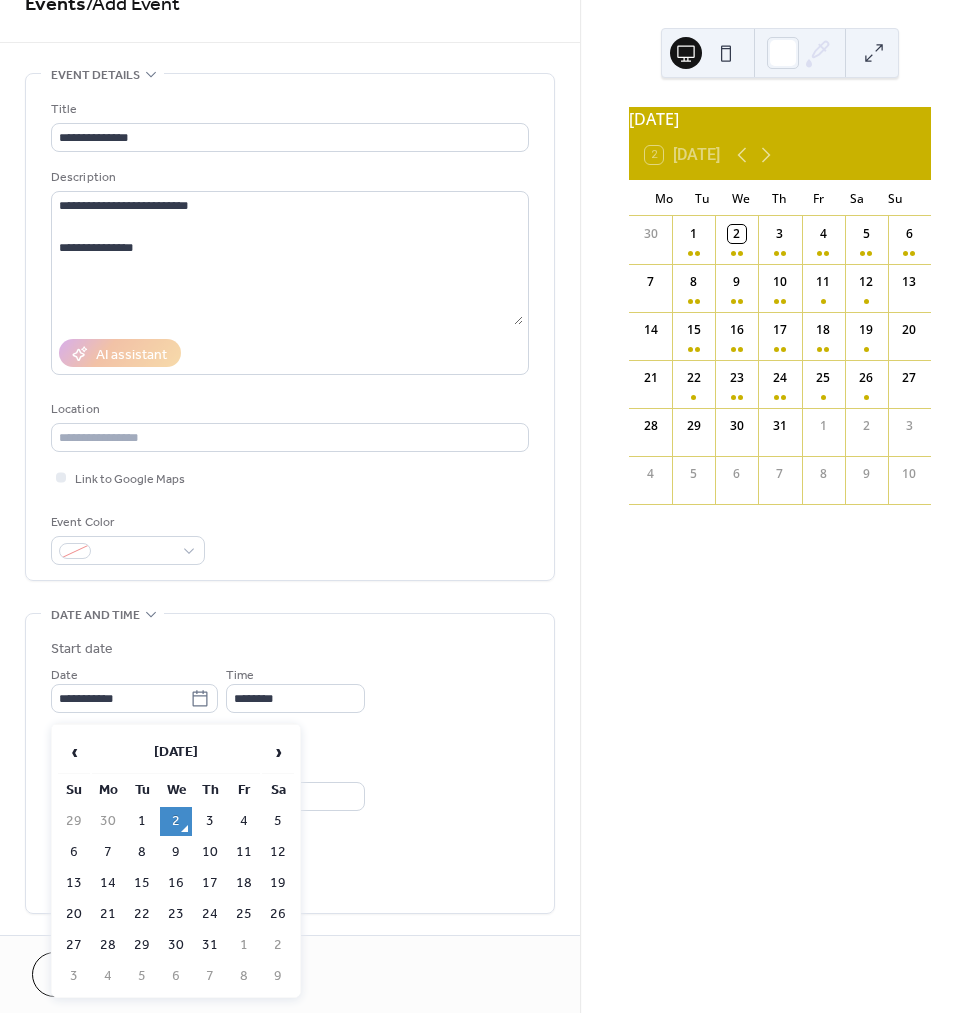 click on "23" at bounding box center [176, 914] 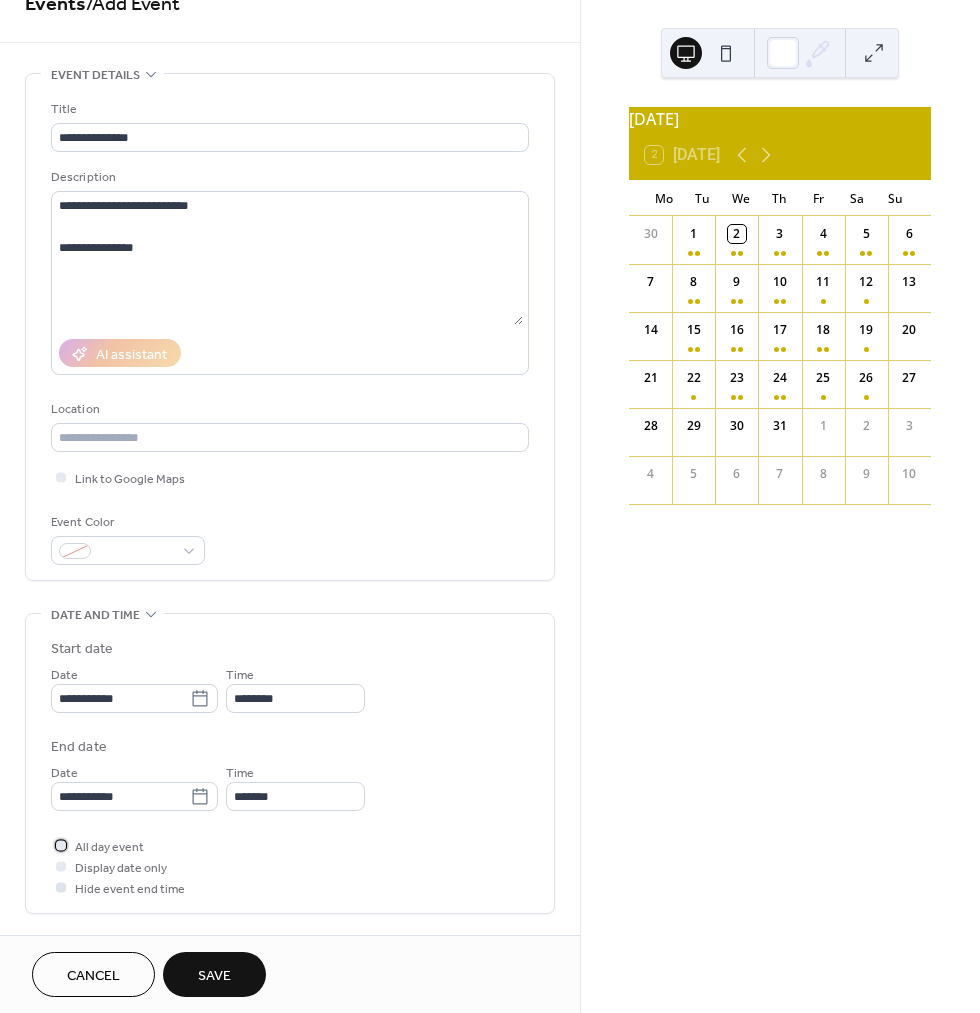 drag, startPoint x: 107, startPoint y: 850, endPoint x: 126, endPoint y: 900, distance: 53.488316 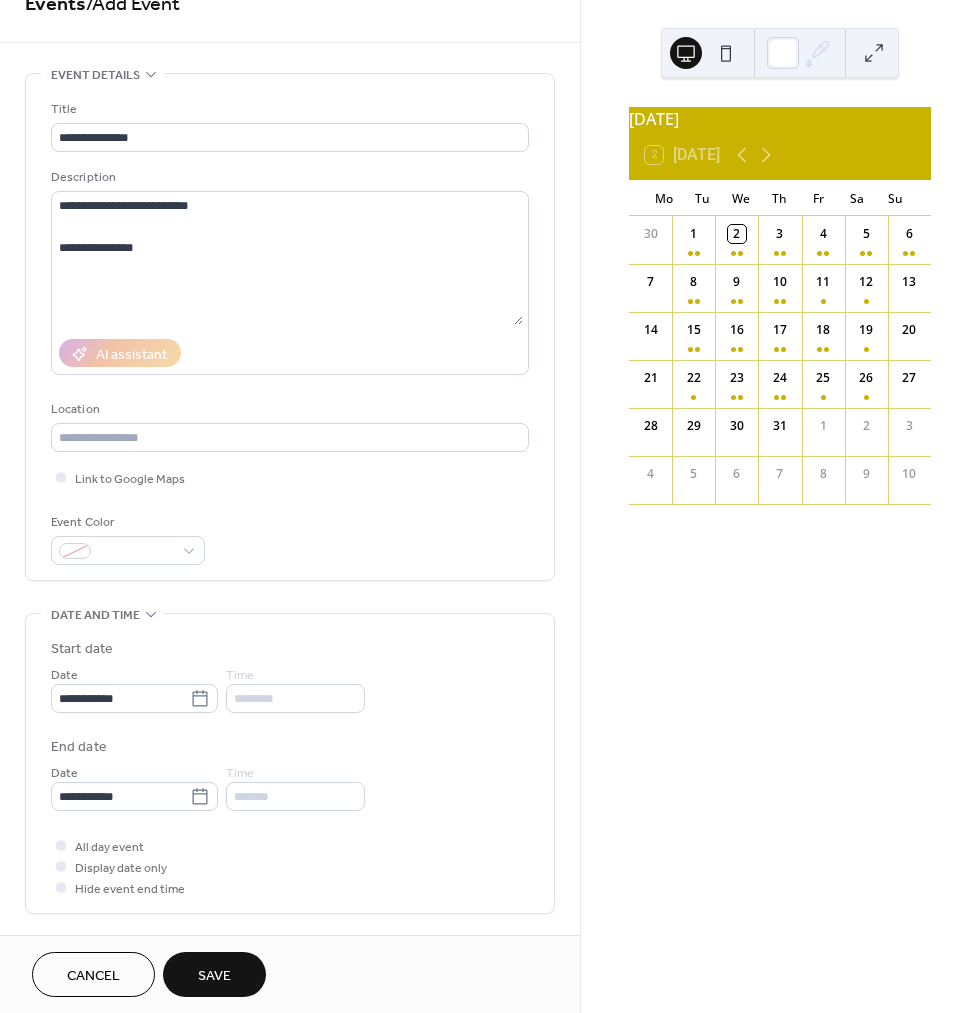 click on "Save" at bounding box center (214, 974) 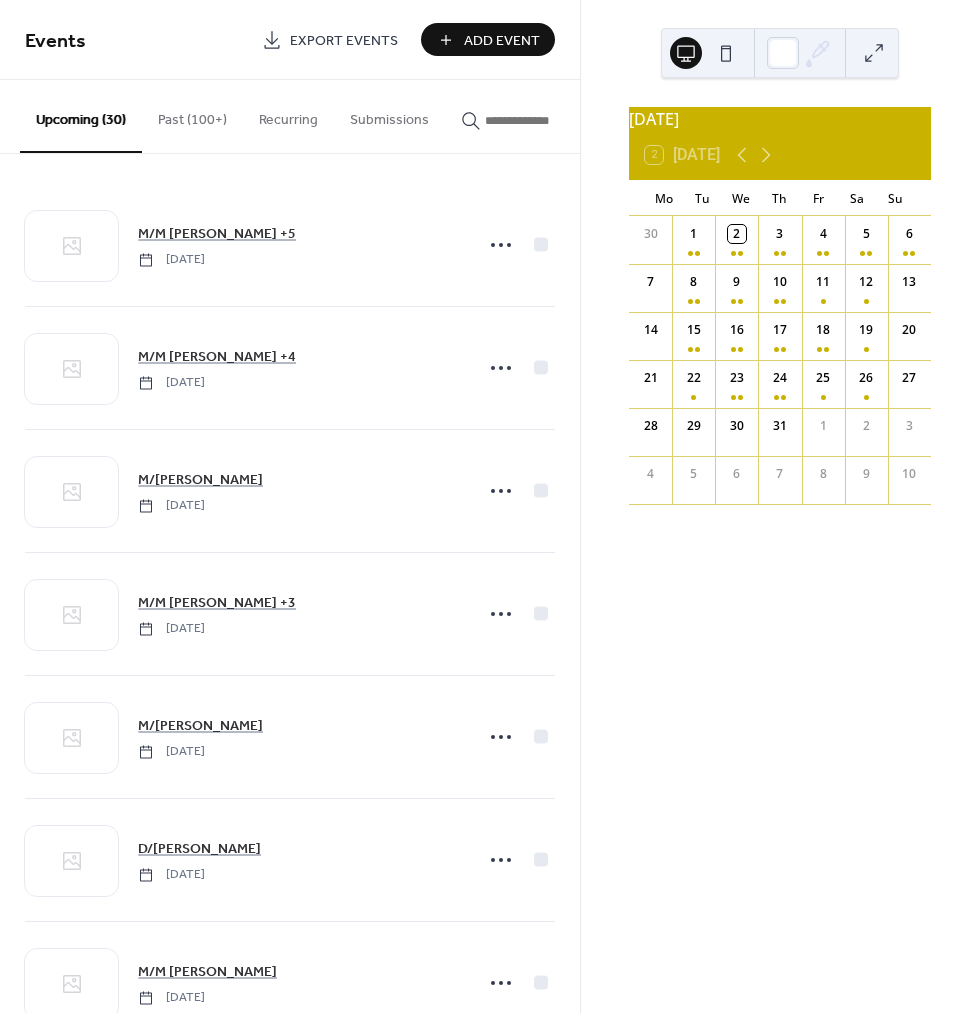 click on "Add Event" at bounding box center (488, 39) 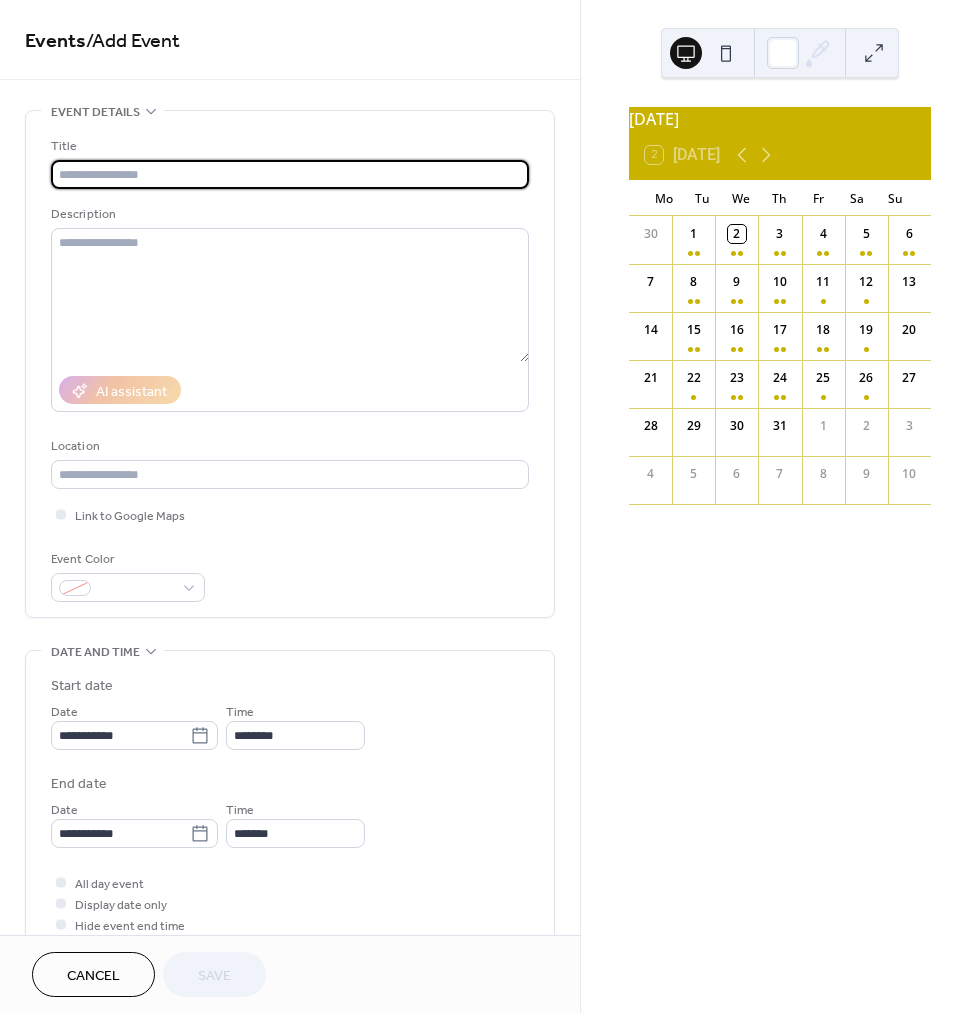 scroll, scrollTop: 19, scrollLeft: 0, axis: vertical 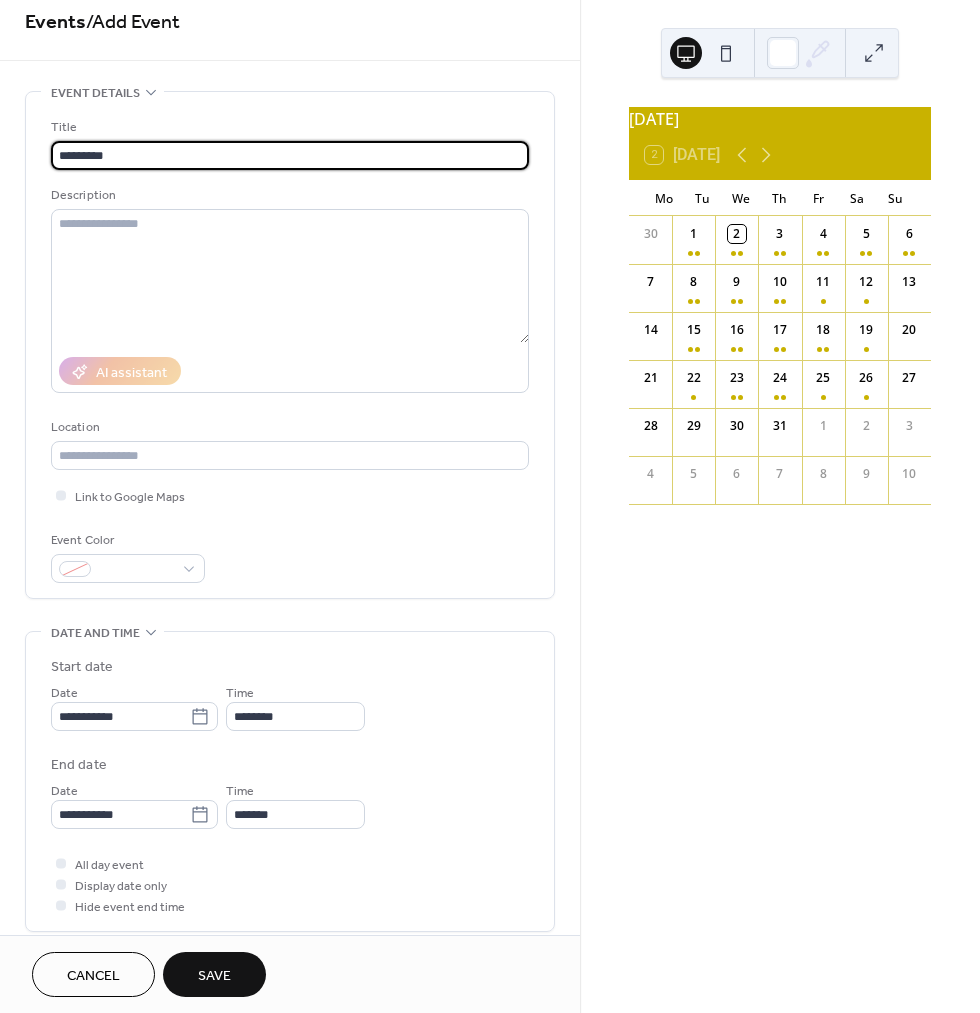 type on "*********" 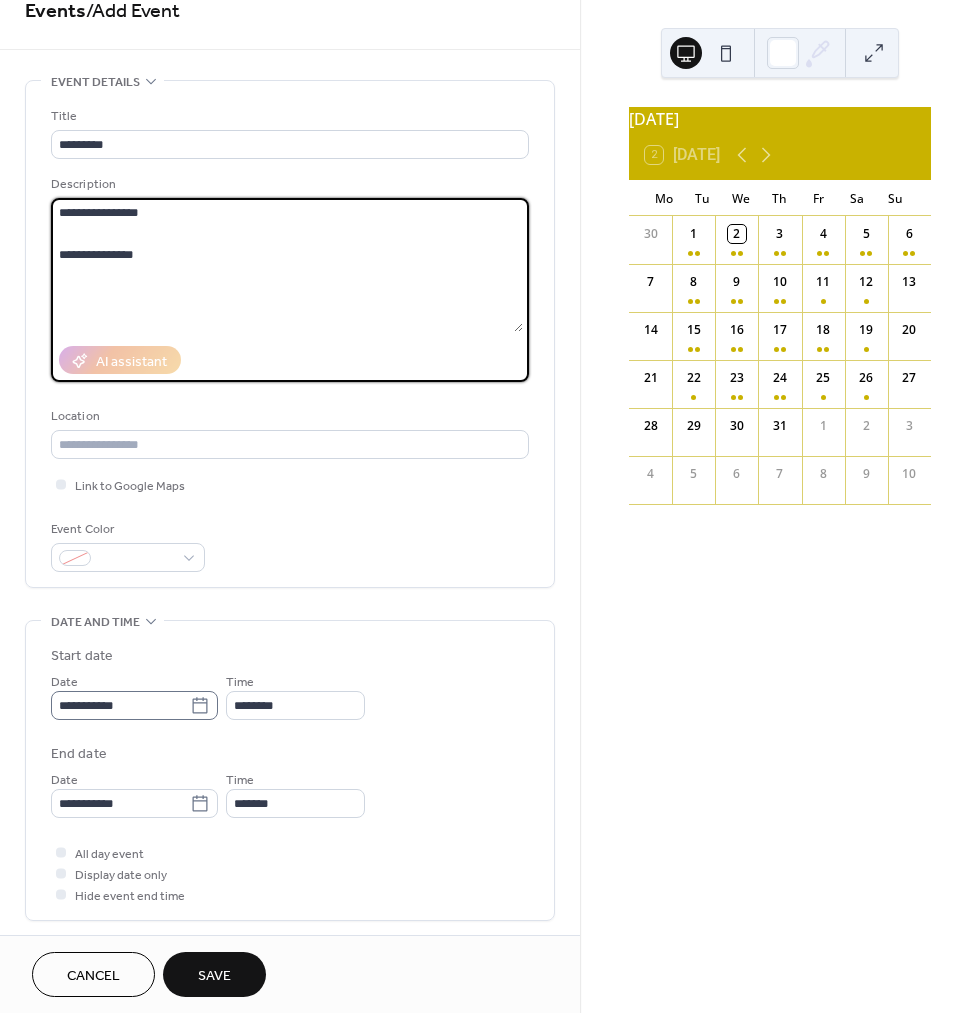 type on "**********" 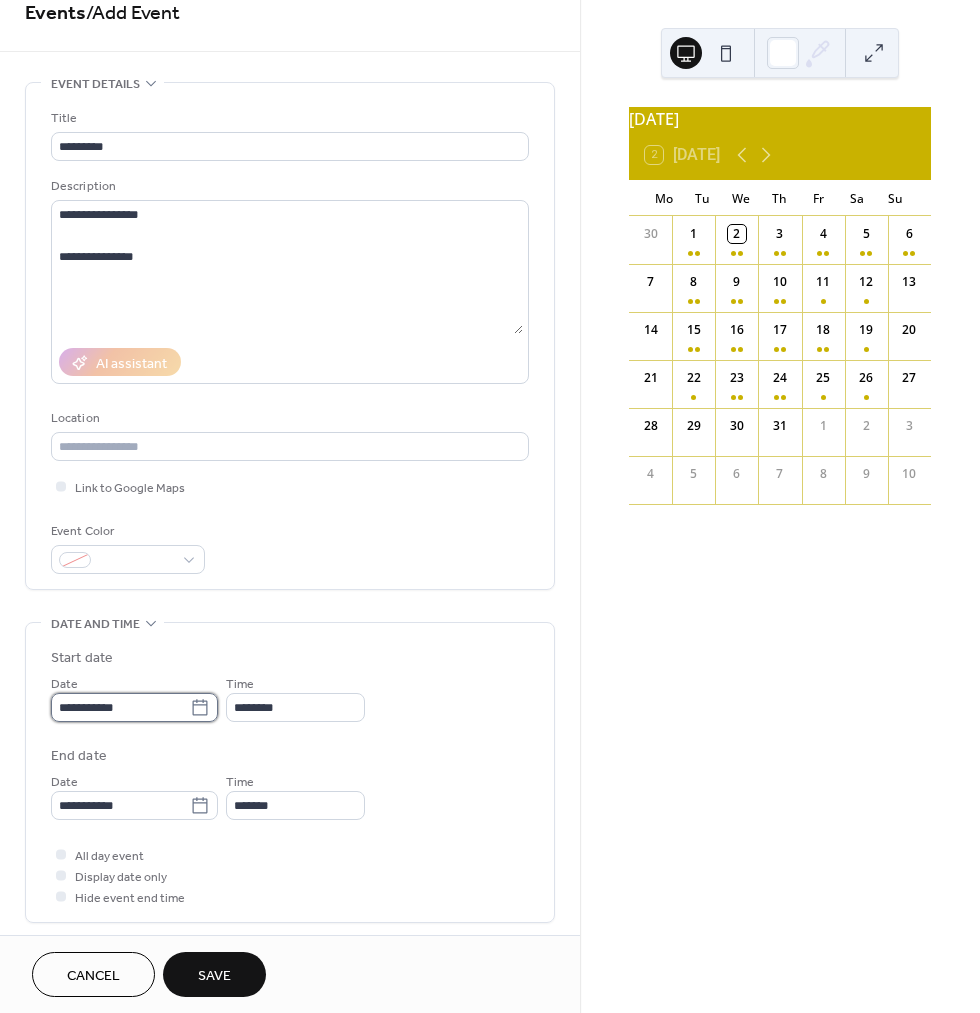 click on "**********" at bounding box center (120, 707) 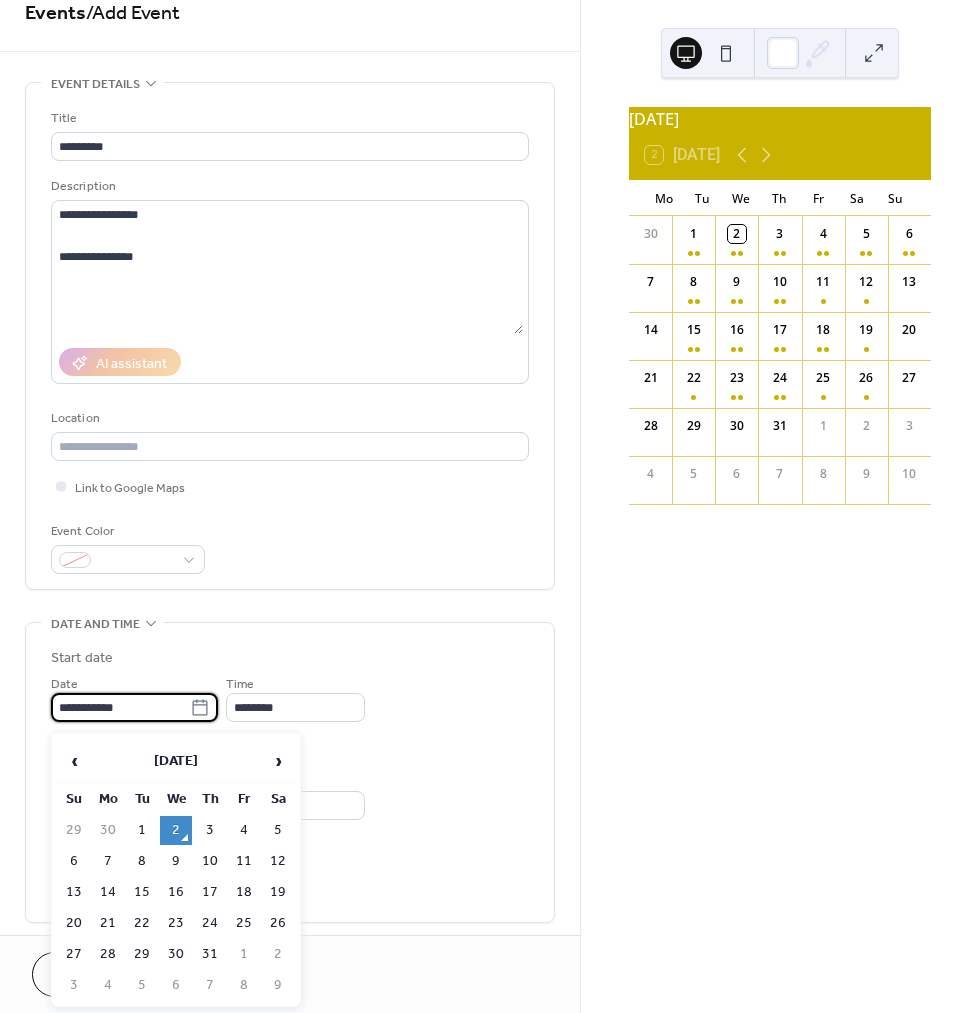 click on "23" at bounding box center (176, 923) 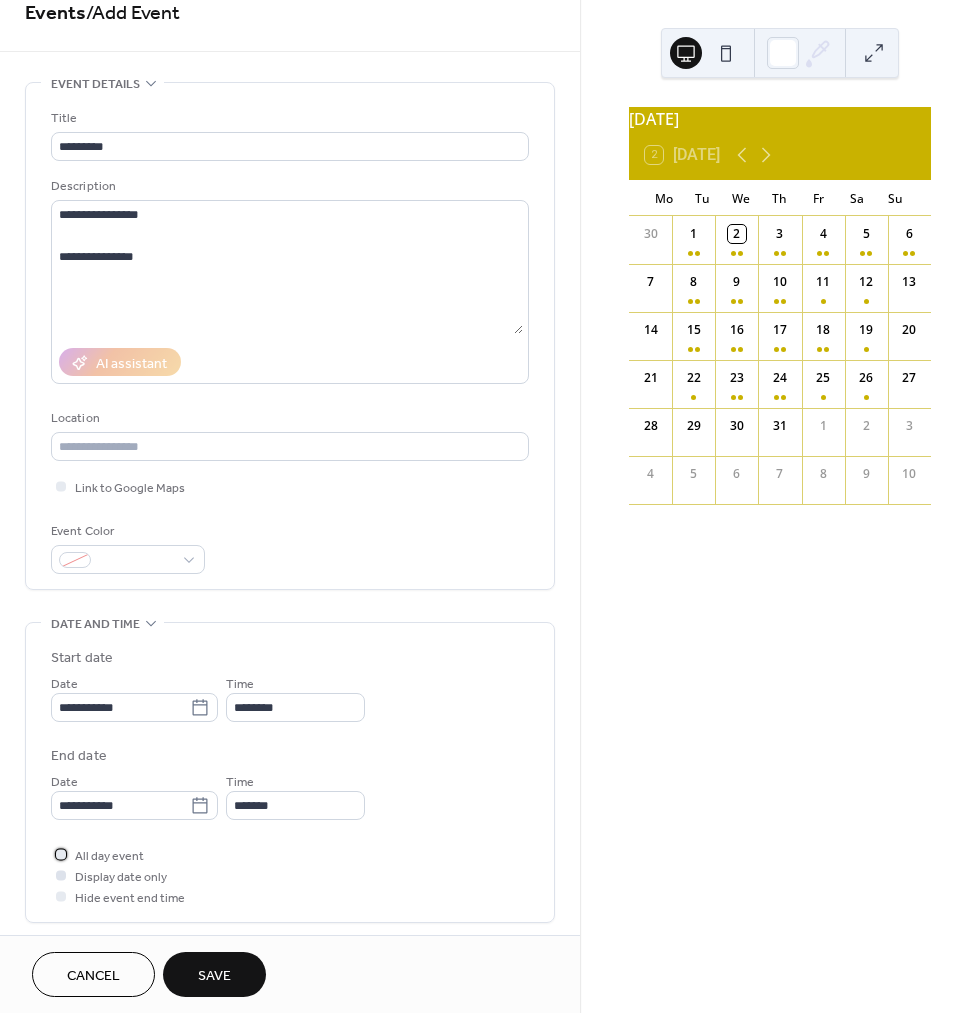 drag, startPoint x: 132, startPoint y: 865, endPoint x: 141, endPoint y: 875, distance: 13.453624 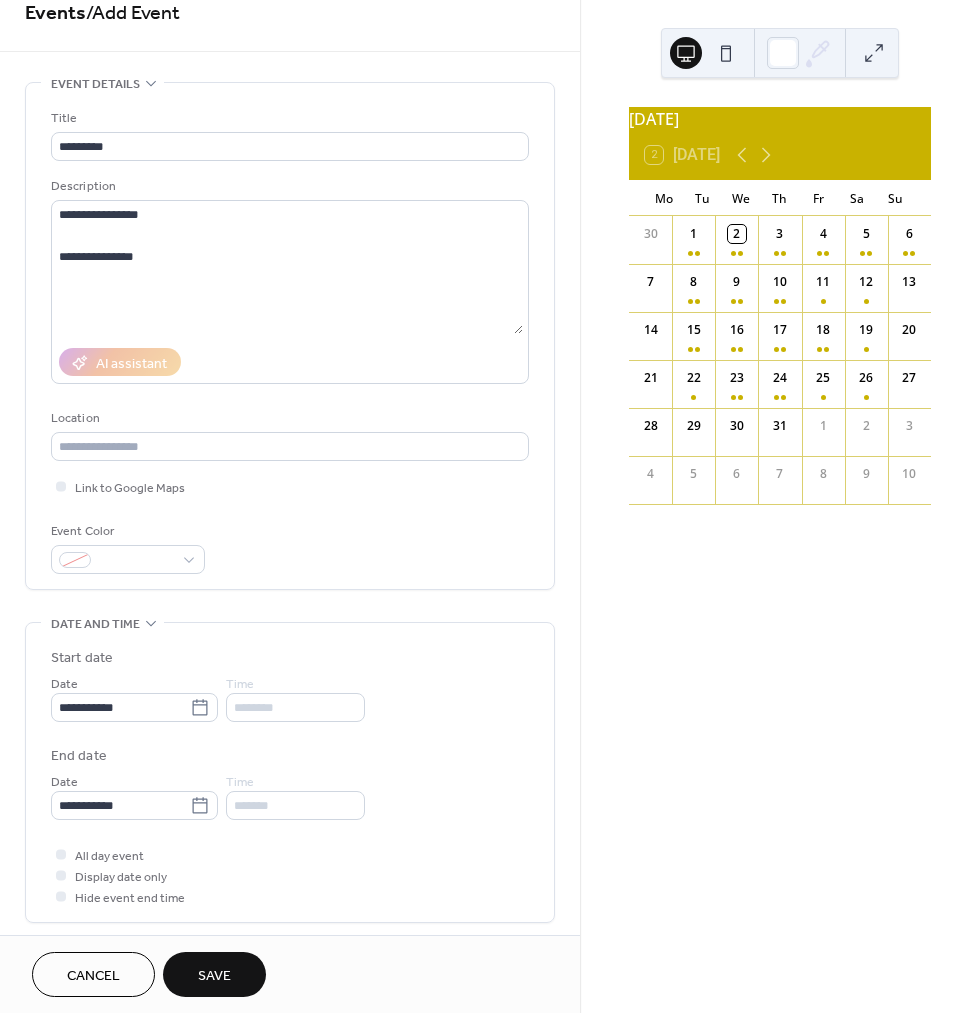 click on "Save" at bounding box center [214, 976] 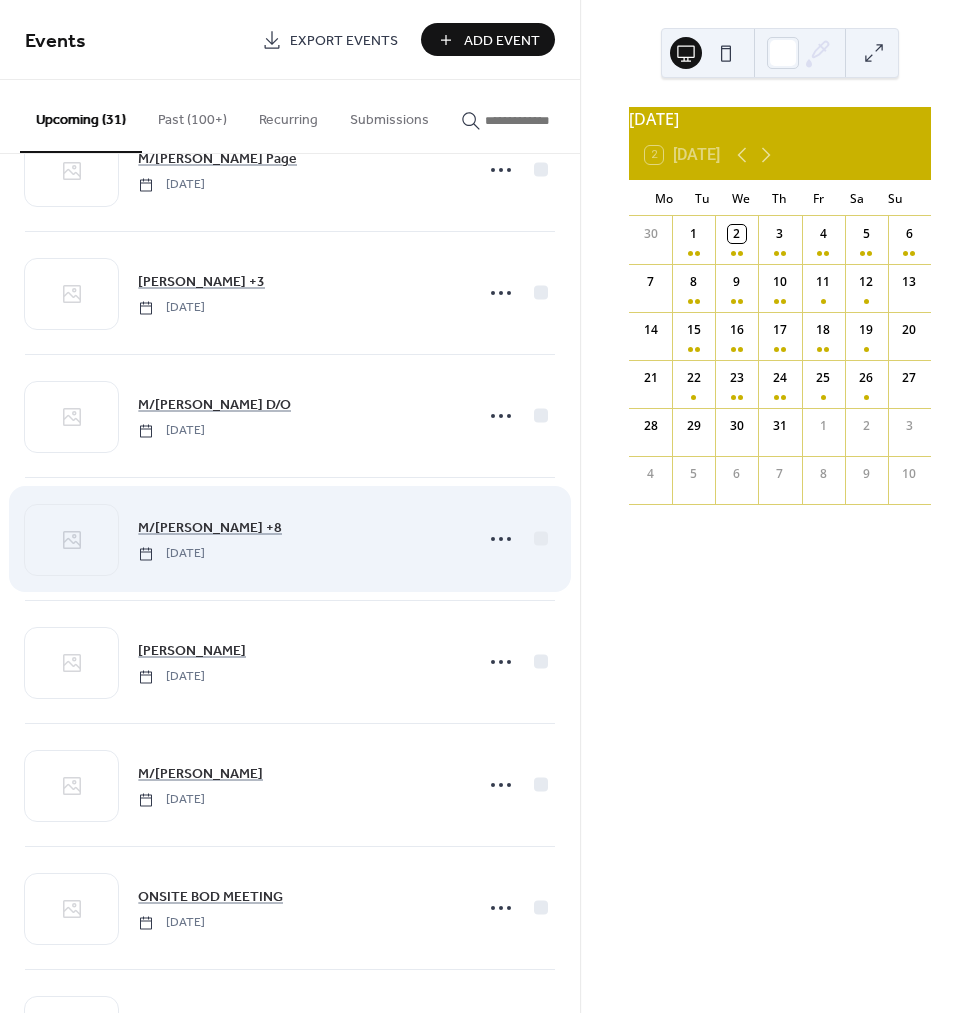 scroll, scrollTop: 2302, scrollLeft: 0, axis: vertical 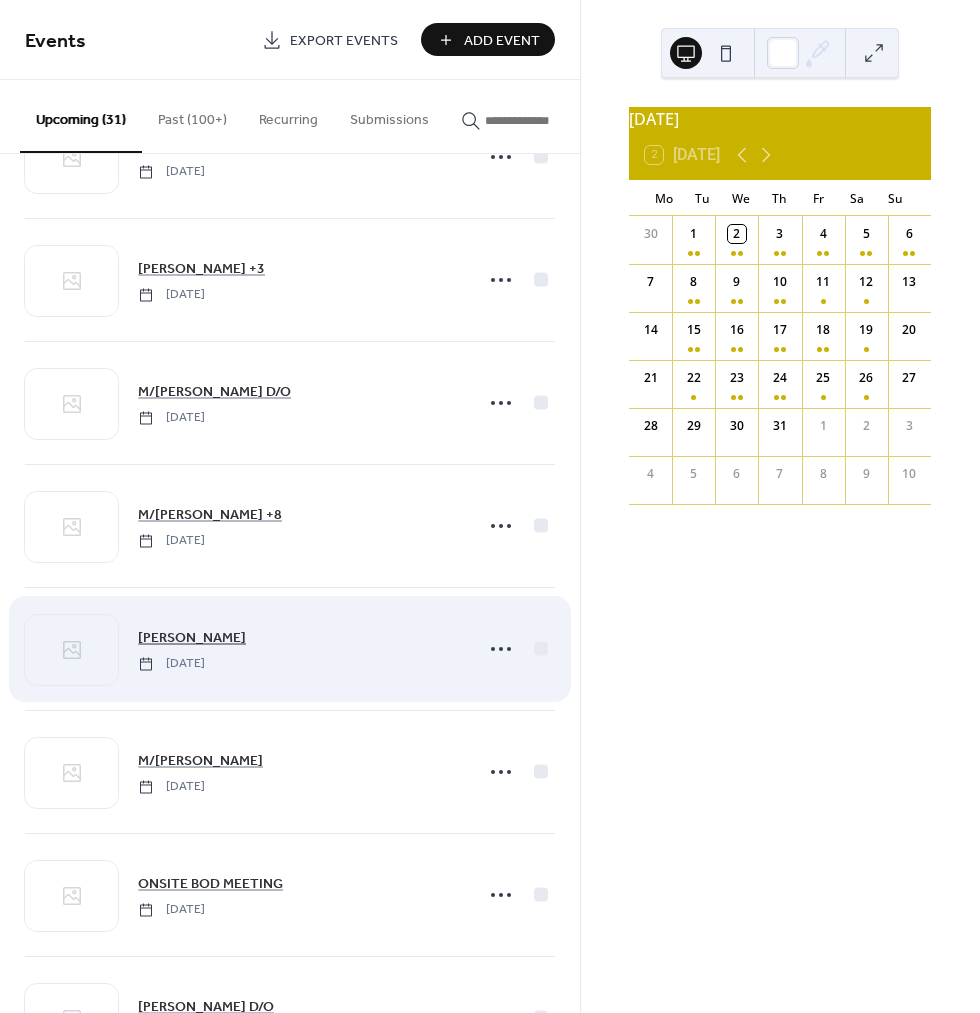 click on "[PERSON_NAME]" at bounding box center [192, 638] 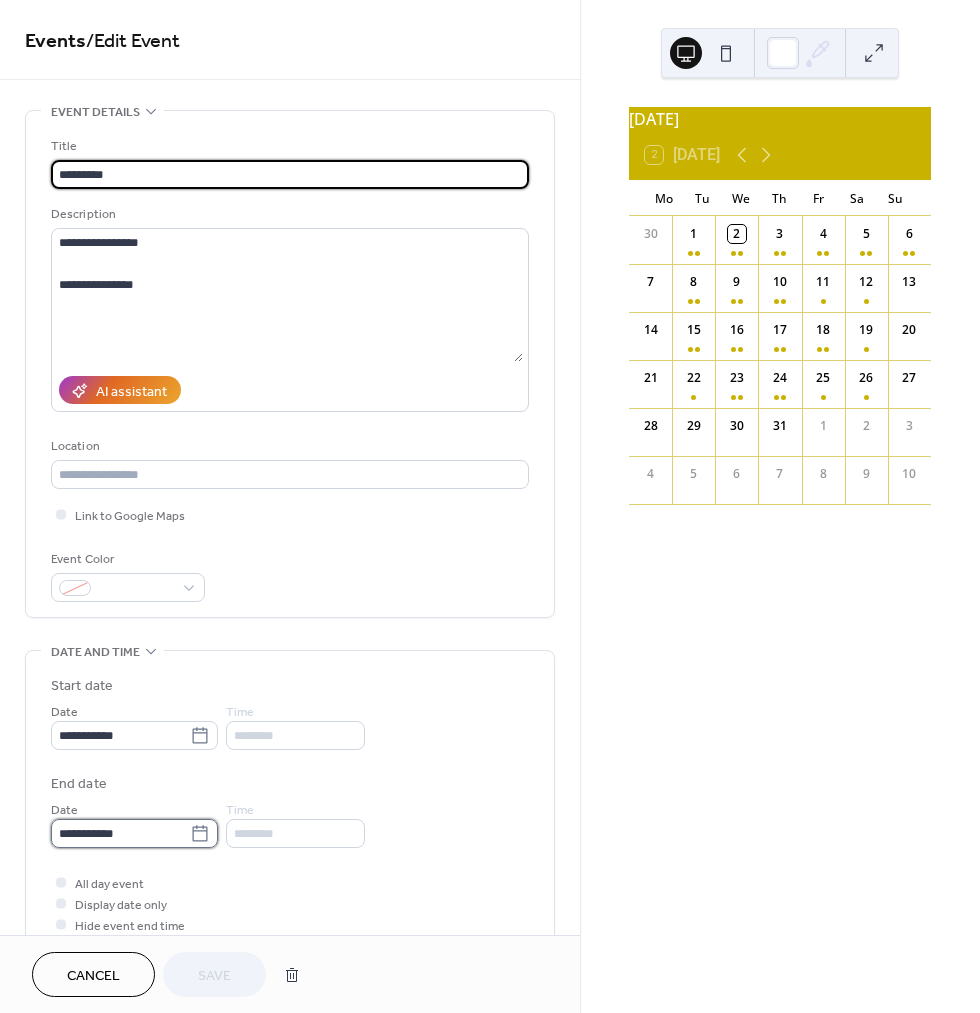 click on "**********" at bounding box center (120, 833) 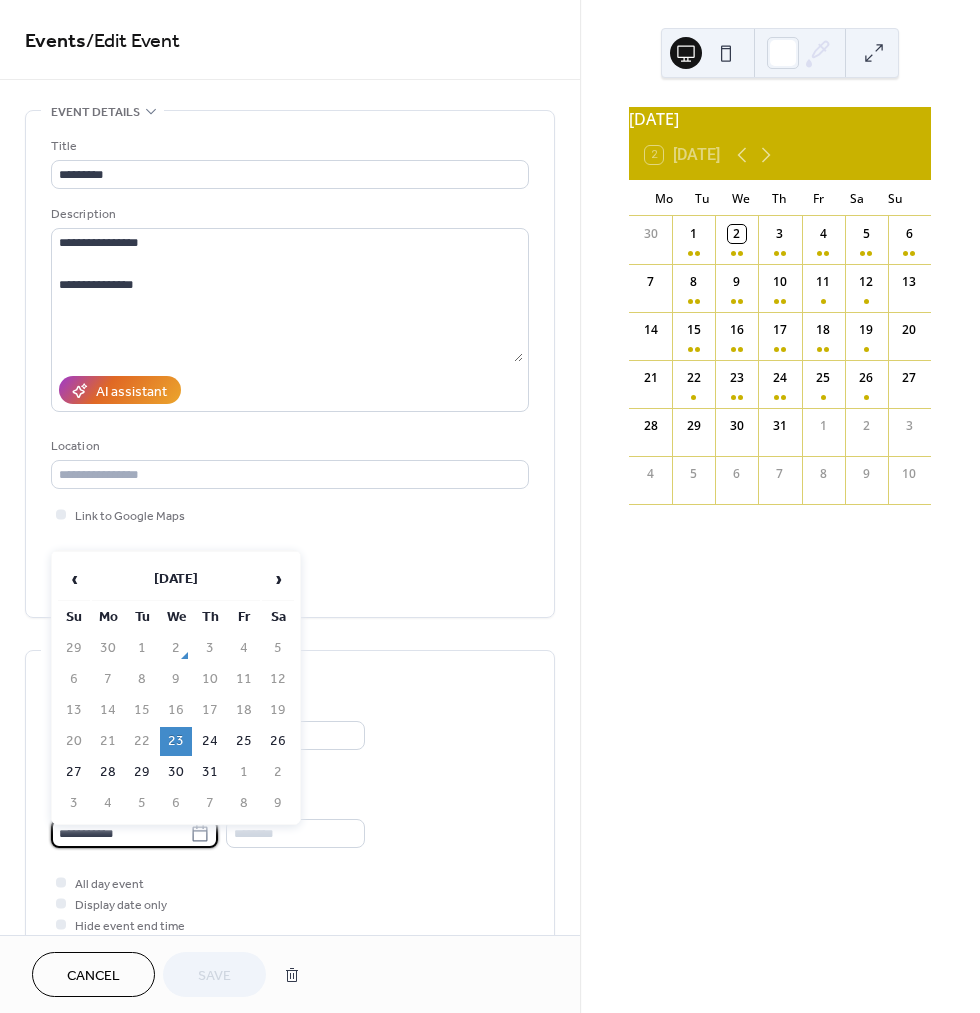 click on "24" at bounding box center (210, 741) 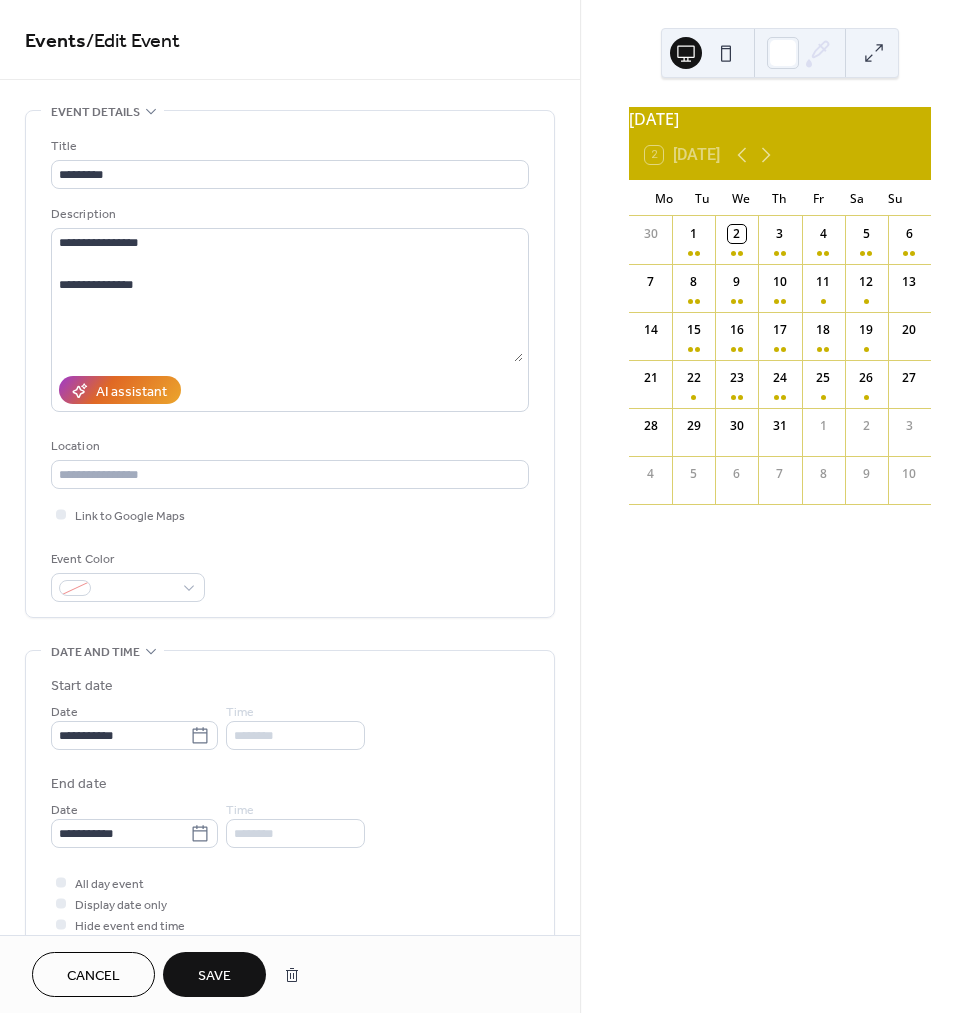 click on "Save" at bounding box center [214, 976] 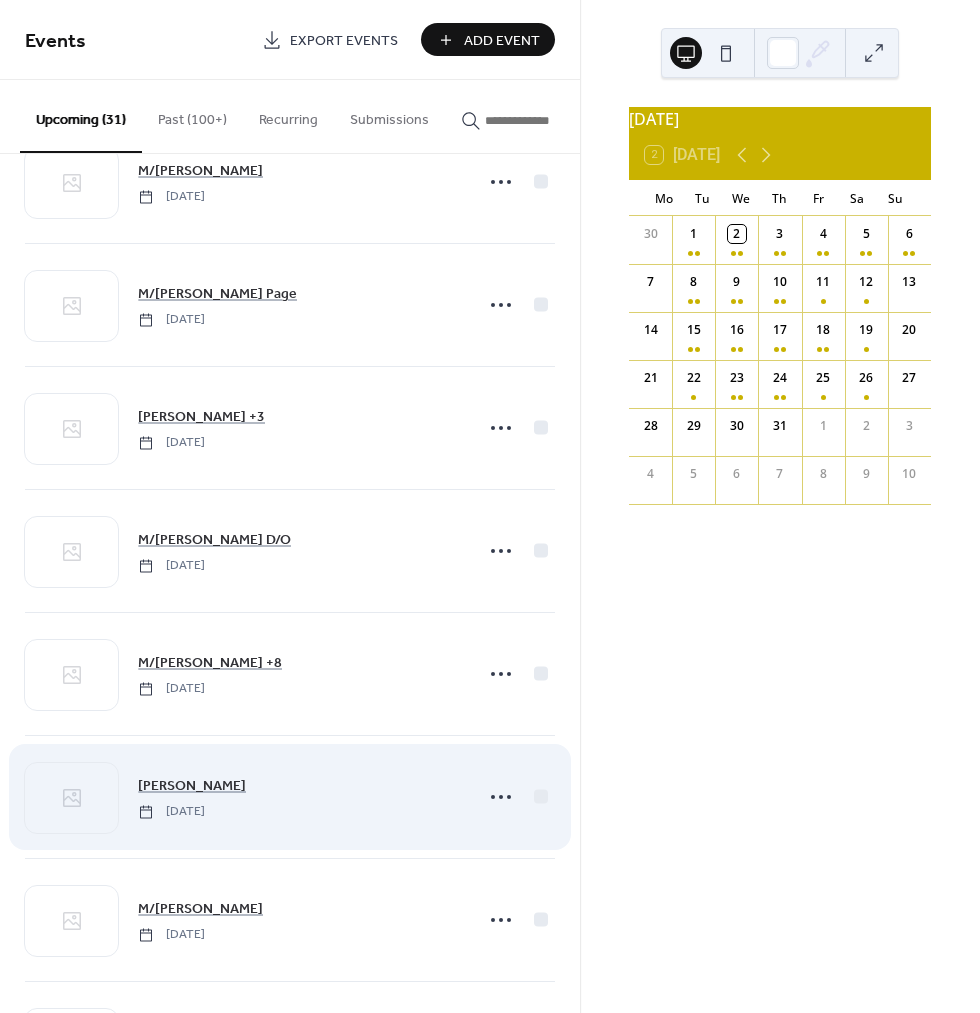 scroll, scrollTop: 2179, scrollLeft: 0, axis: vertical 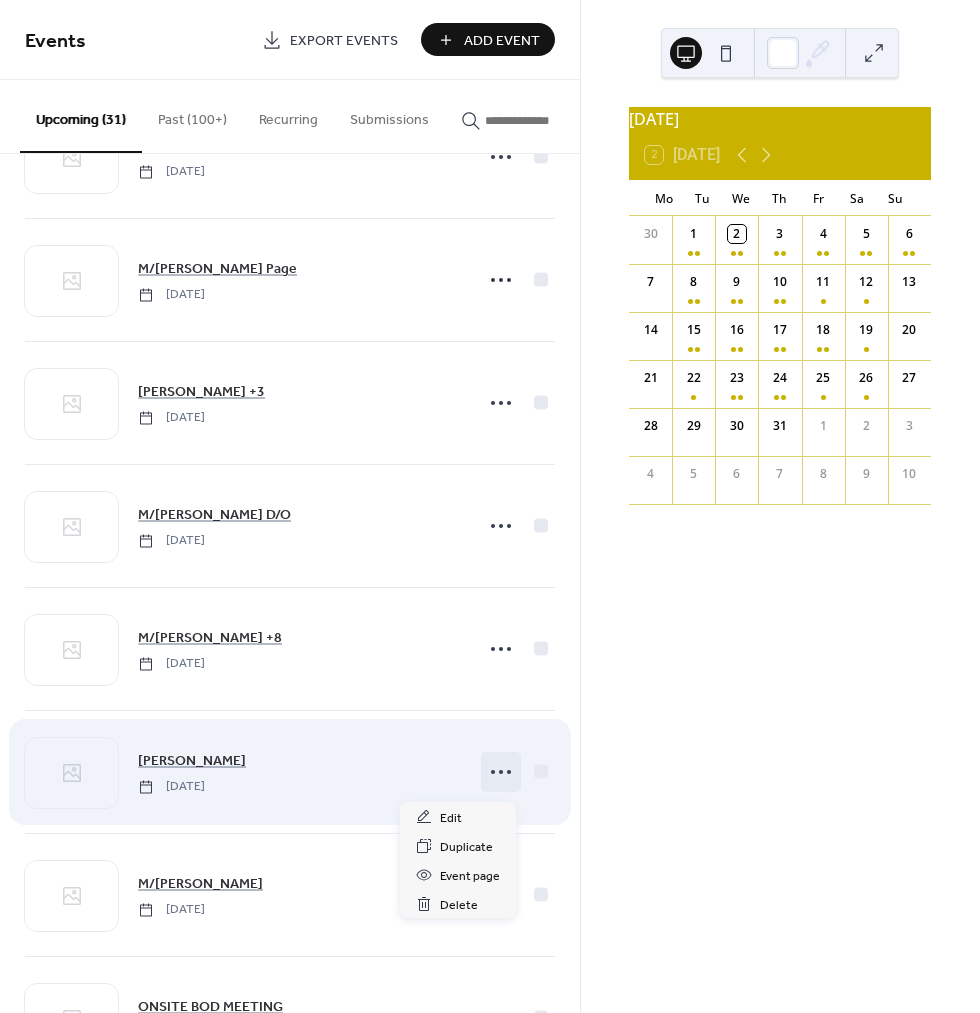 click 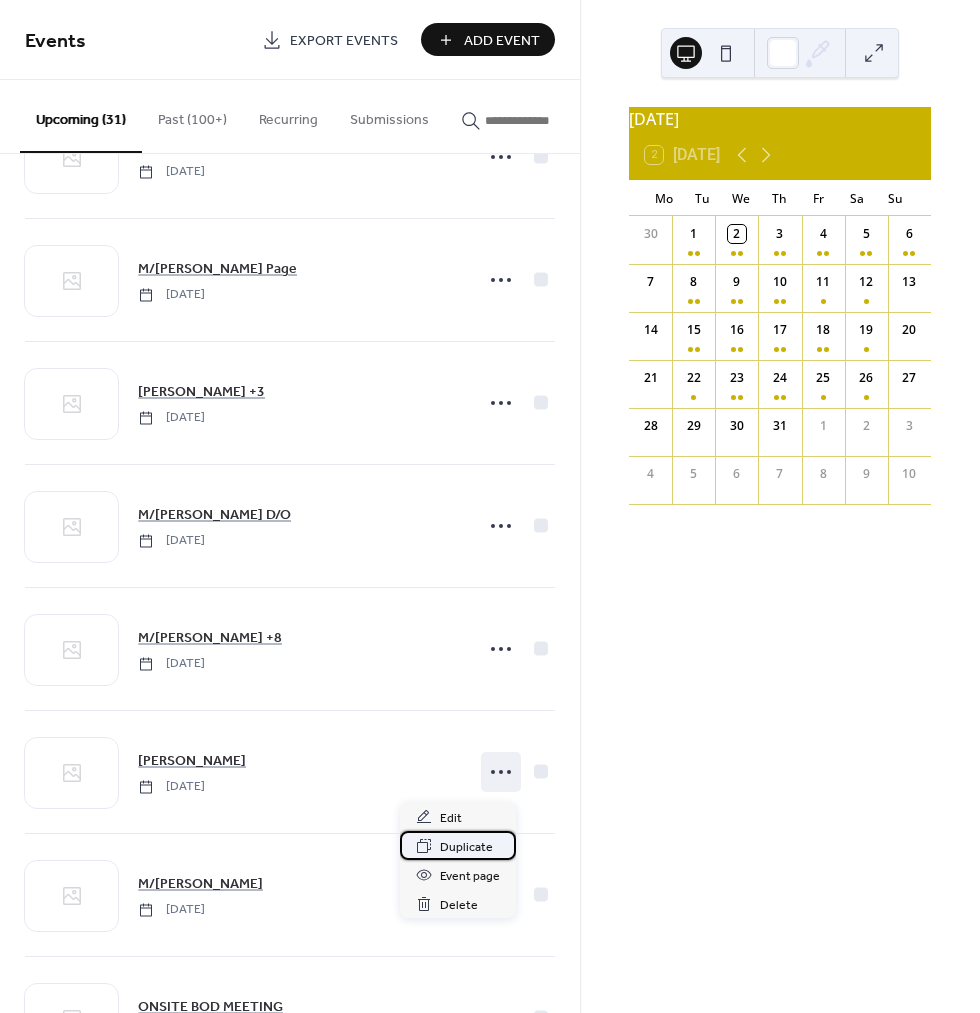 click on "Duplicate" at bounding box center [466, 847] 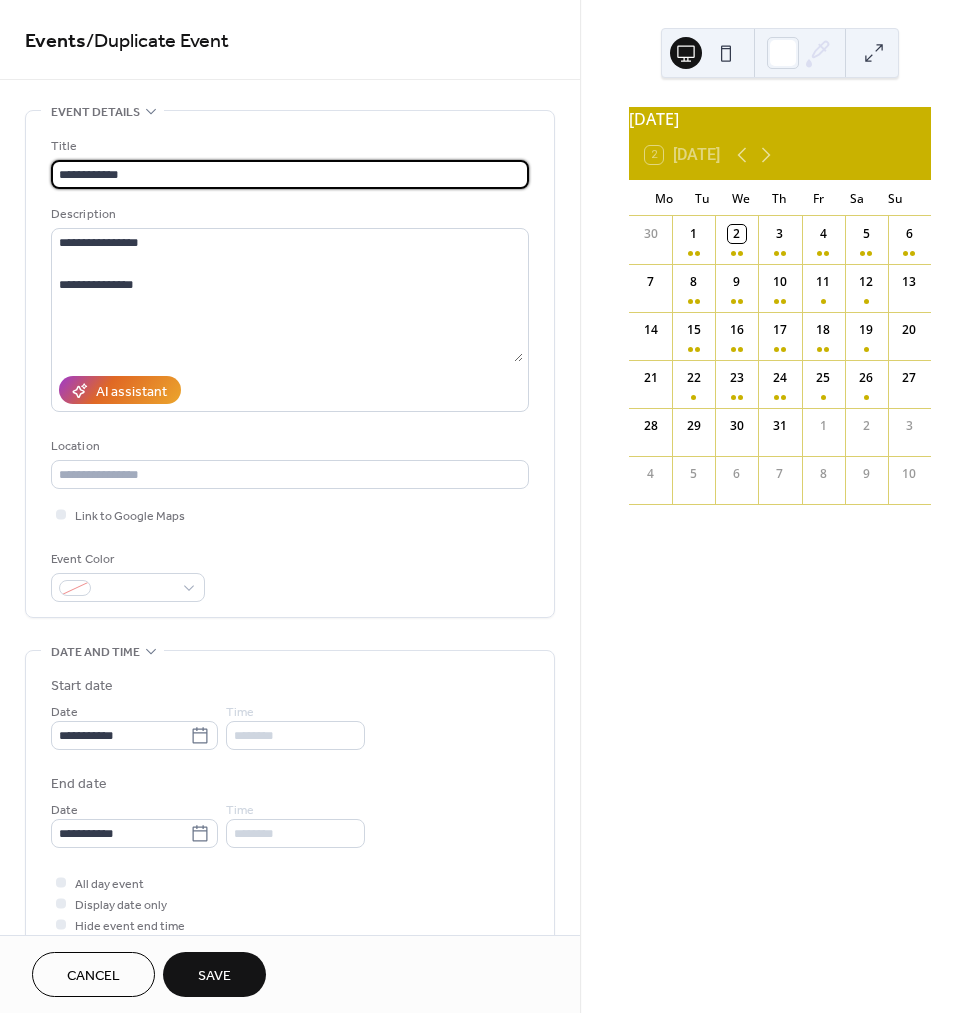 type on "**********" 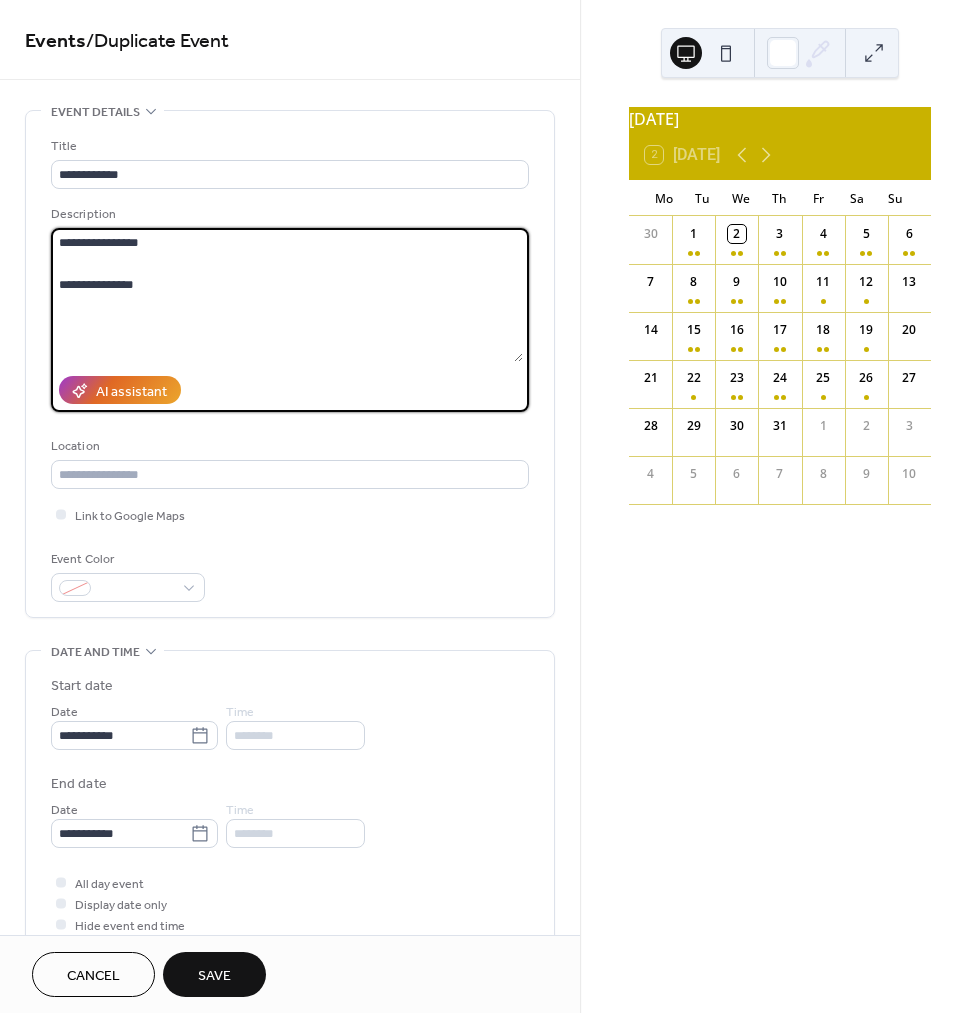 scroll, scrollTop: 13, scrollLeft: 0, axis: vertical 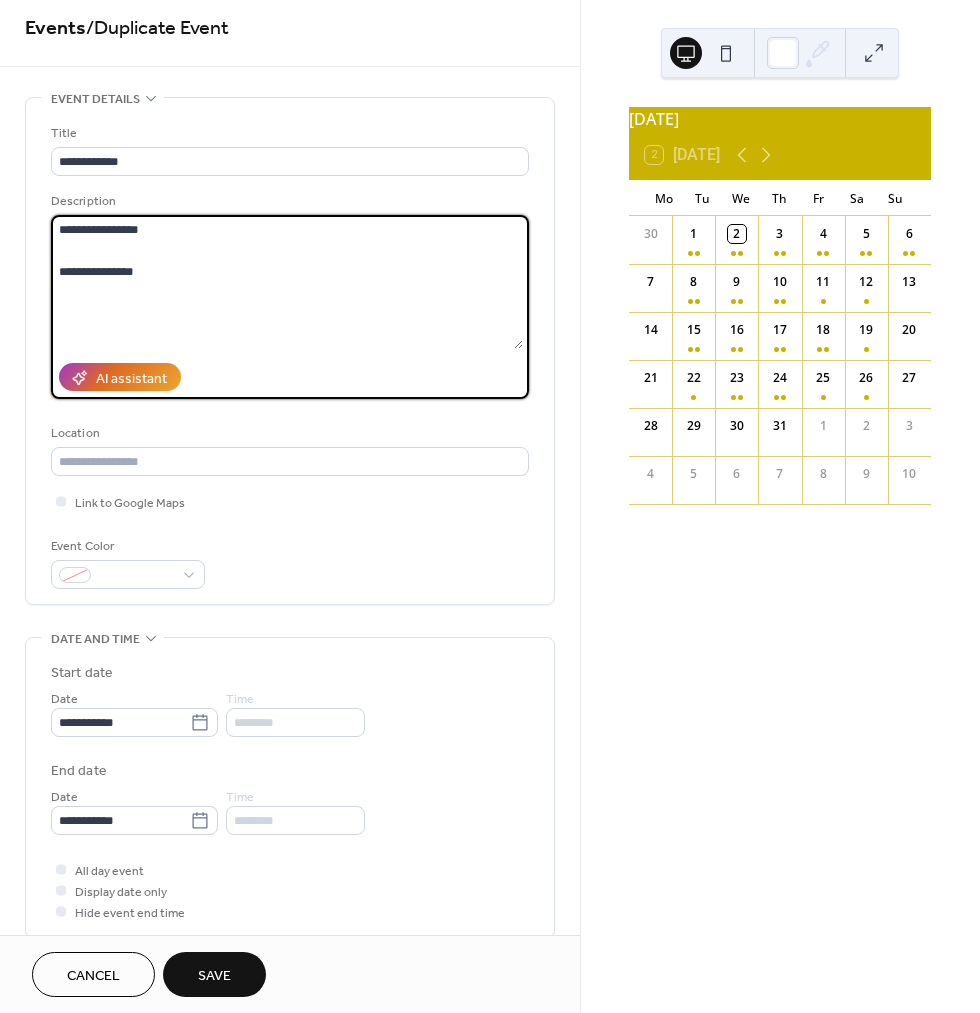 drag, startPoint x: 158, startPoint y: 230, endPoint x: 113, endPoint y: 233, distance: 45.099888 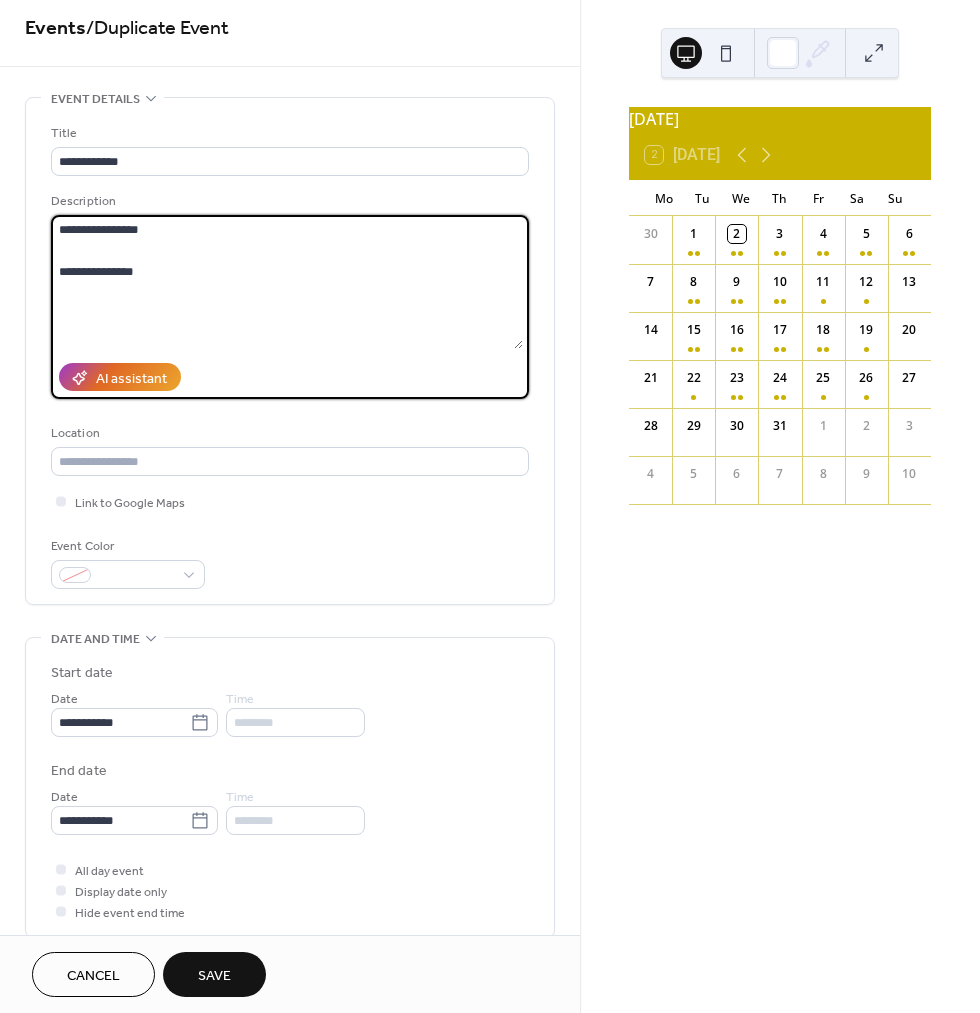 click on "**********" at bounding box center [287, 282] 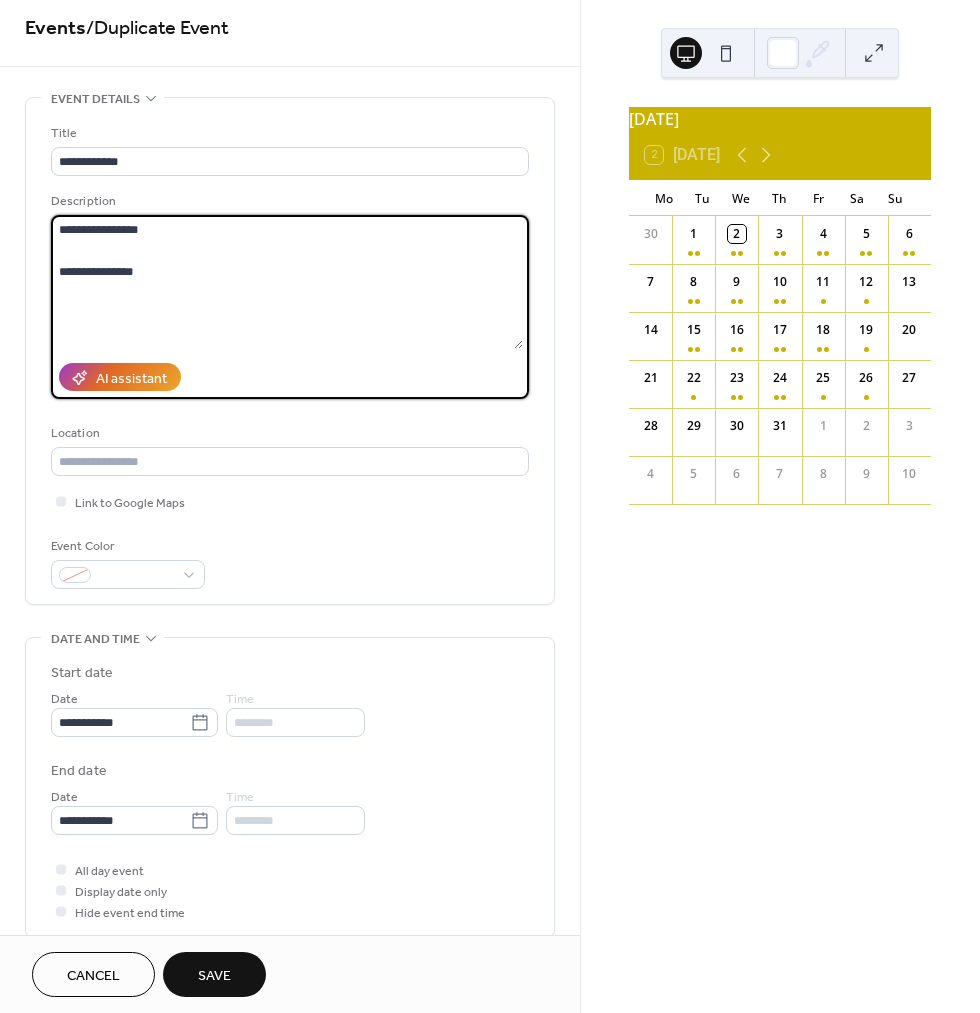 click on "**********" at bounding box center [287, 282] 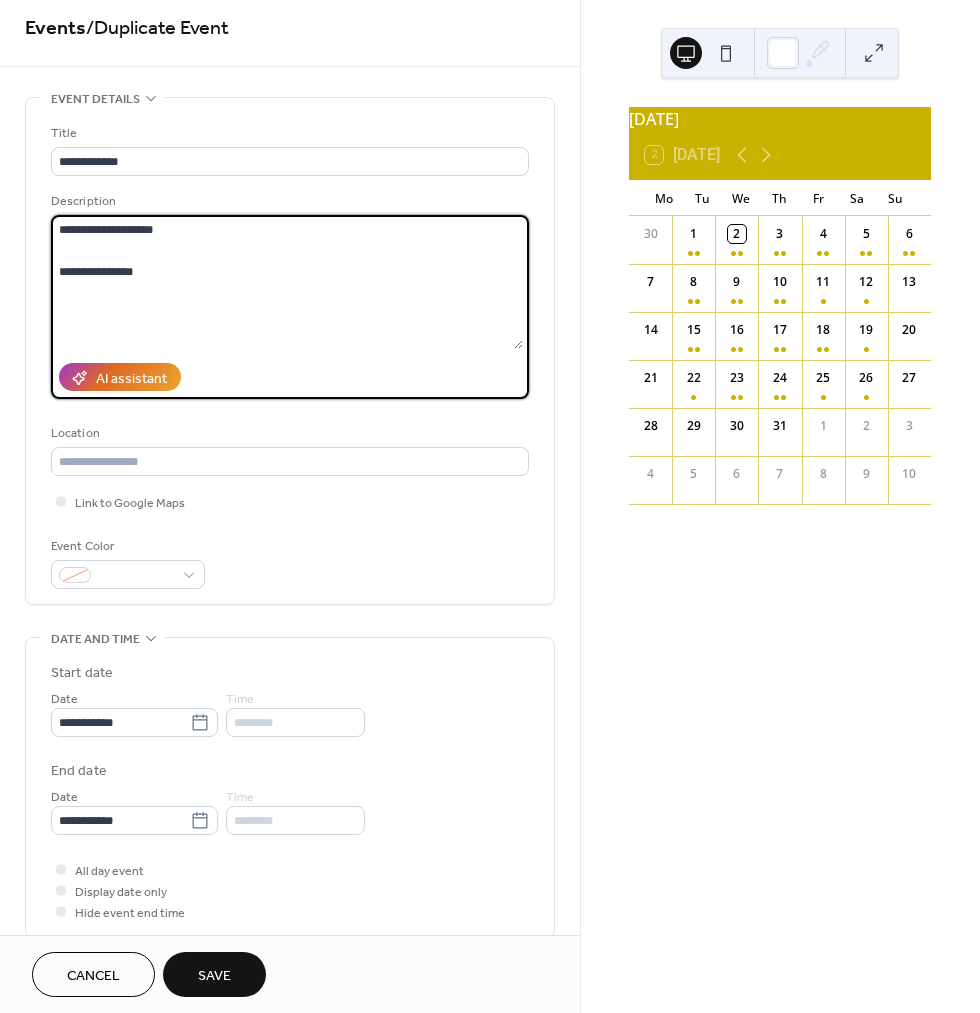 type on "**********" 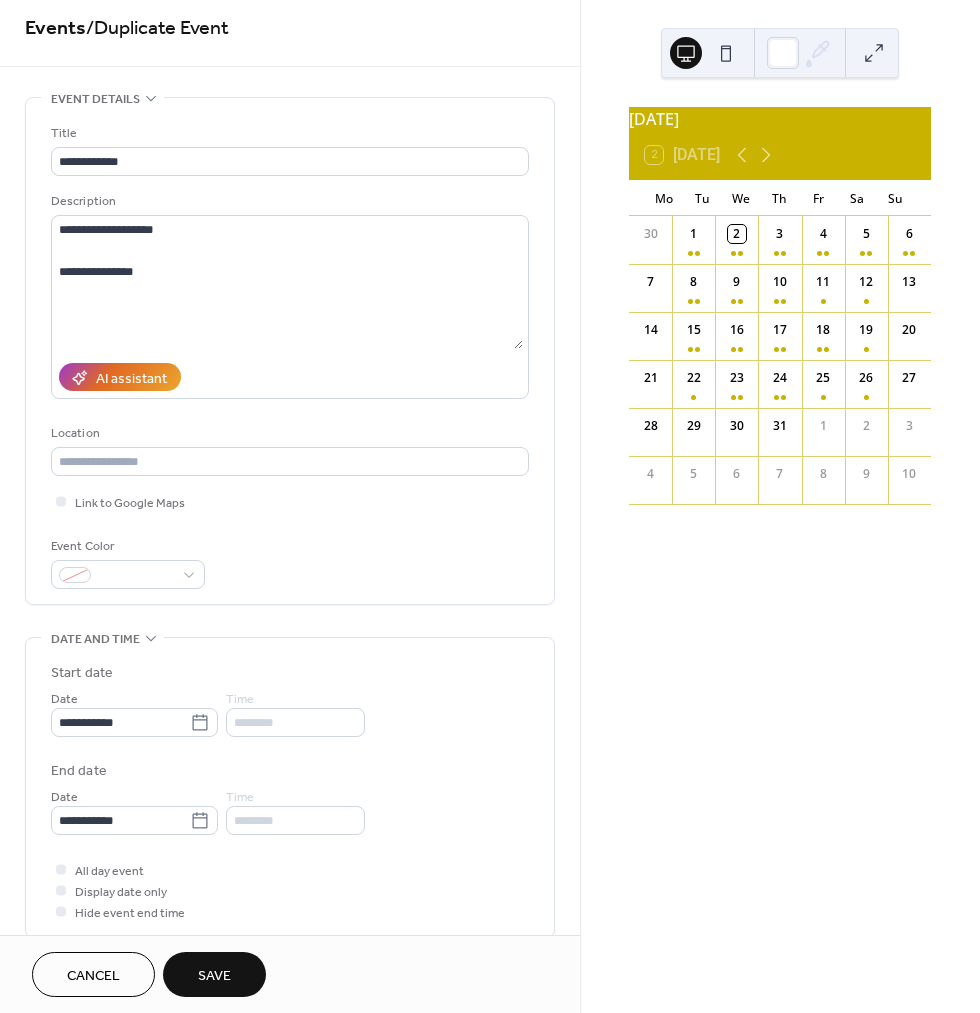 click on "Save" at bounding box center (214, 976) 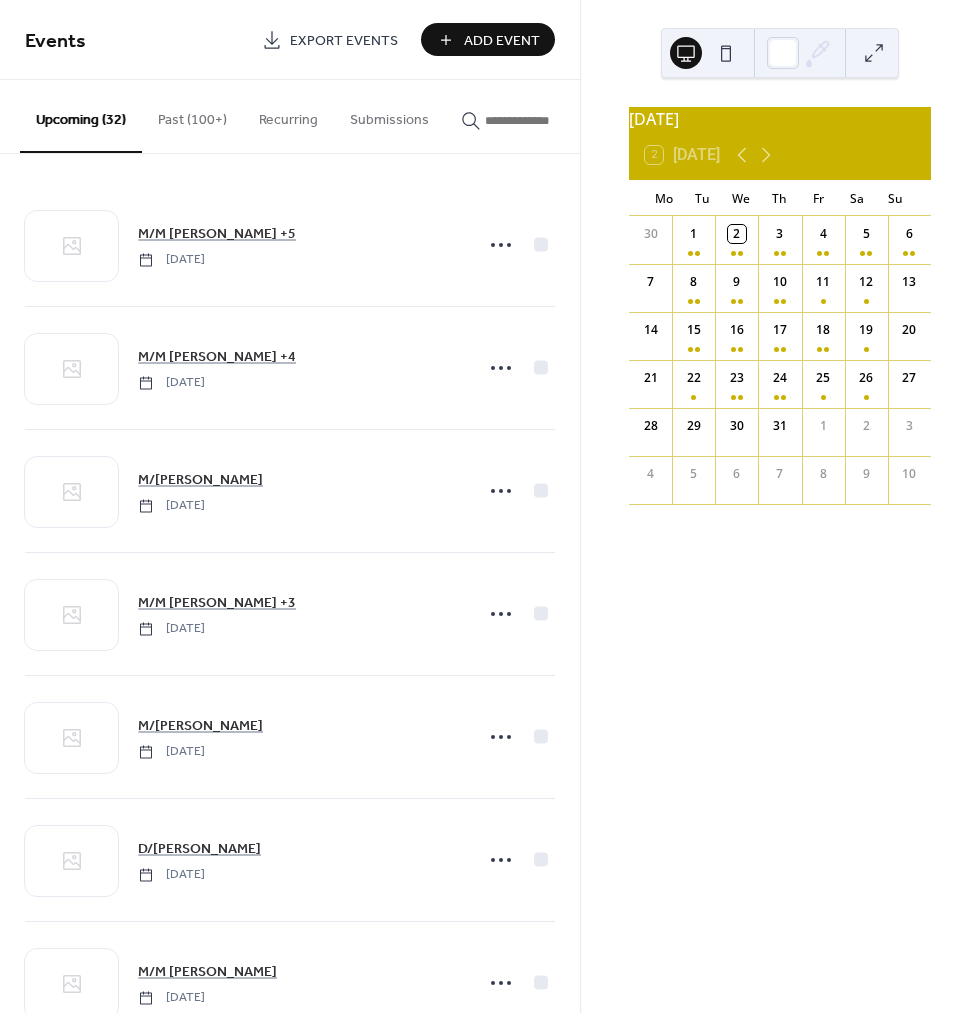 click on "Add Event" at bounding box center [488, 39] 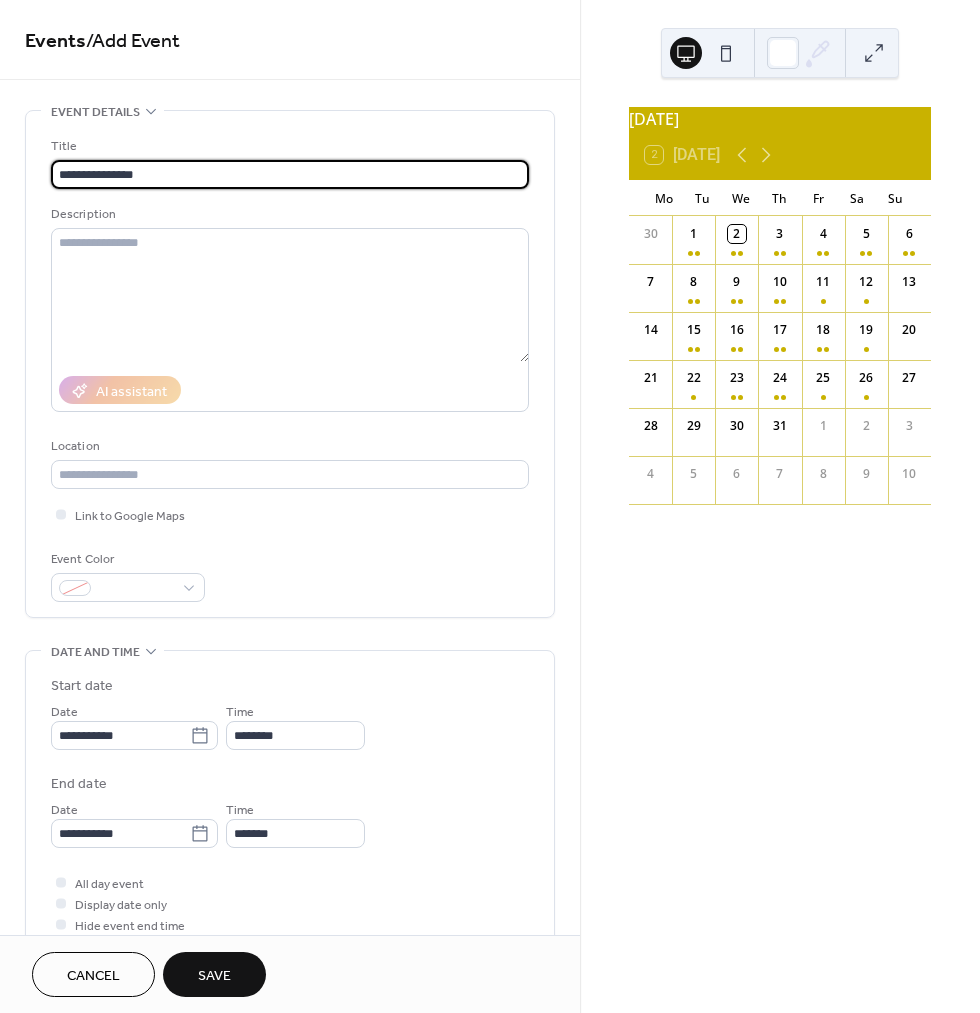 type on "**********" 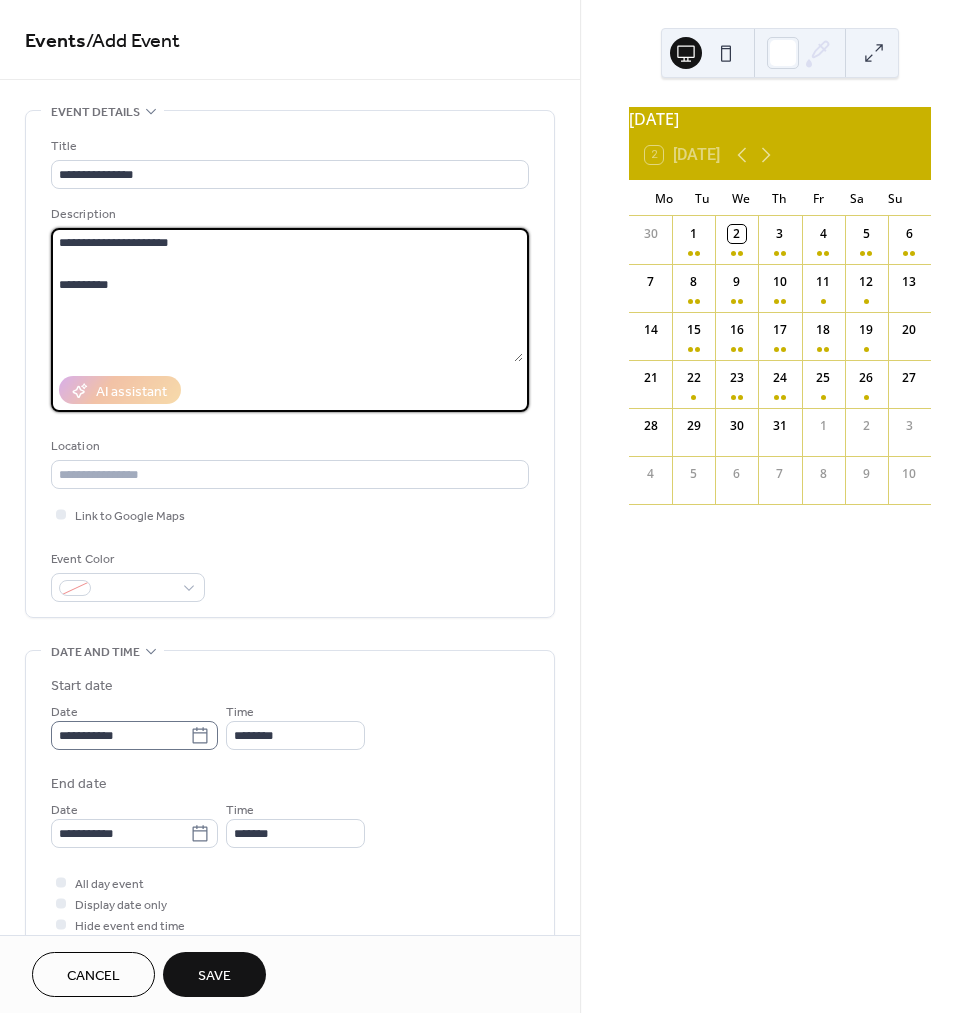 type on "**********" 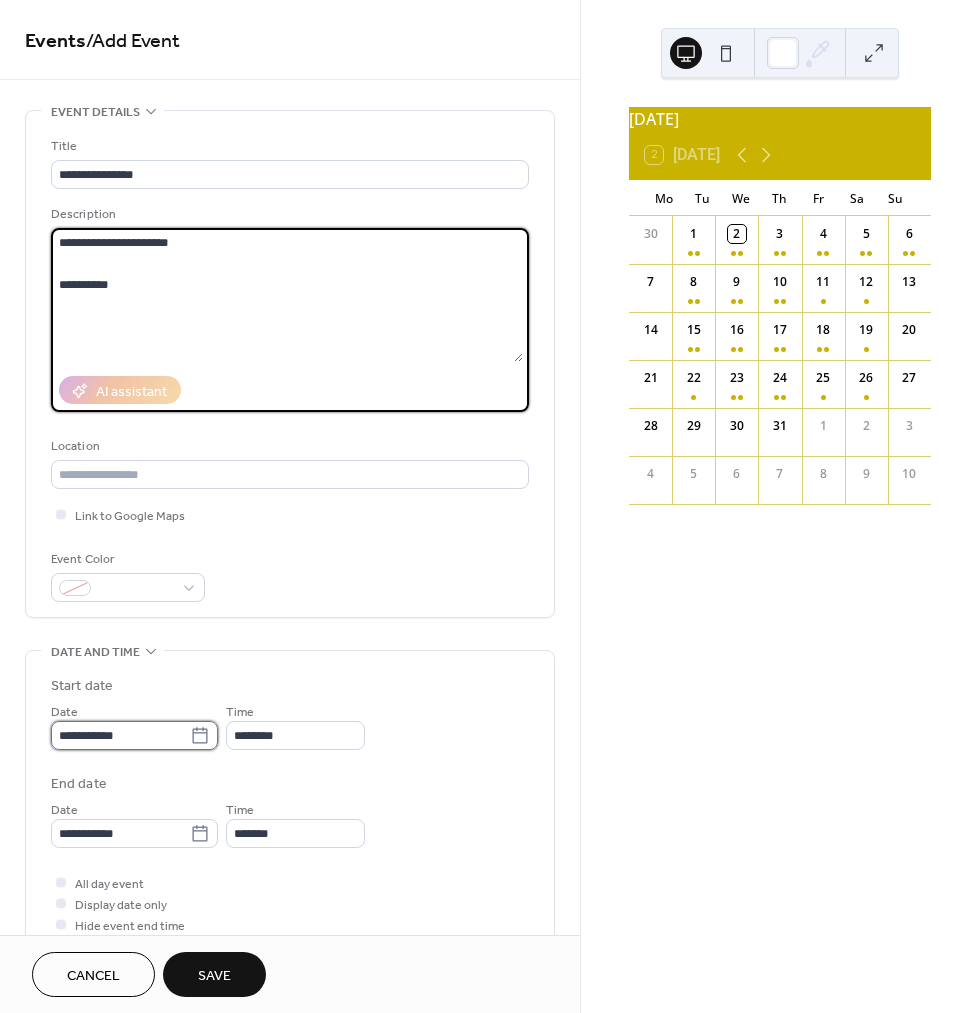 click on "**********" at bounding box center (120, 735) 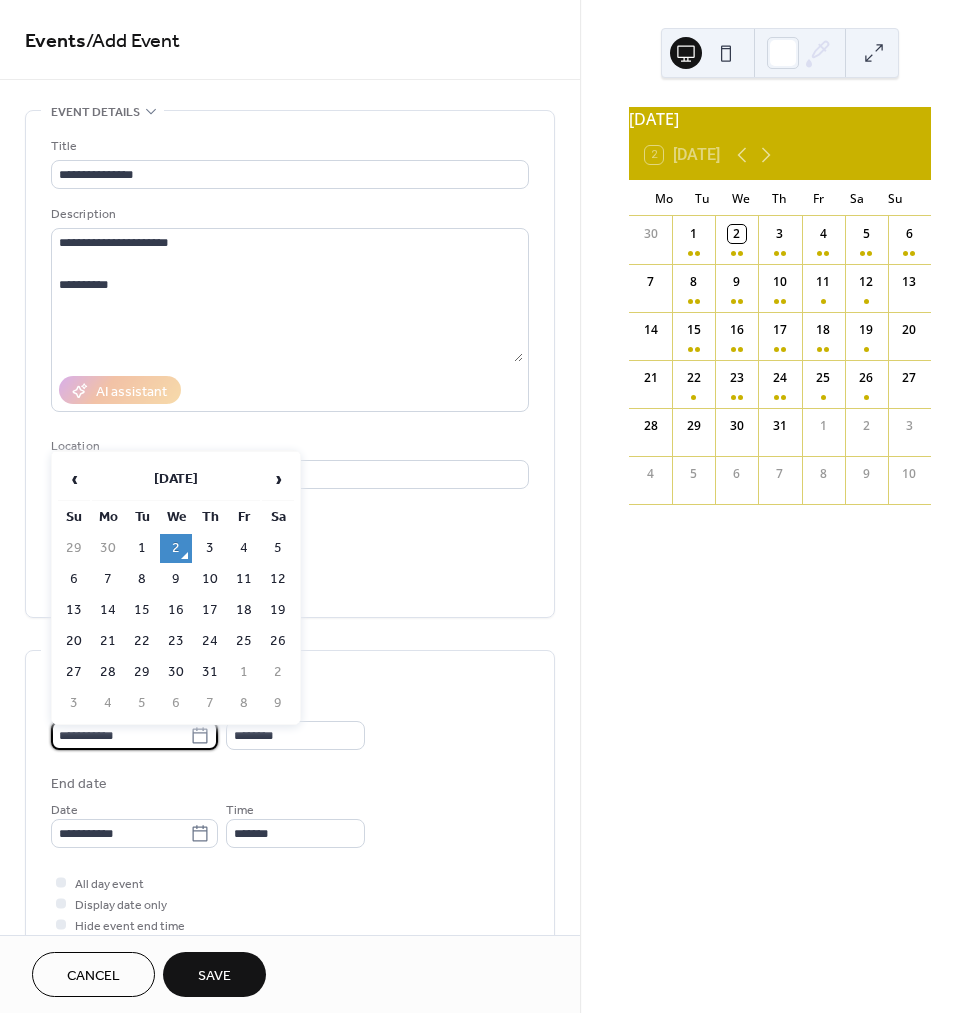 click on "23" at bounding box center [176, 641] 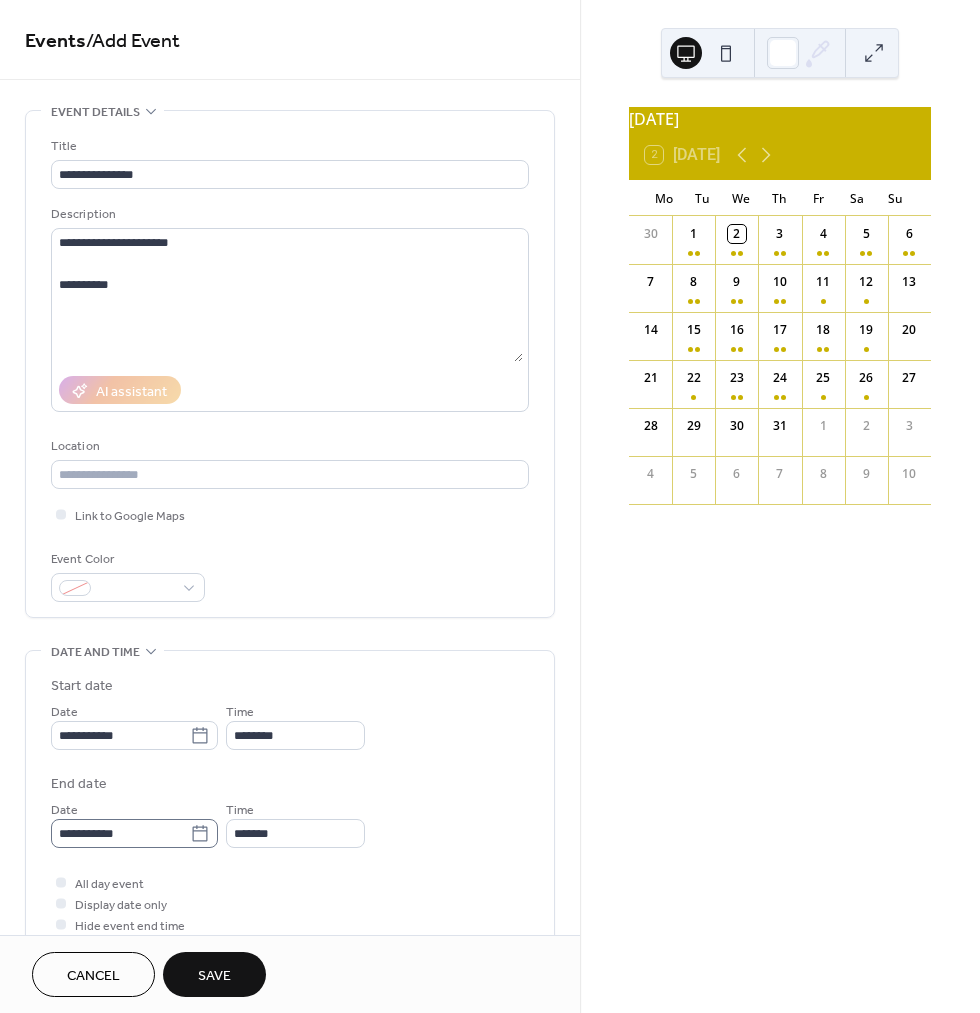 scroll, scrollTop: 2, scrollLeft: 0, axis: vertical 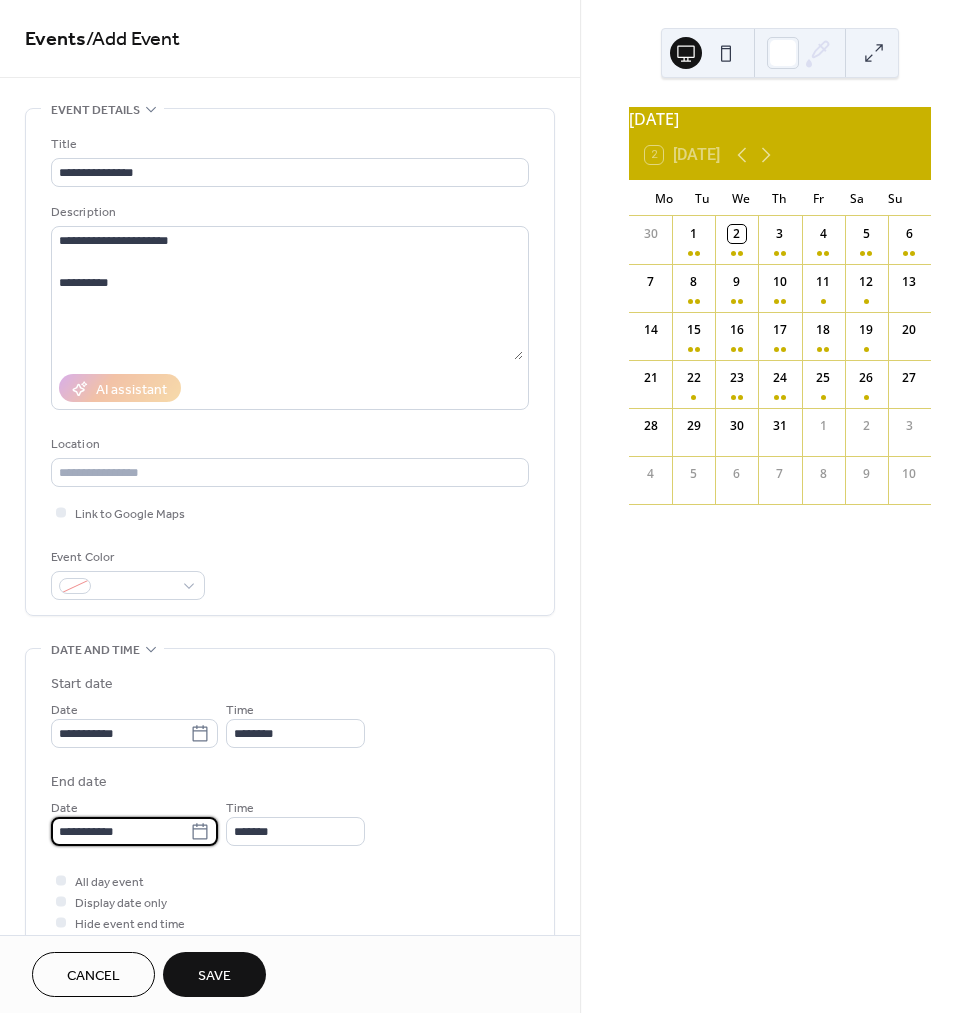click on "**********" at bounding box center [120, 831] 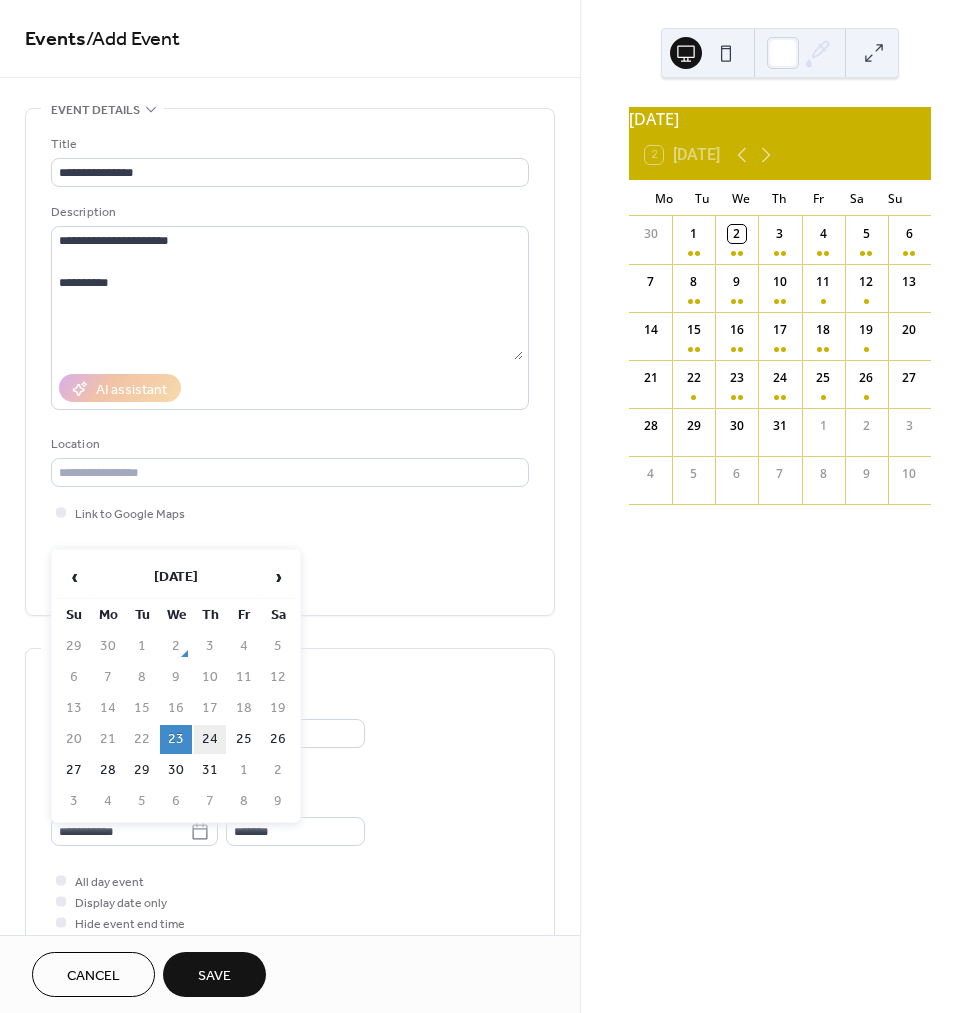 click on "24" at bounding box center [210, 739] 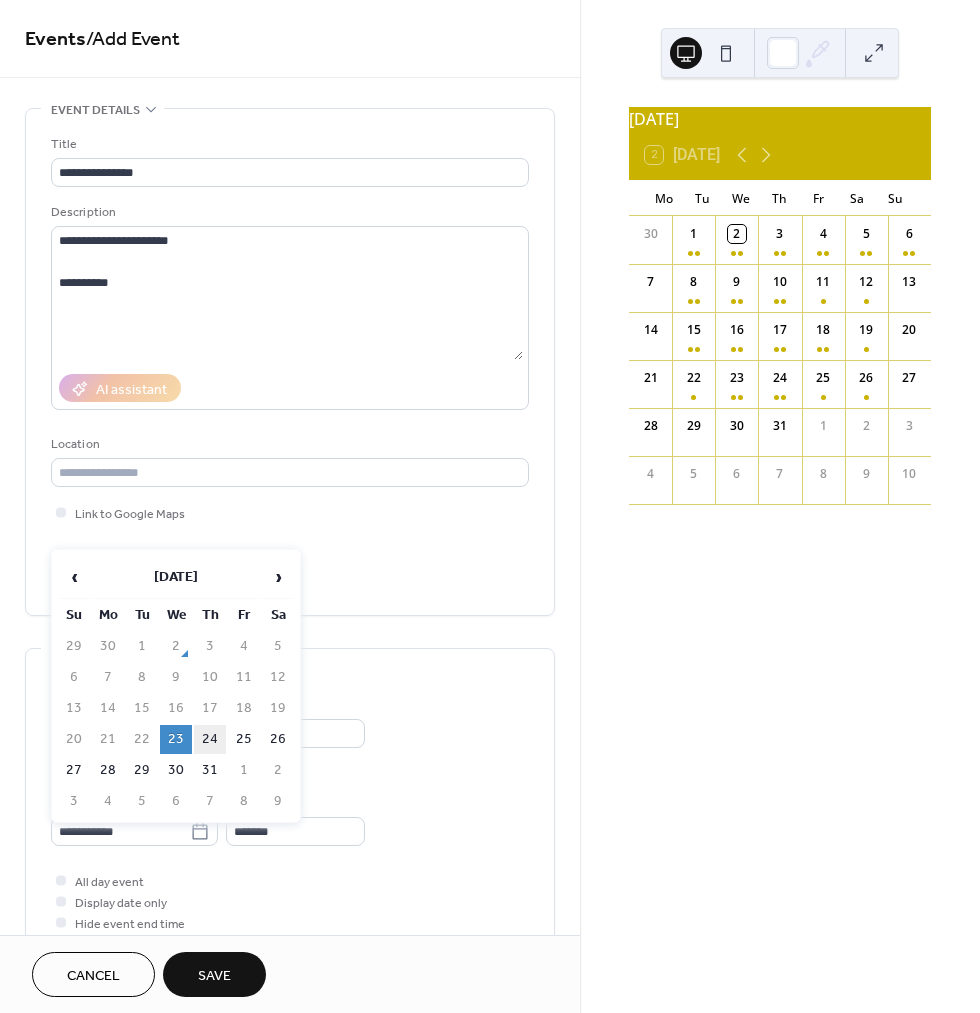 type on "**********" 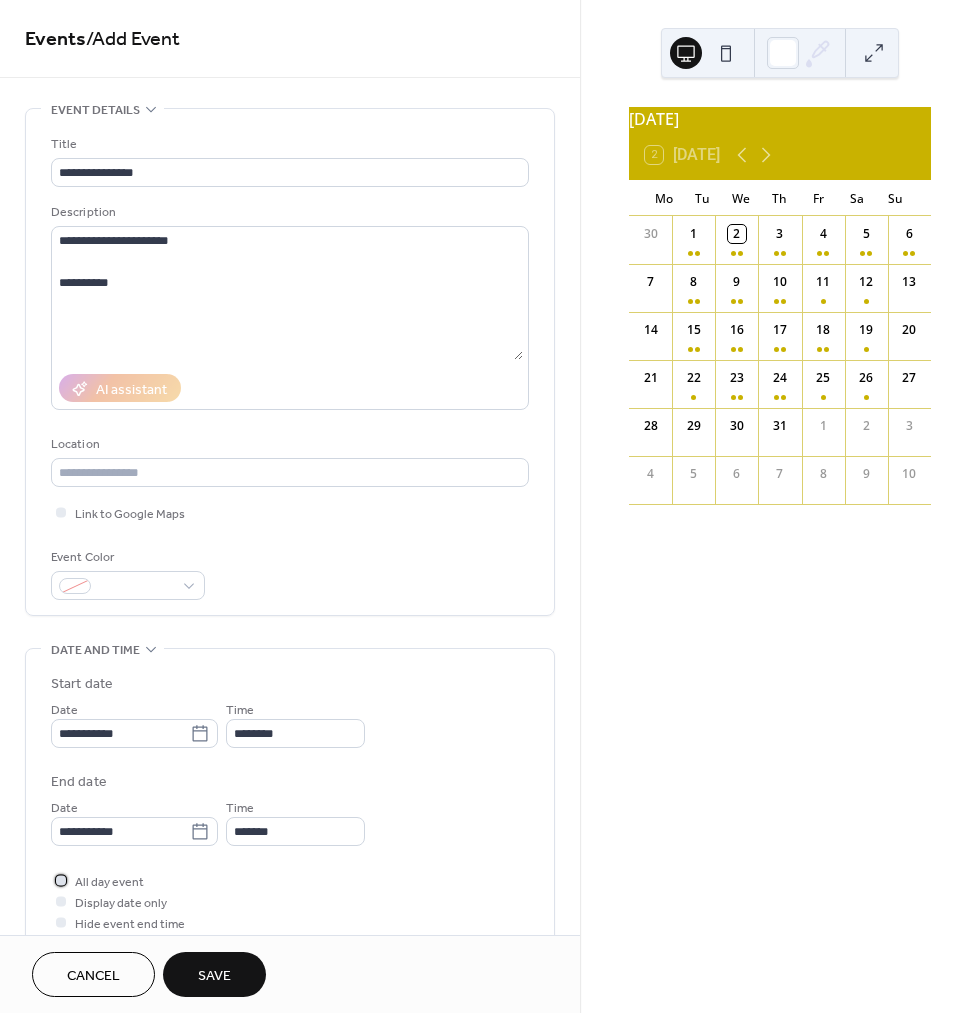 click on "All day event" at bounding box center [109, 882] 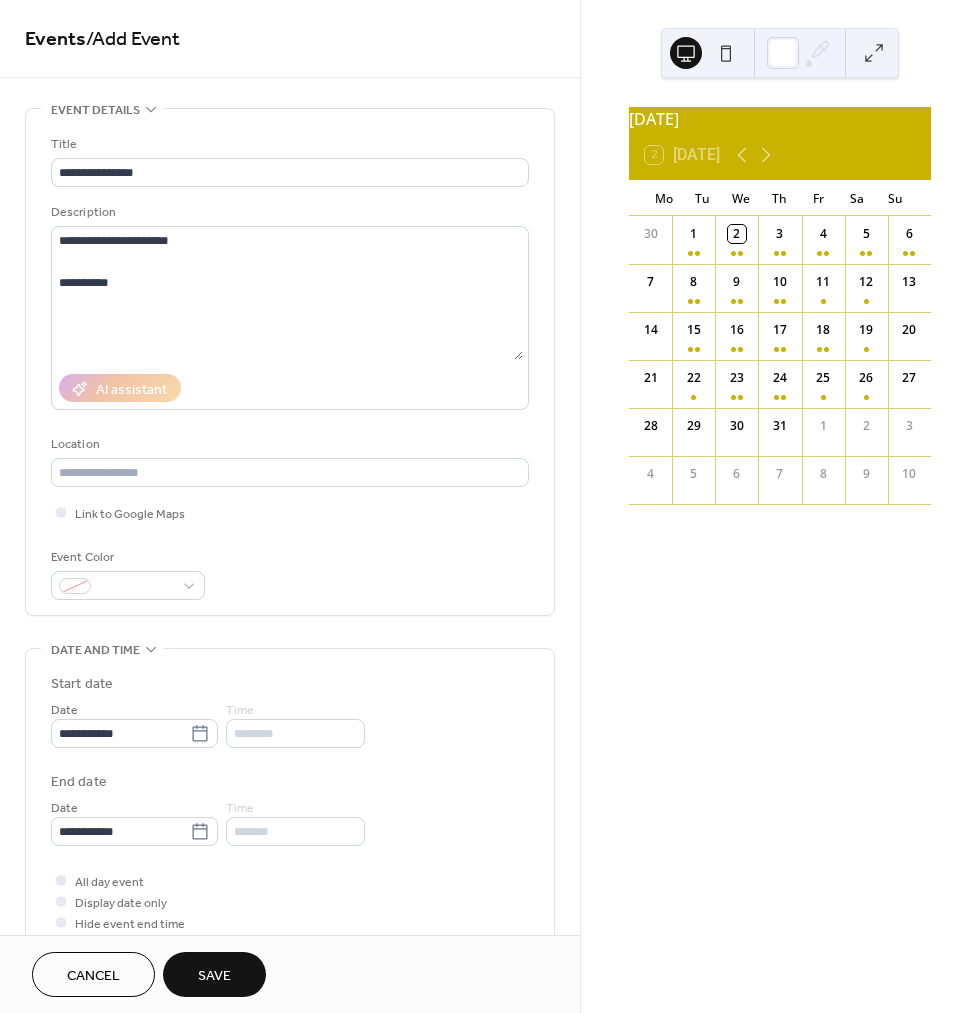click on "Save" at bounding box center [214, 974] 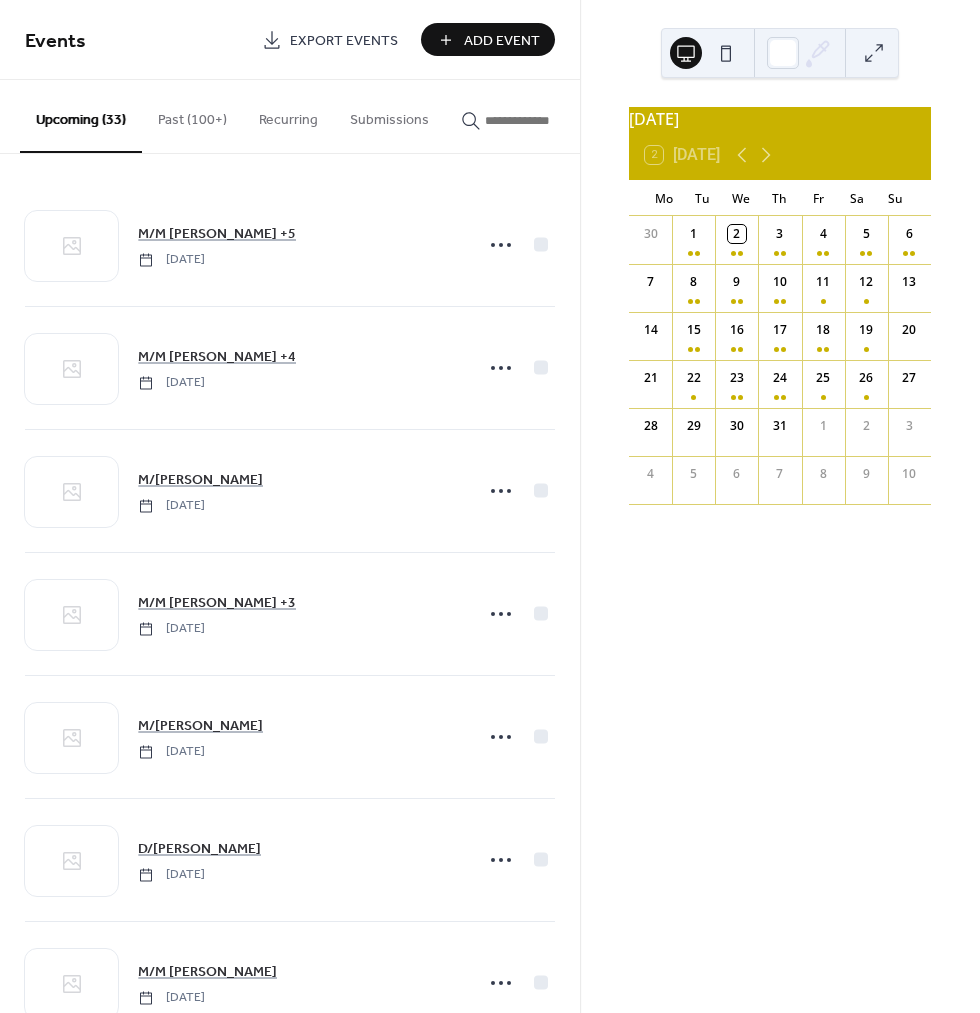 click on "Add Event" at bounding box center (488, 39) 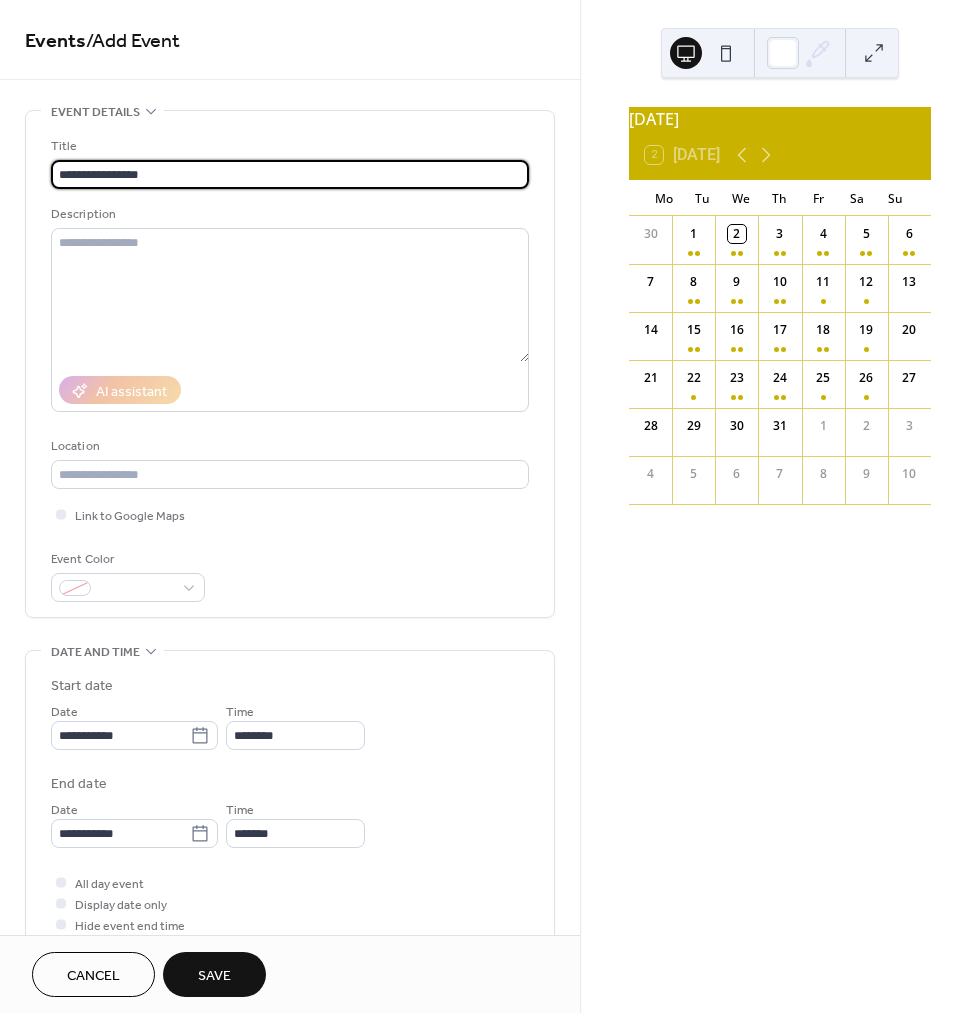 type on "**********" 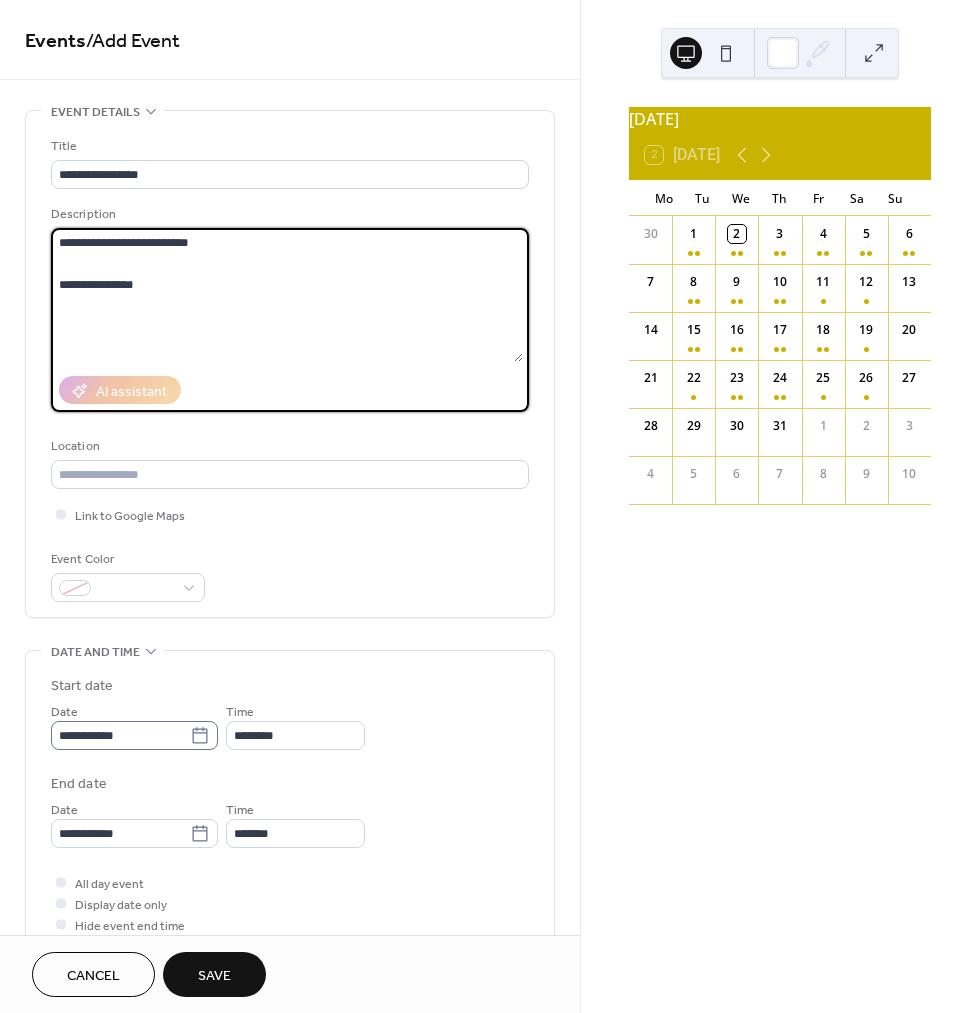 type on "**********" 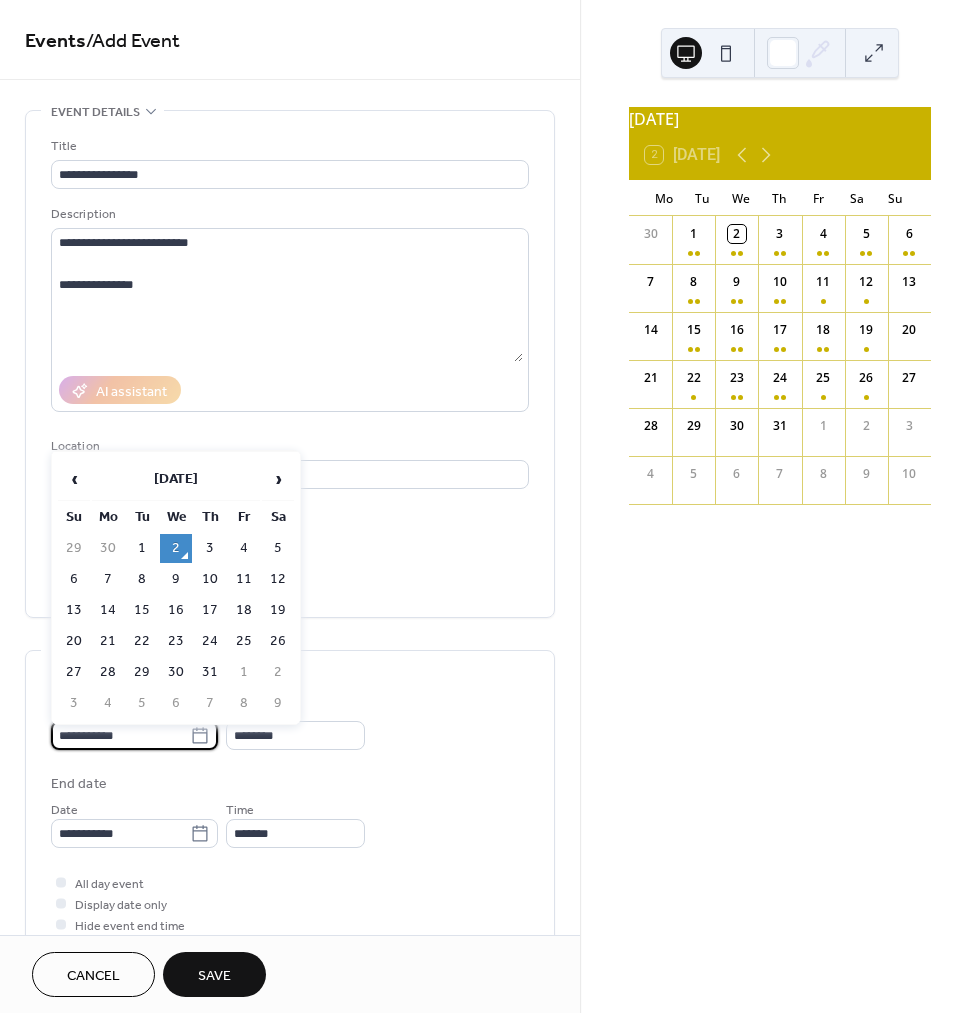 click on "**********" at bounding box center [120, 735] 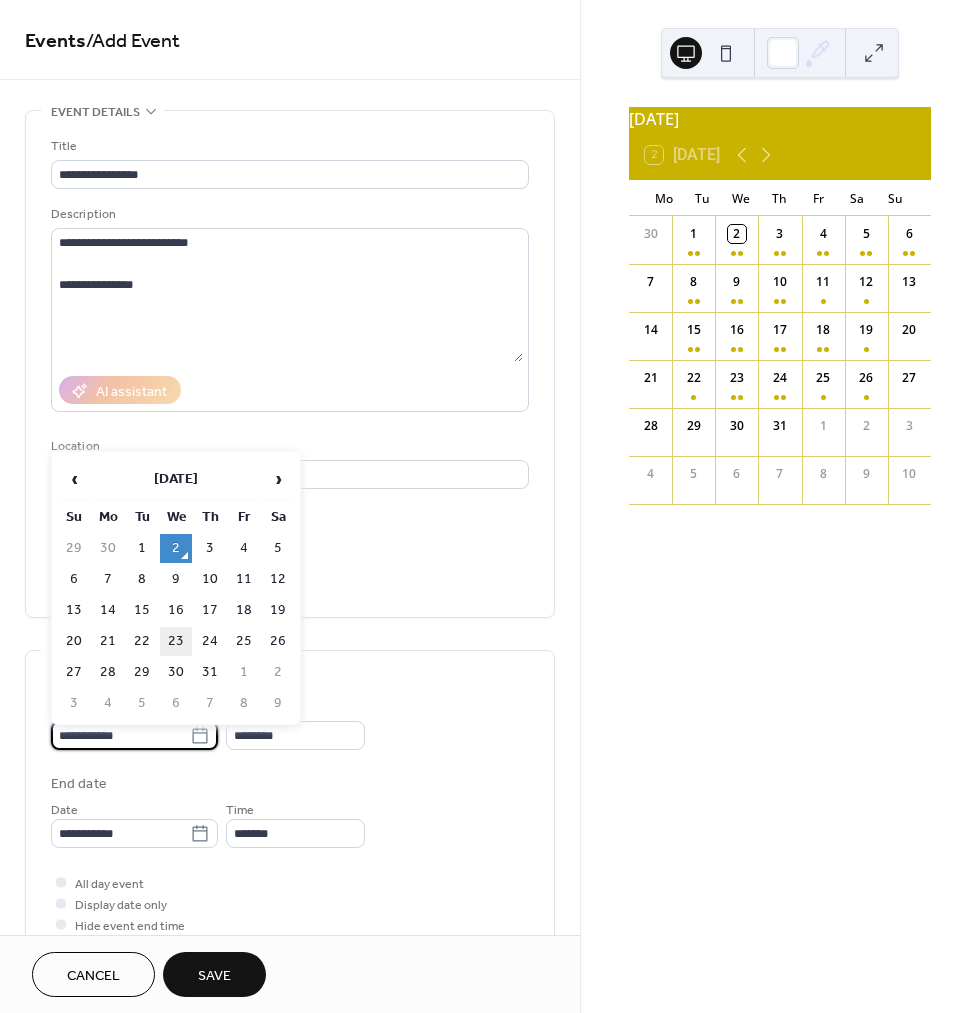 click on "23" at bounding box center (176, 641) 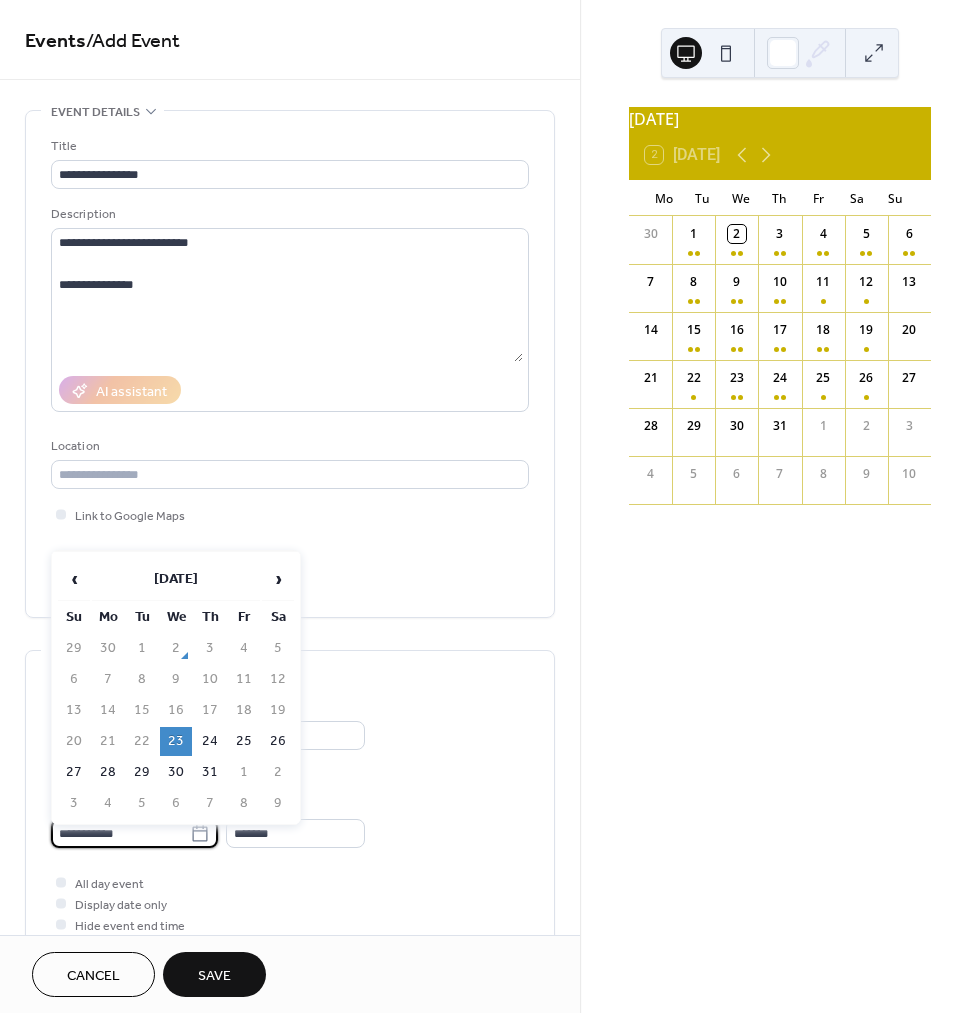 drag, startPoint x: 145, startPoint y: 833, endPoint x: 175, endPoint y: 827, distance: 30.594116 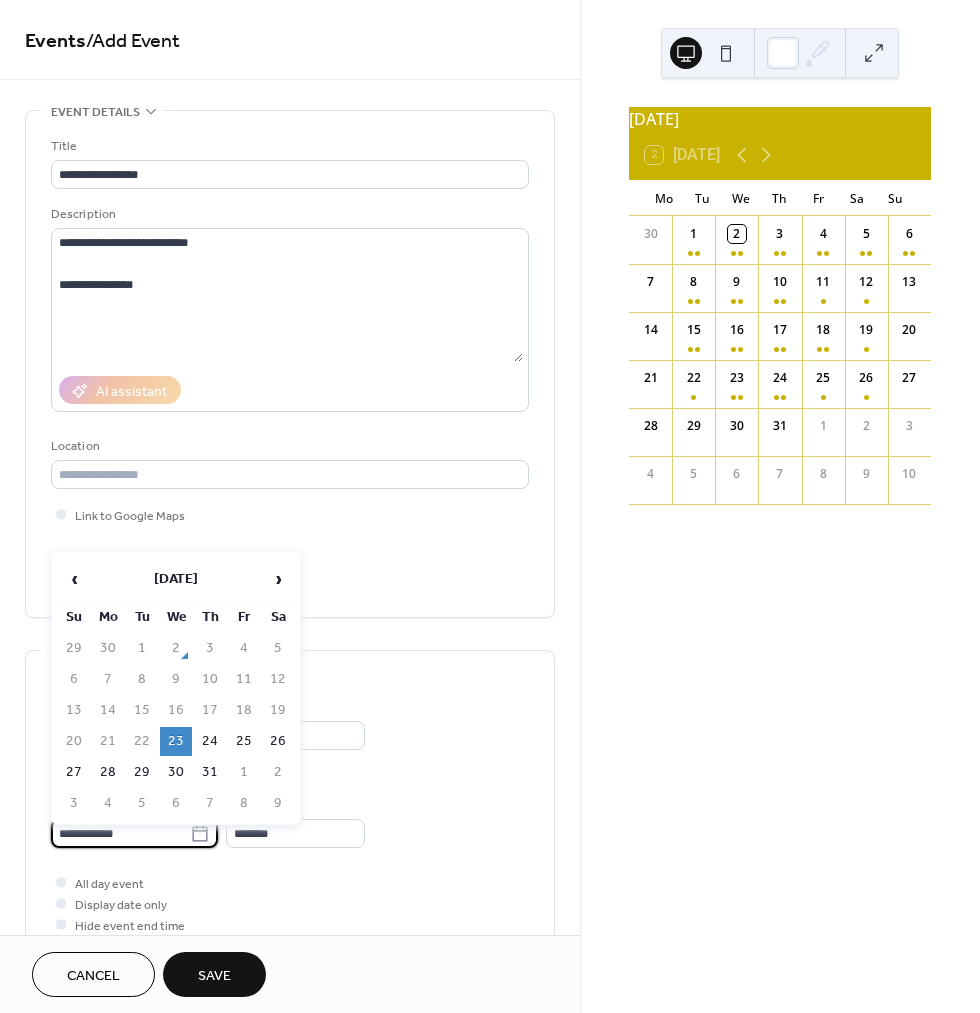 click on "**********" at bounding box center (120, 833) 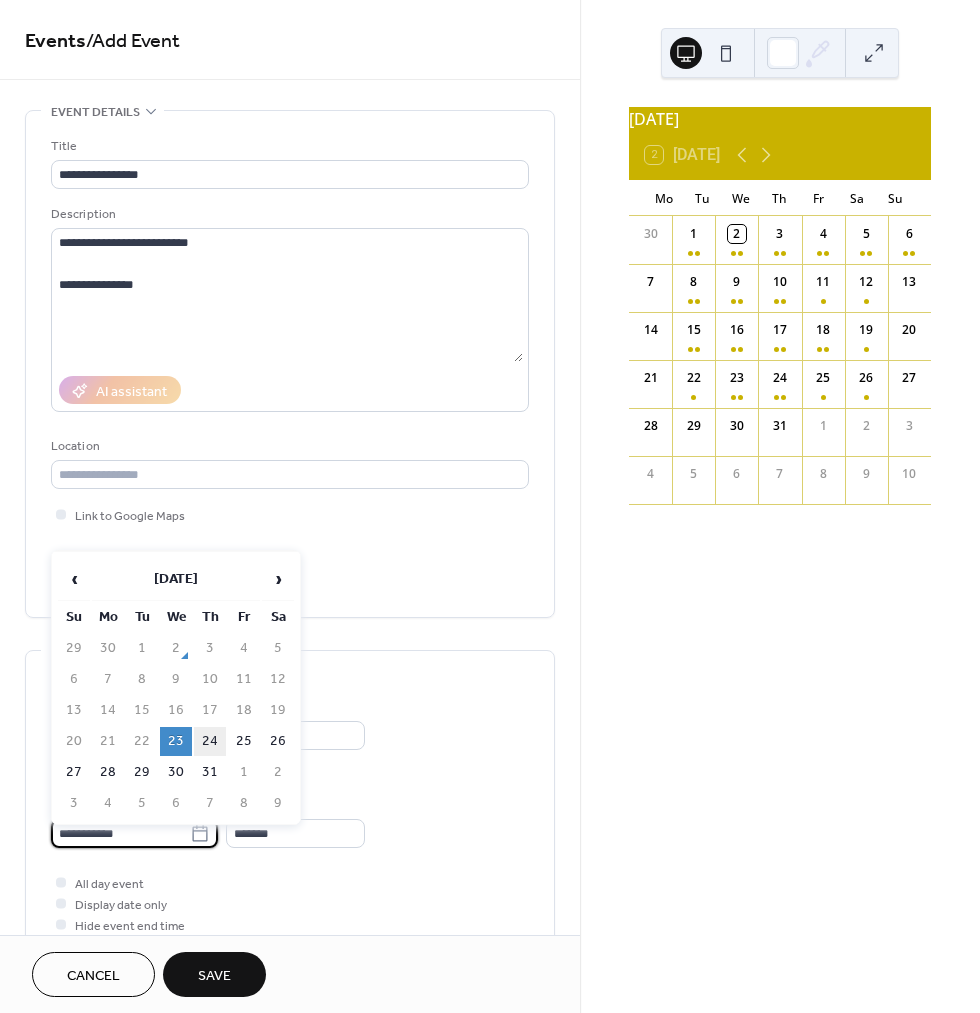 click on "24" at bounding box center [210, 741] 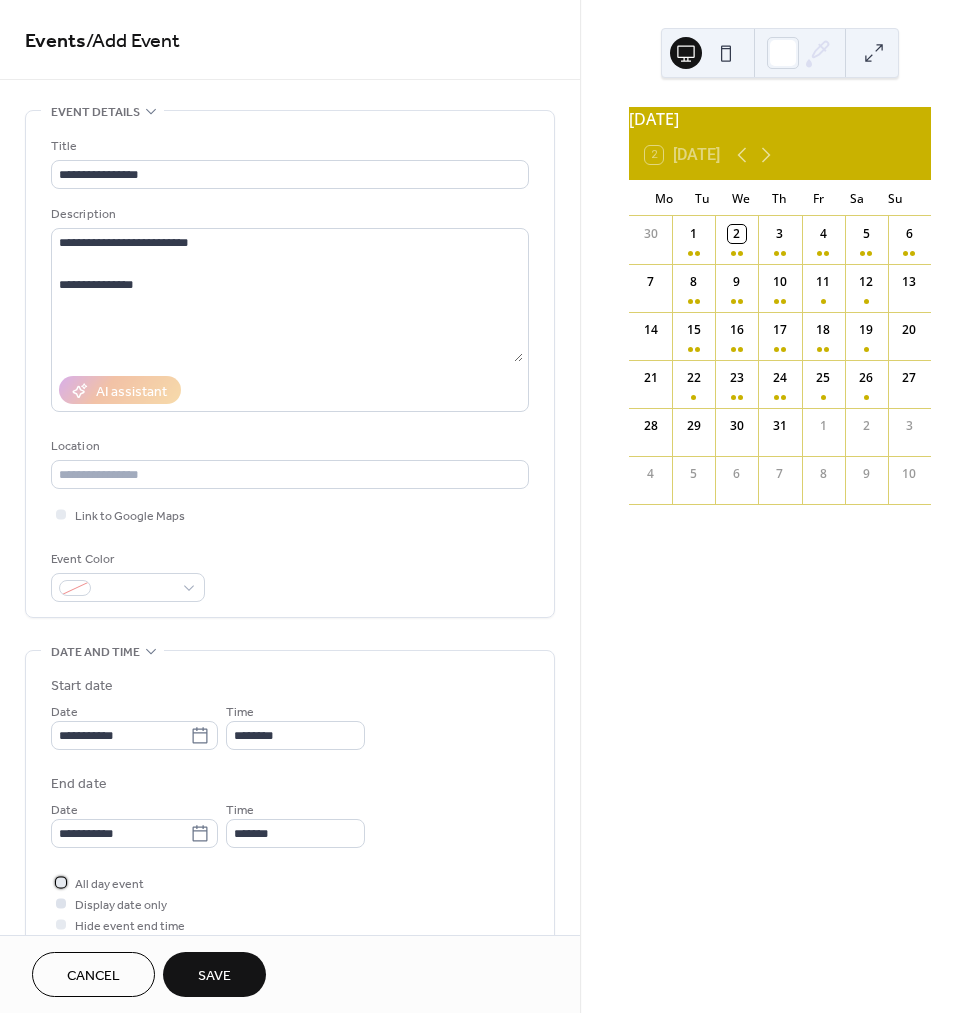 drag, startPoint x: 98, startPoint y: 889, endPoint x: 133, endPoint y: 901, distance: 37 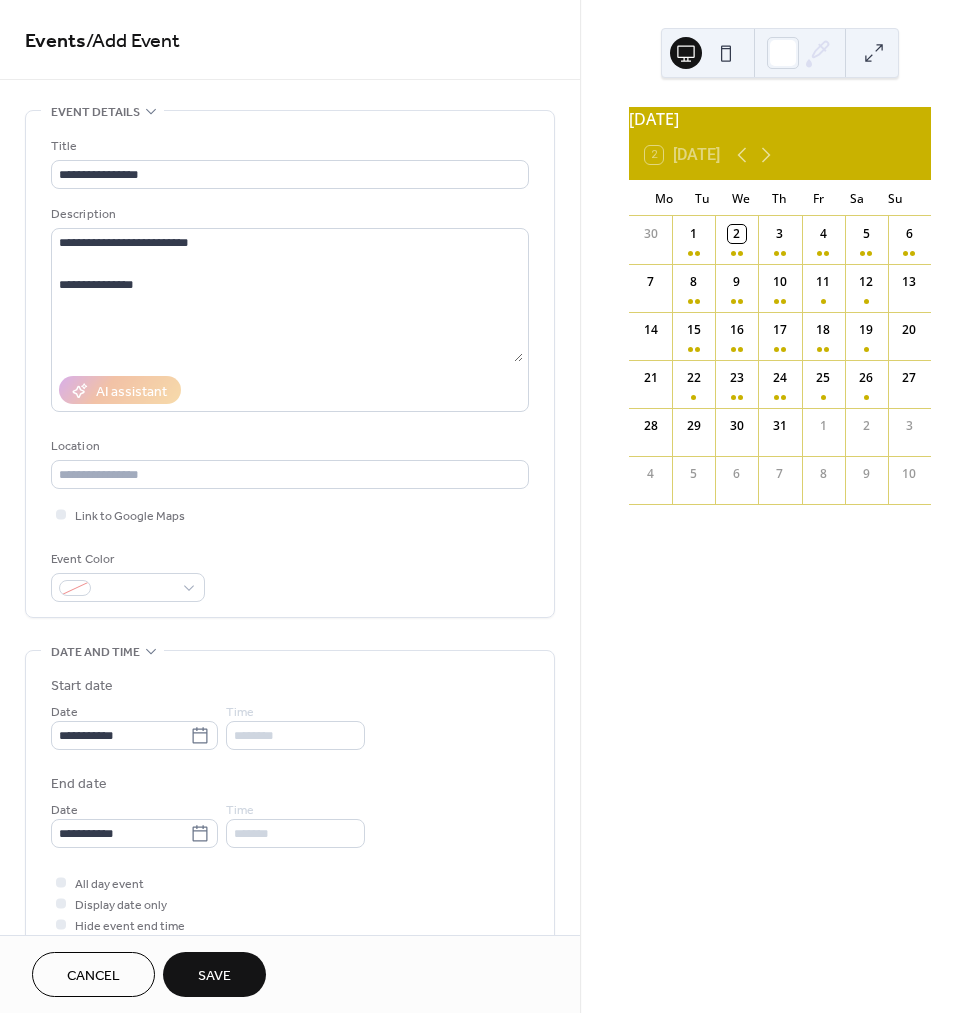 click on "Save" at bounding box center (214, 976) 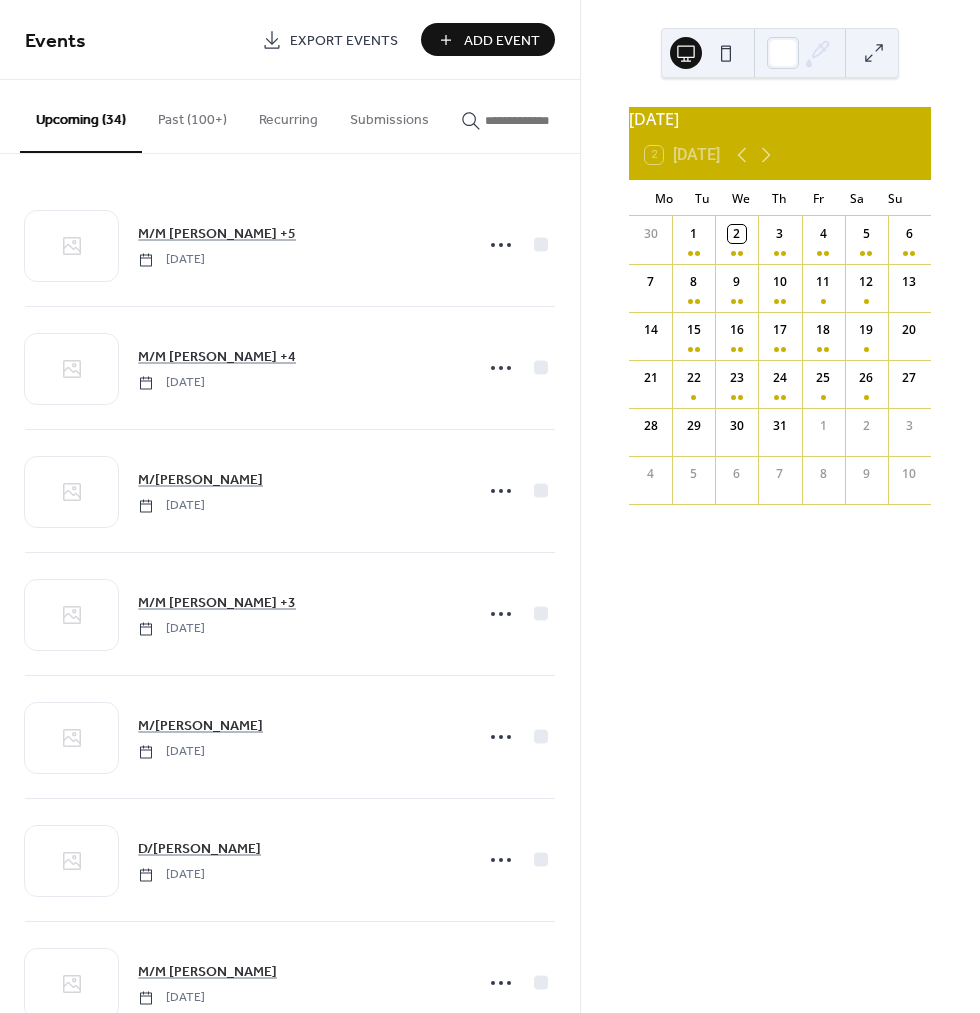 click on "Add Event" at bounding box center (488, 39) 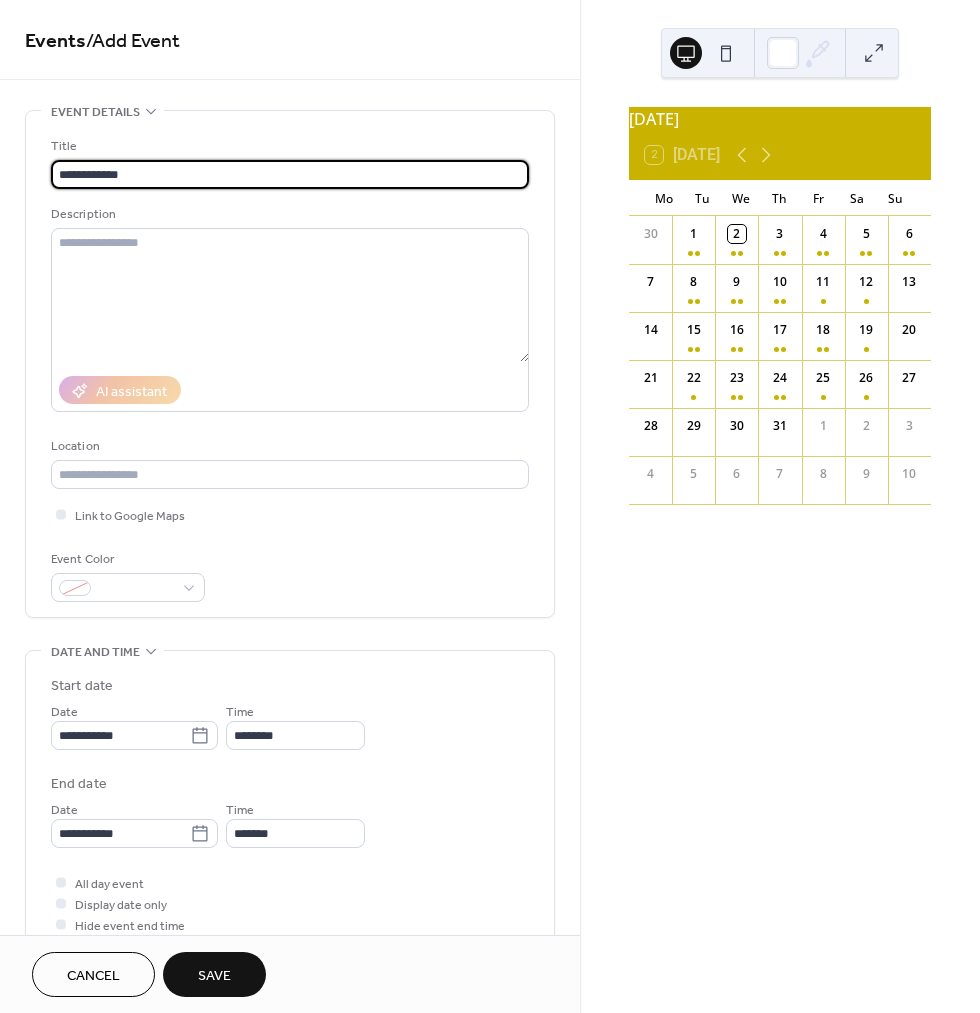 type on "**********" 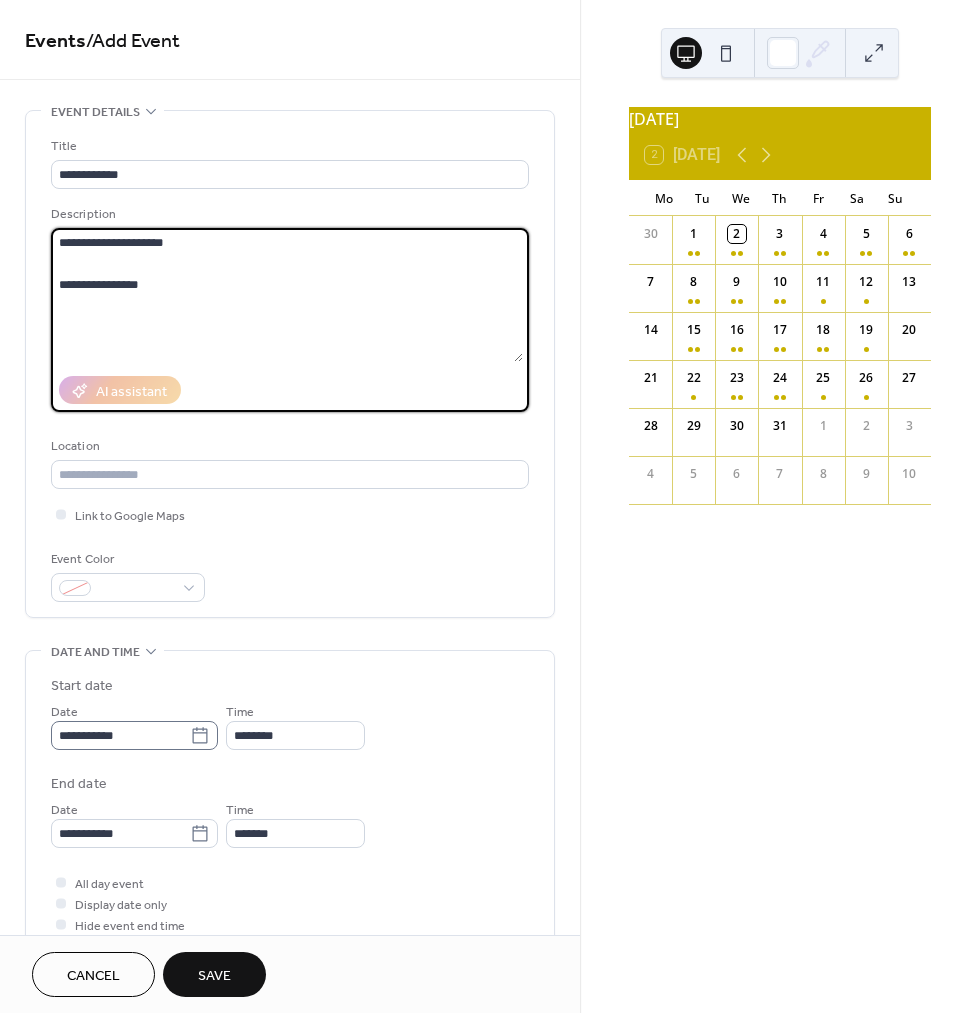 type on "**********" 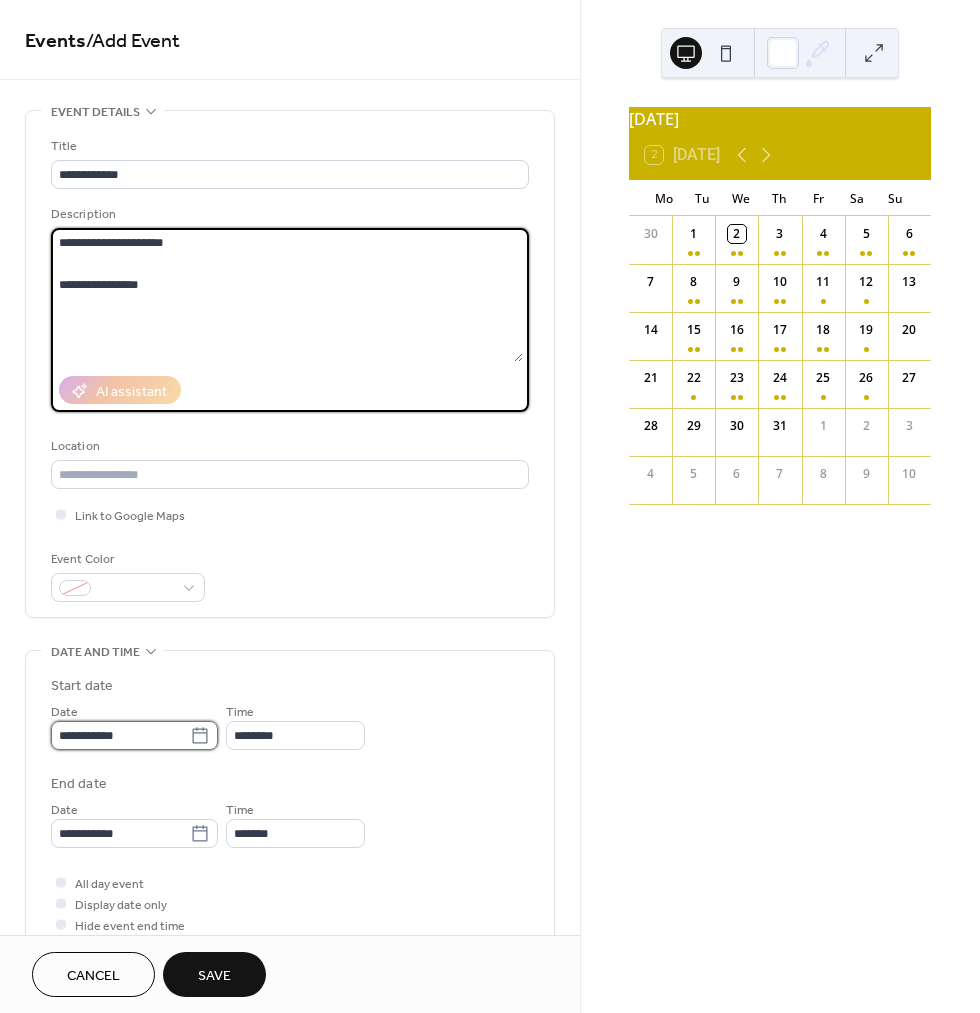 click on "**********" at bounding box center [120, 735] 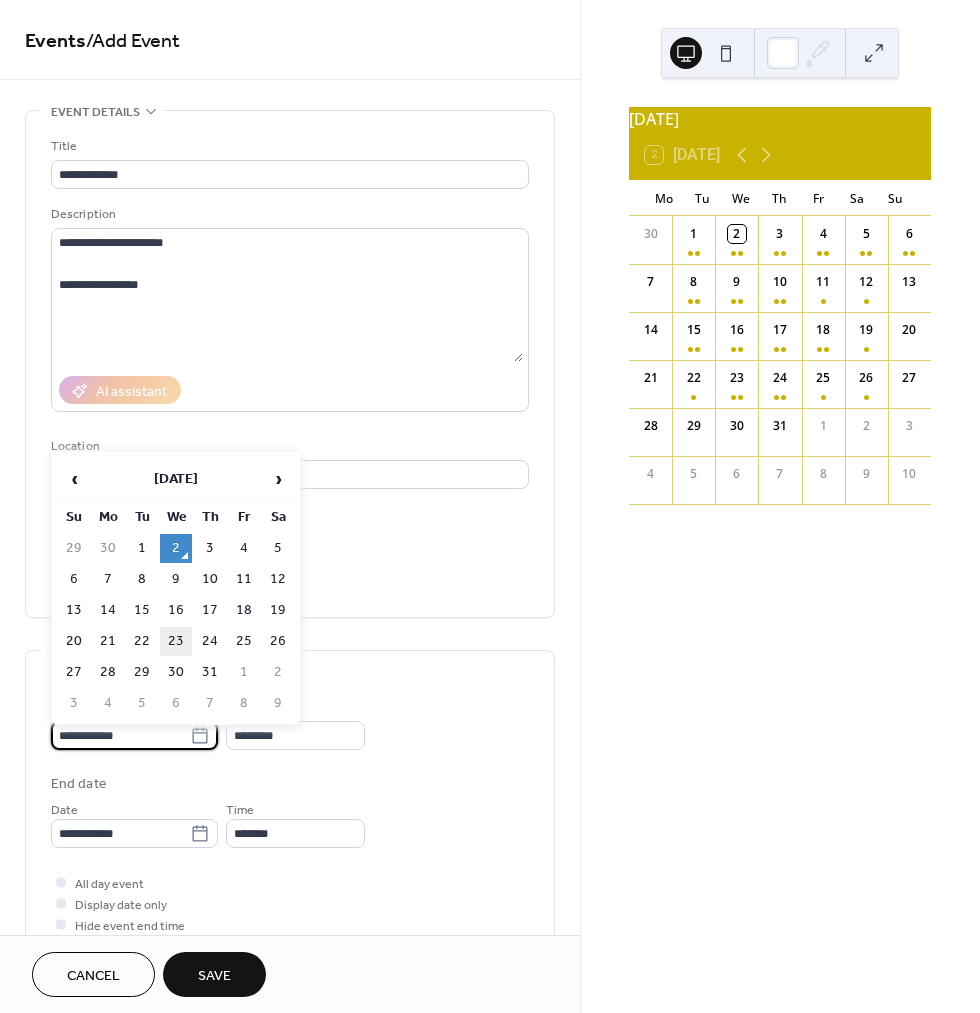 click on "23" at bounding box center (176, 641) 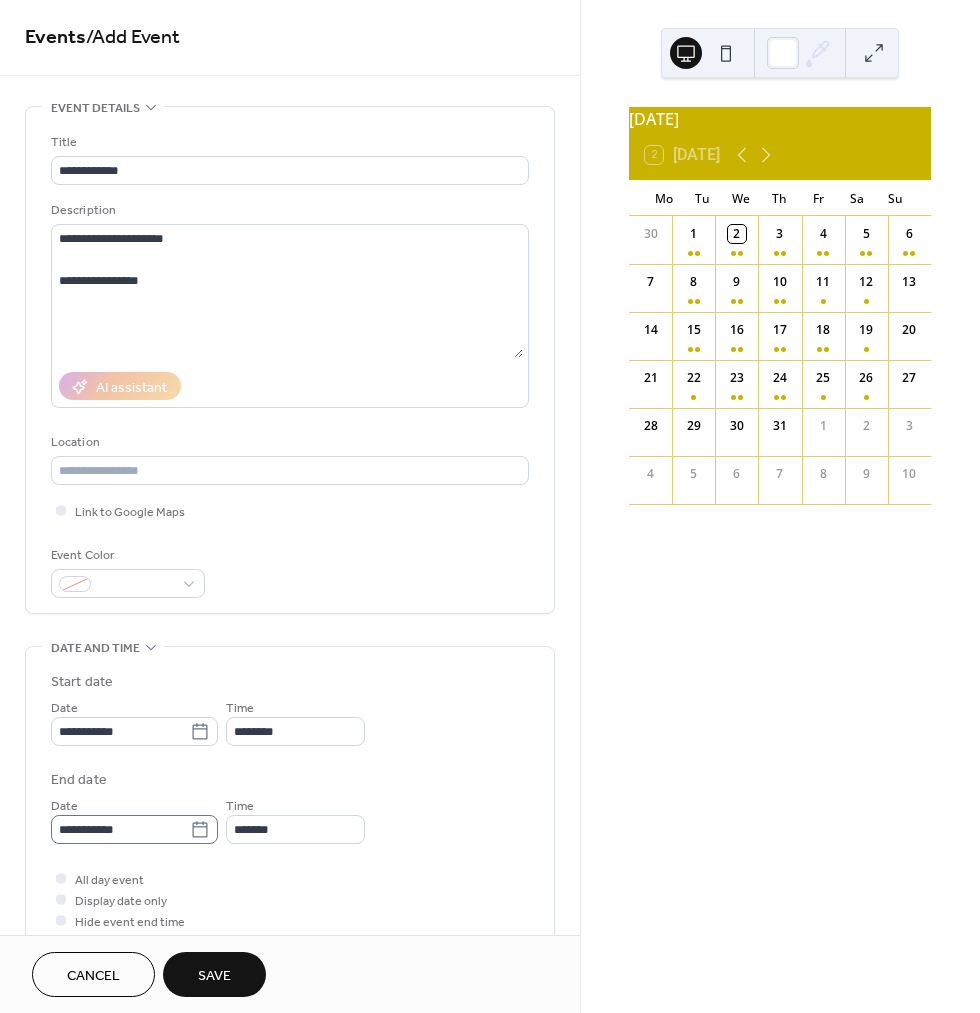 scroll, scrollTop: 16, scrollLeft: 0, axis: vertical 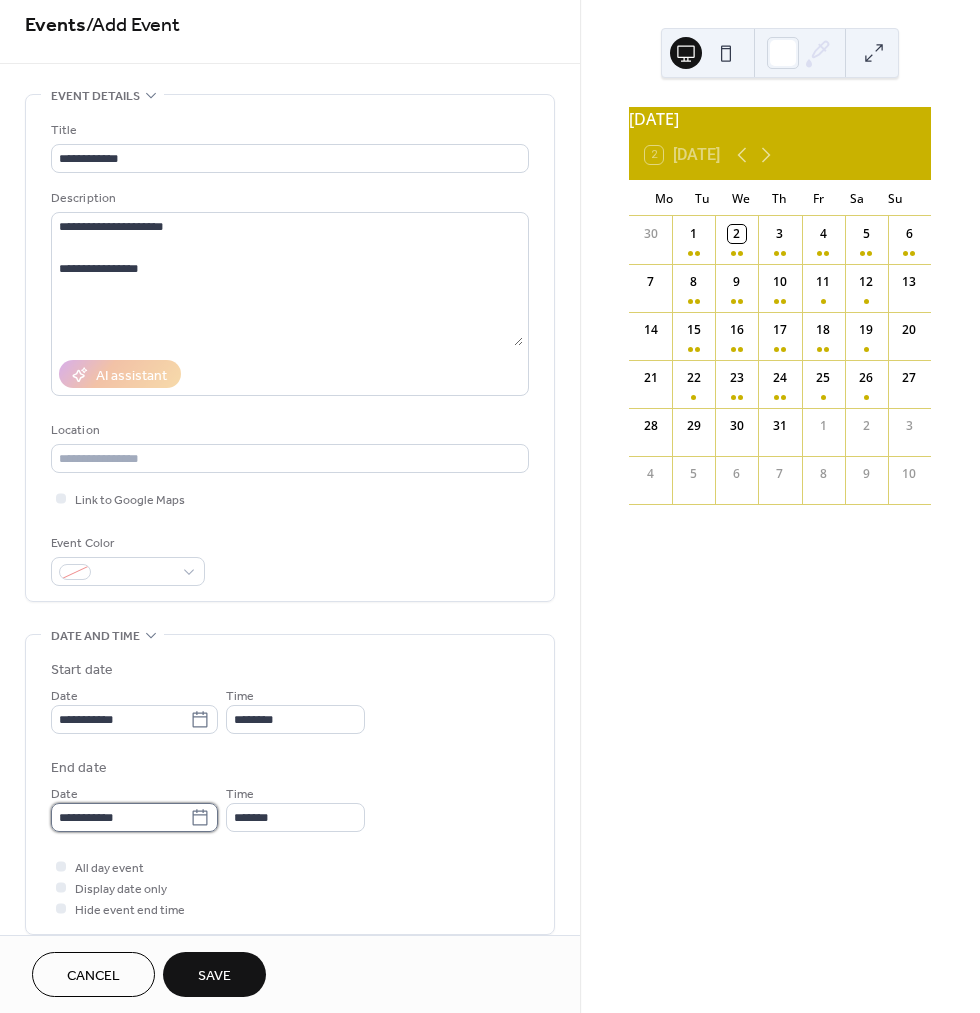 click on "**********" at bounding box center [120, 817] 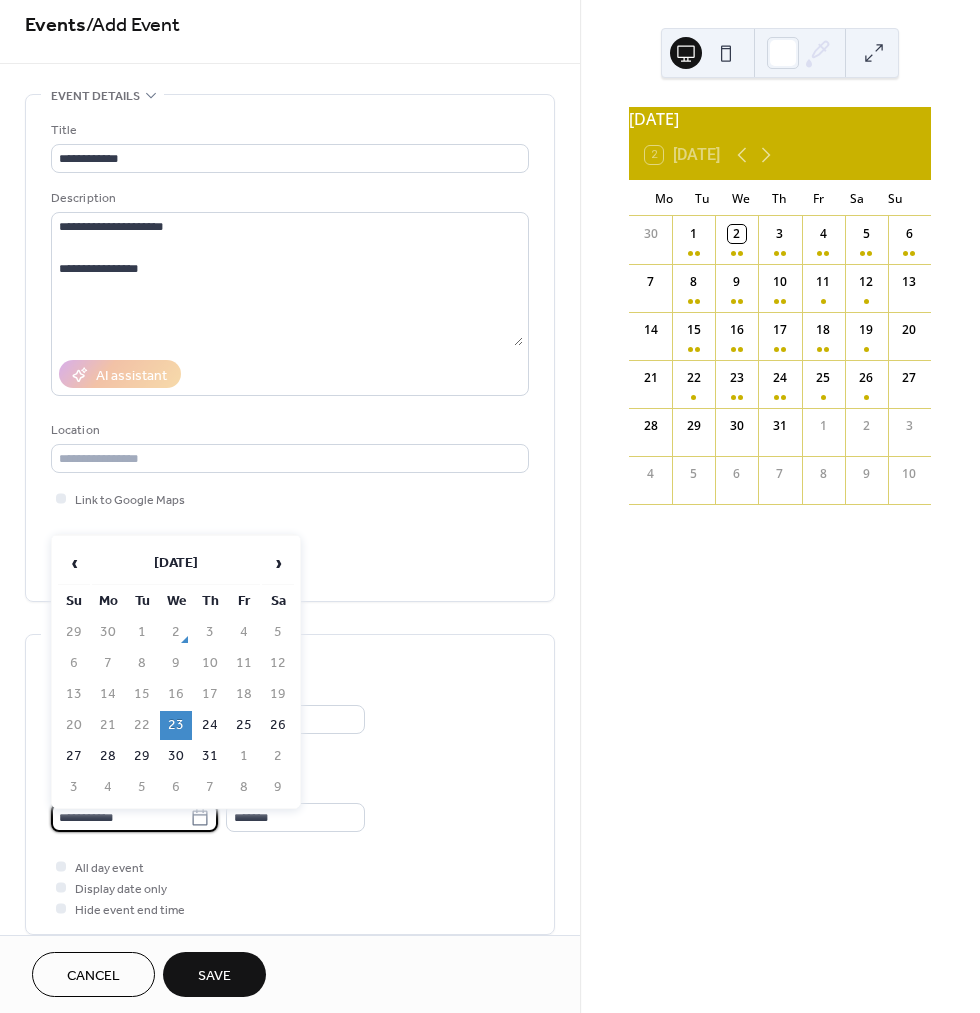 click on "24" at bounding box center [210, 725] 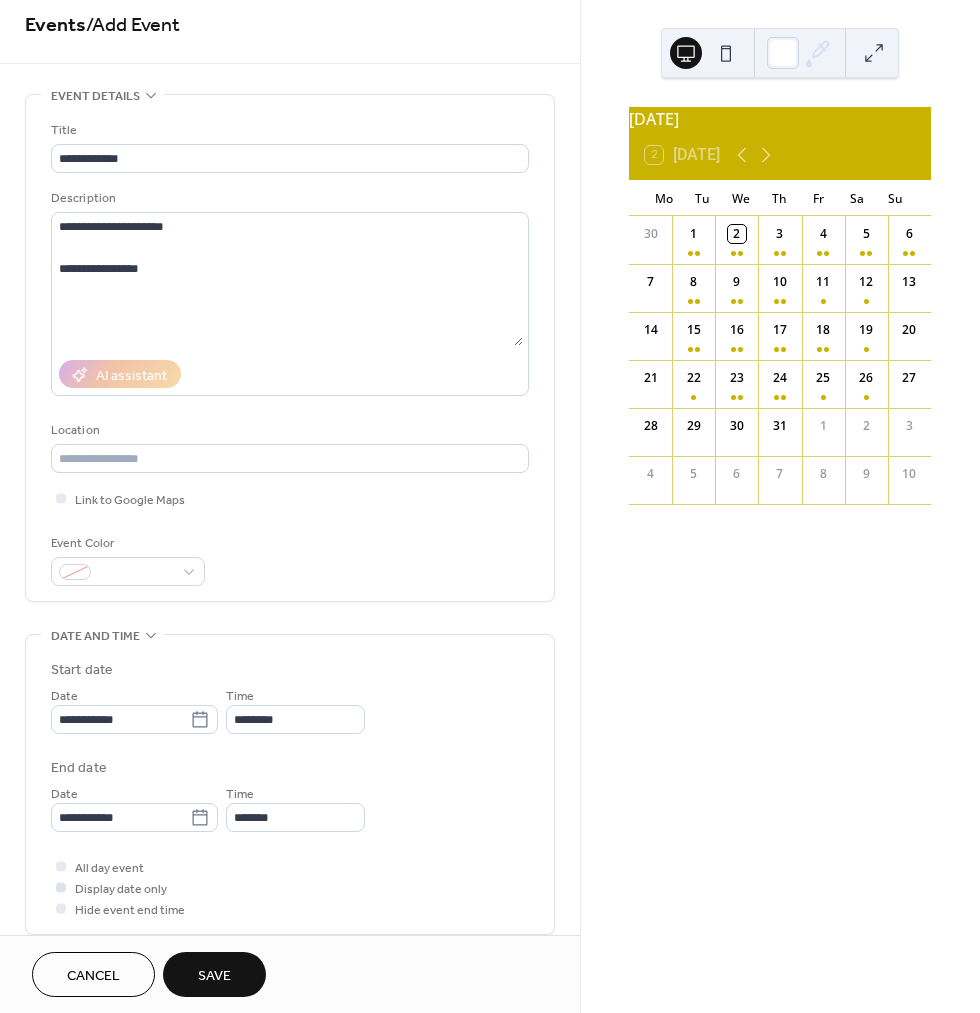 scroll, scrollTop: 17, scrollLeft: 0, axis: vertical 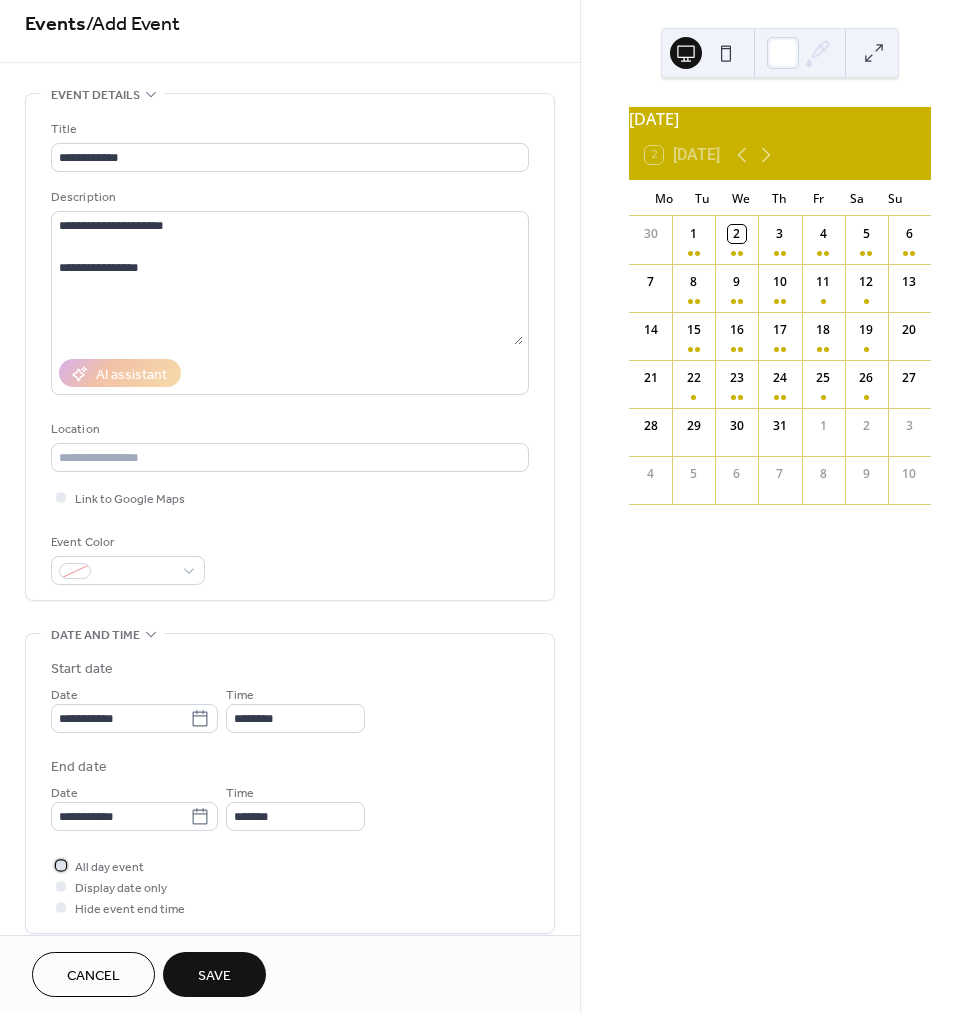 click on "All day event" at bounding box center [109, 867] 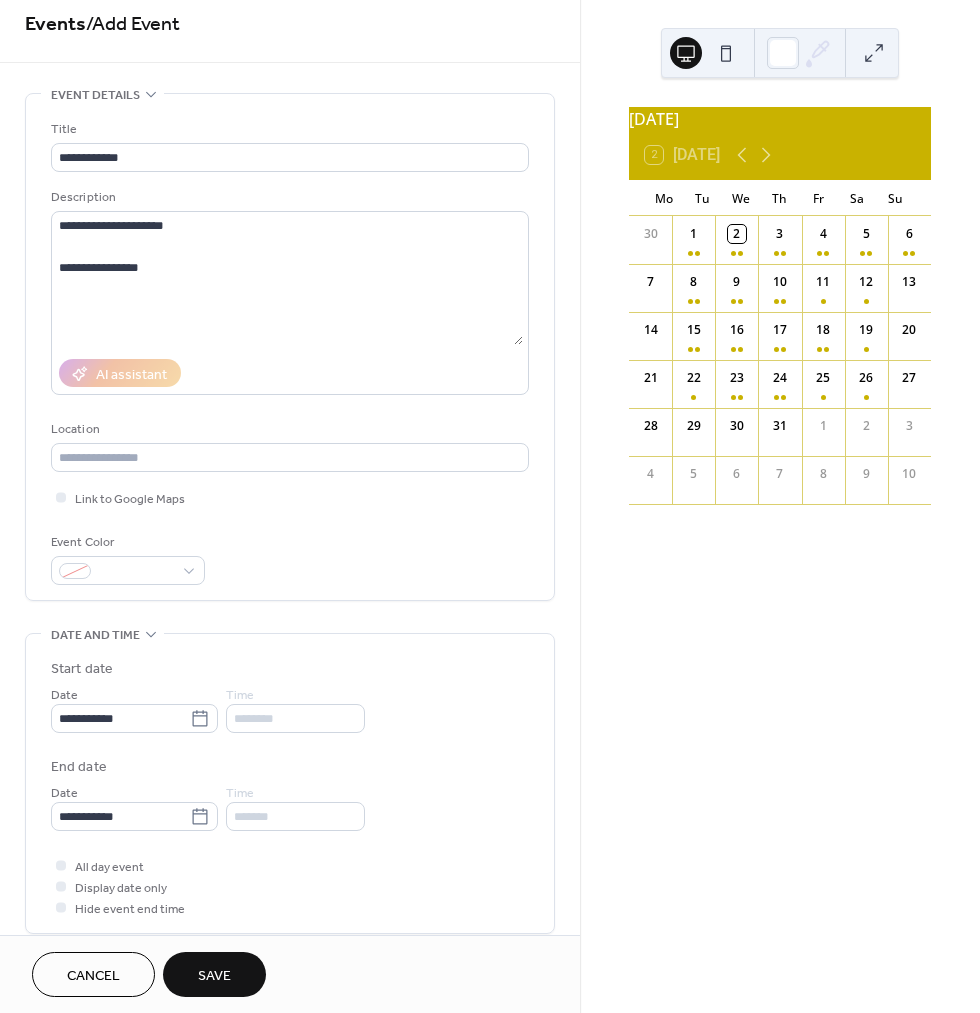 click on "Save" at bounding box center [214, 976] 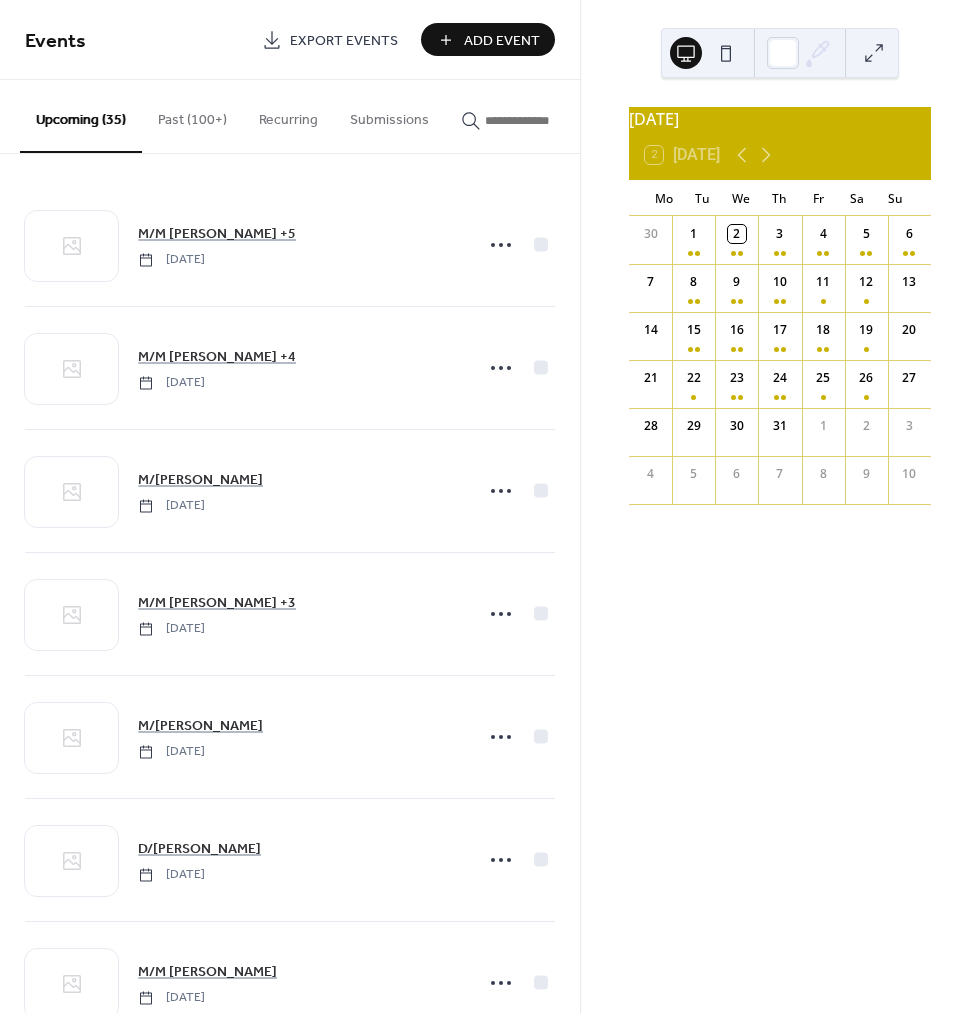 click on "Add Event" at bounding box center [488, 39] 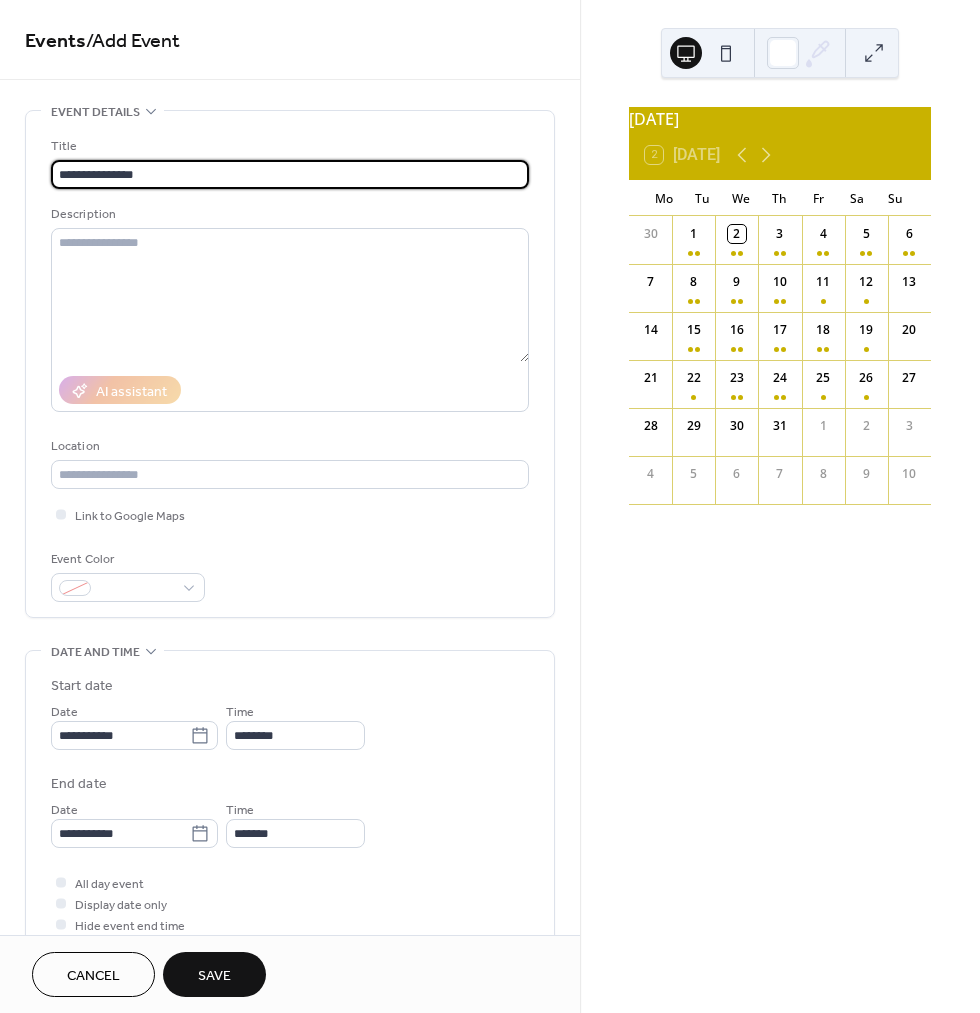 type on "**********" 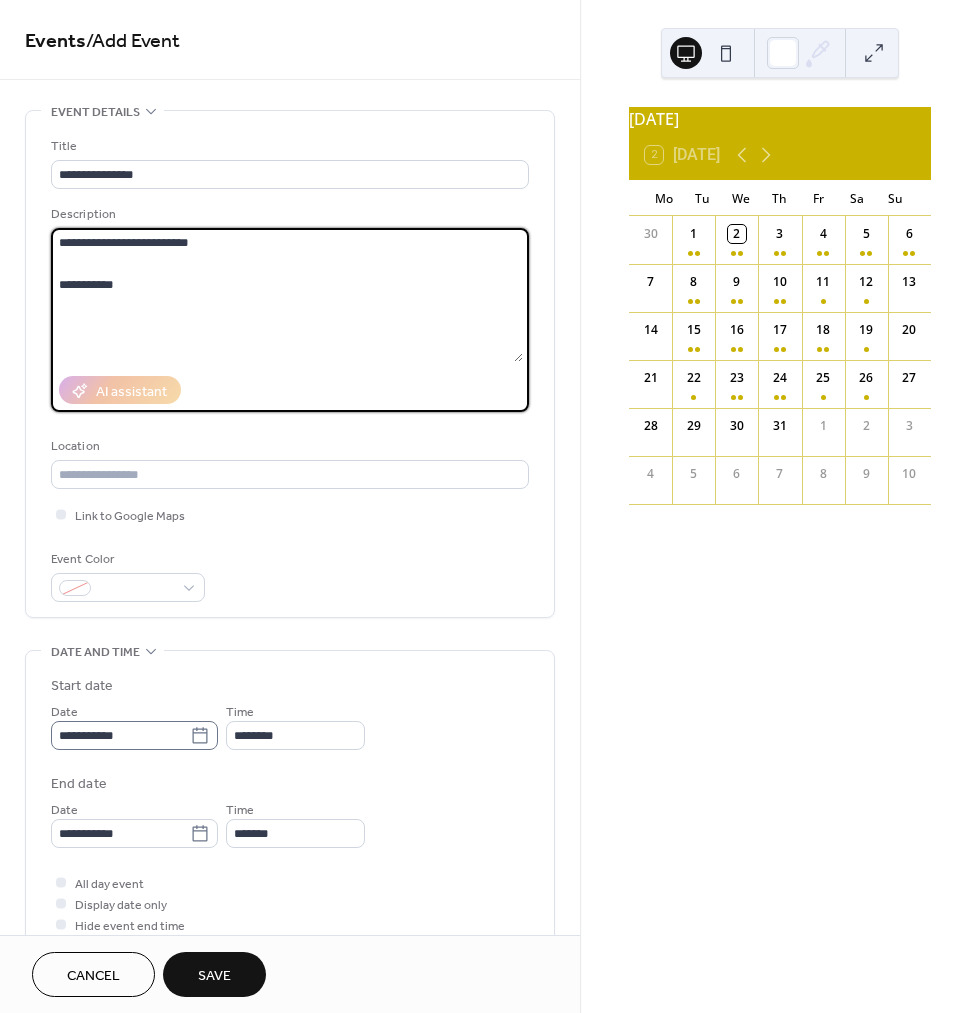 type on "**********" 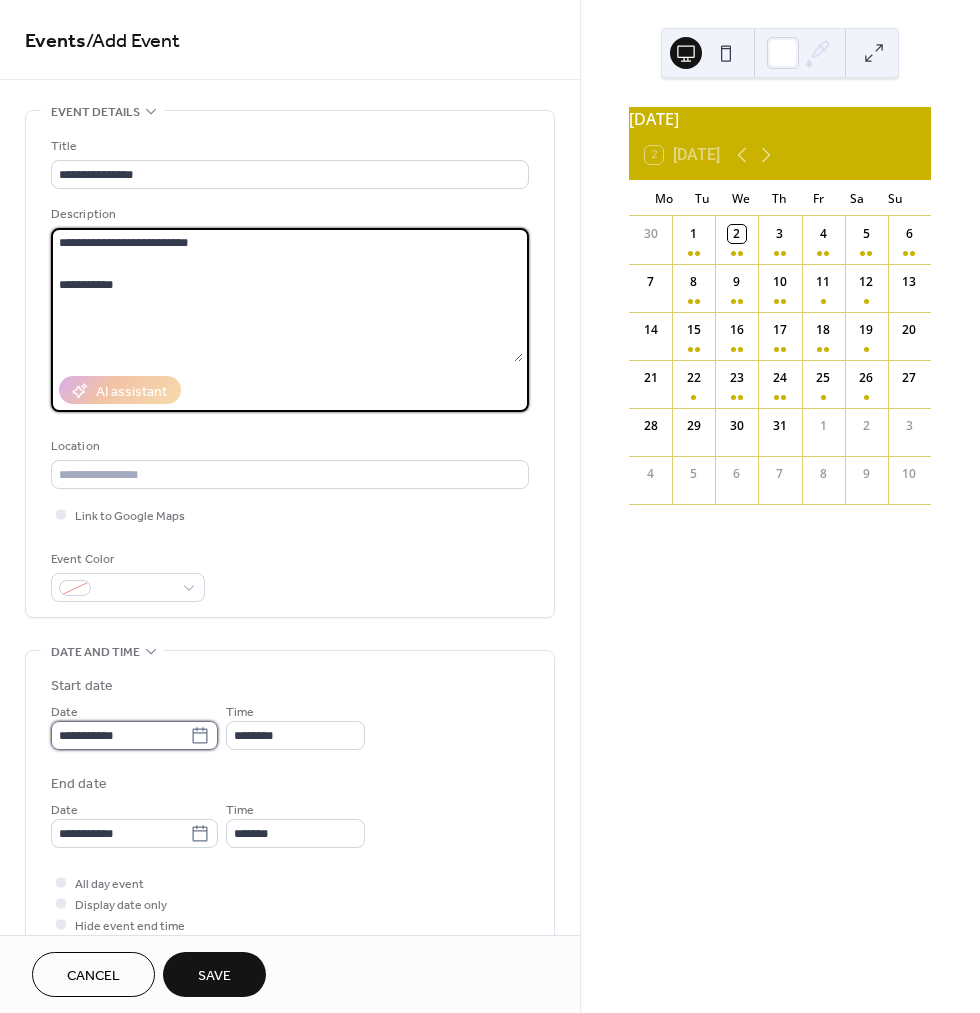 drag, startPoint x: 199, startPoint y: 740, endPoint x: 190, endPoint y: 733, distance: 11.401754 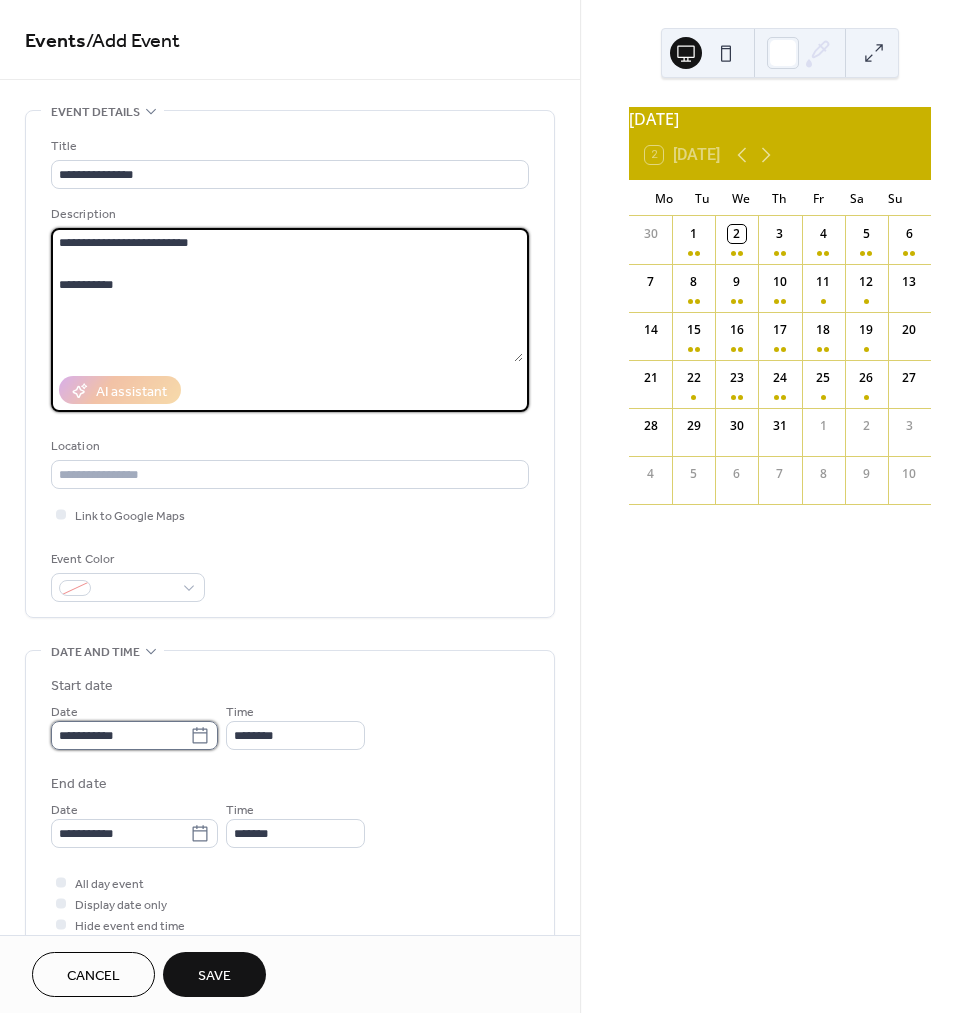click on "**********" at bounding box center [120, 735] 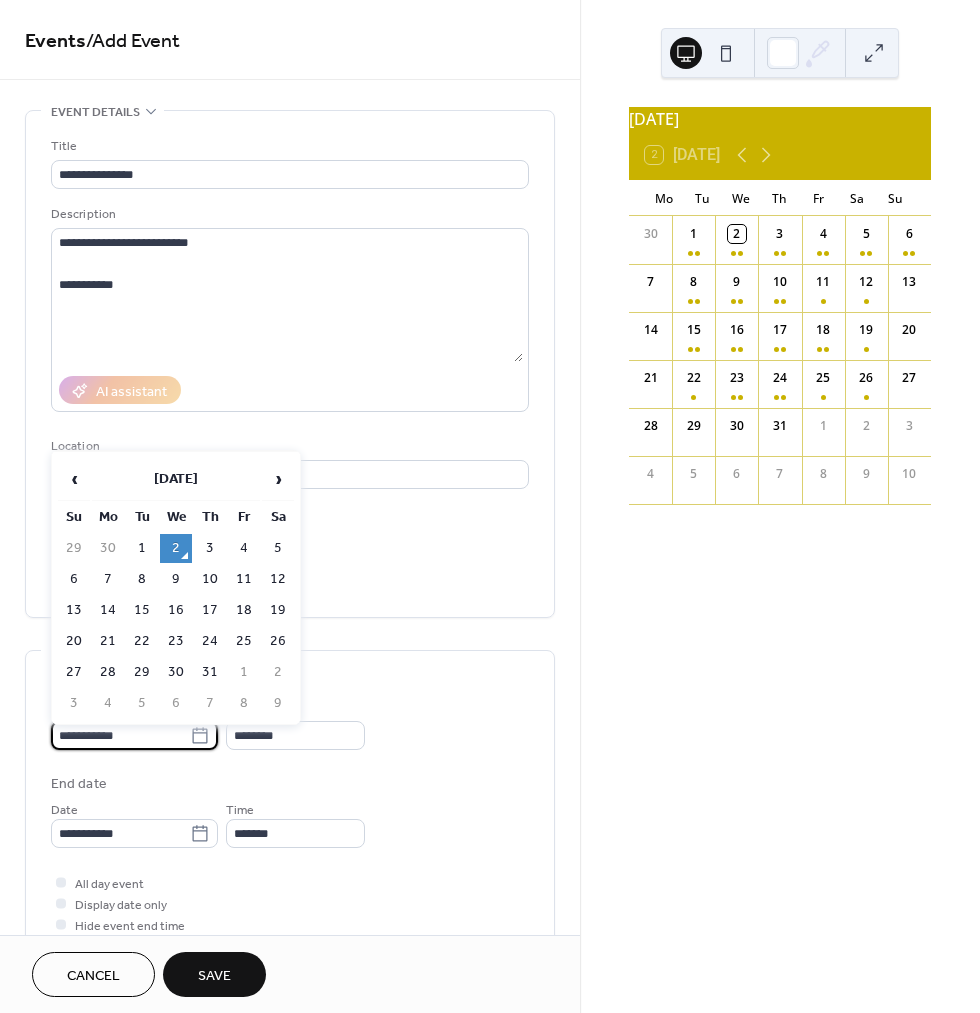 click on "23" at bounding box center [176, 641] 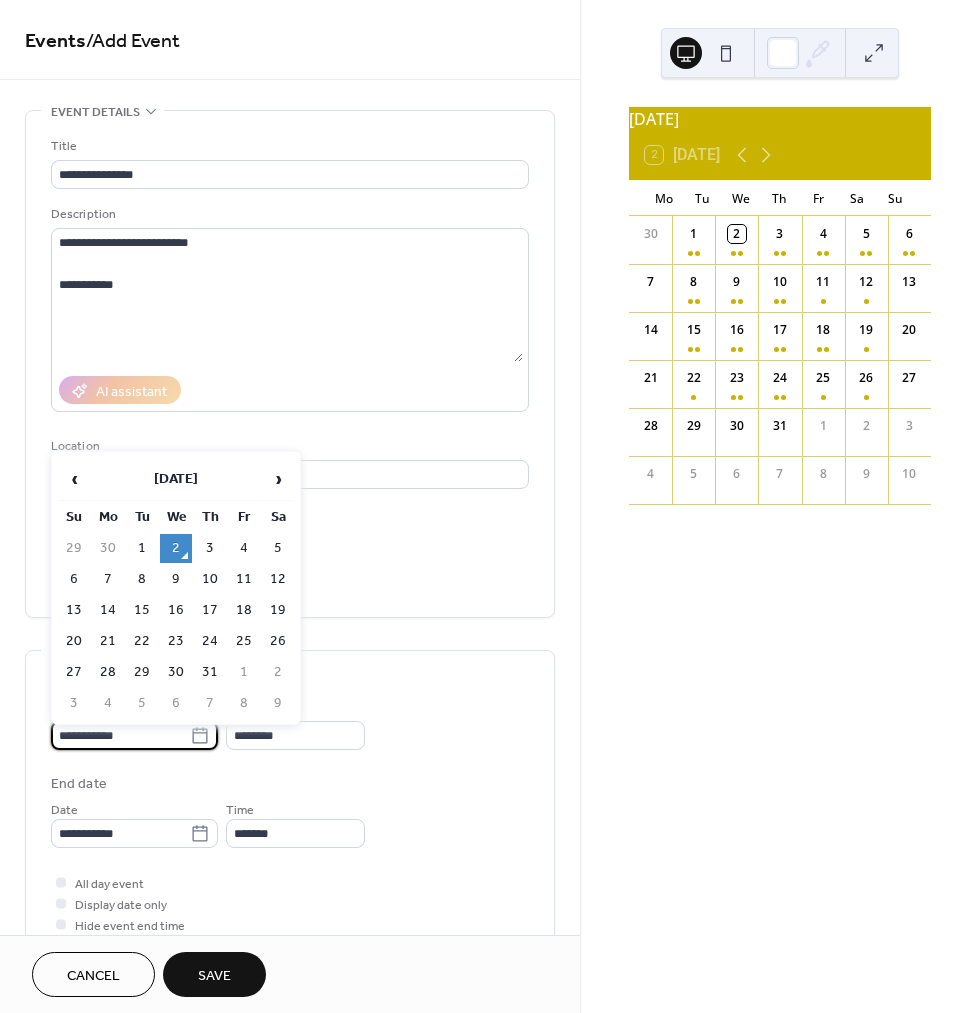 type on "**********" 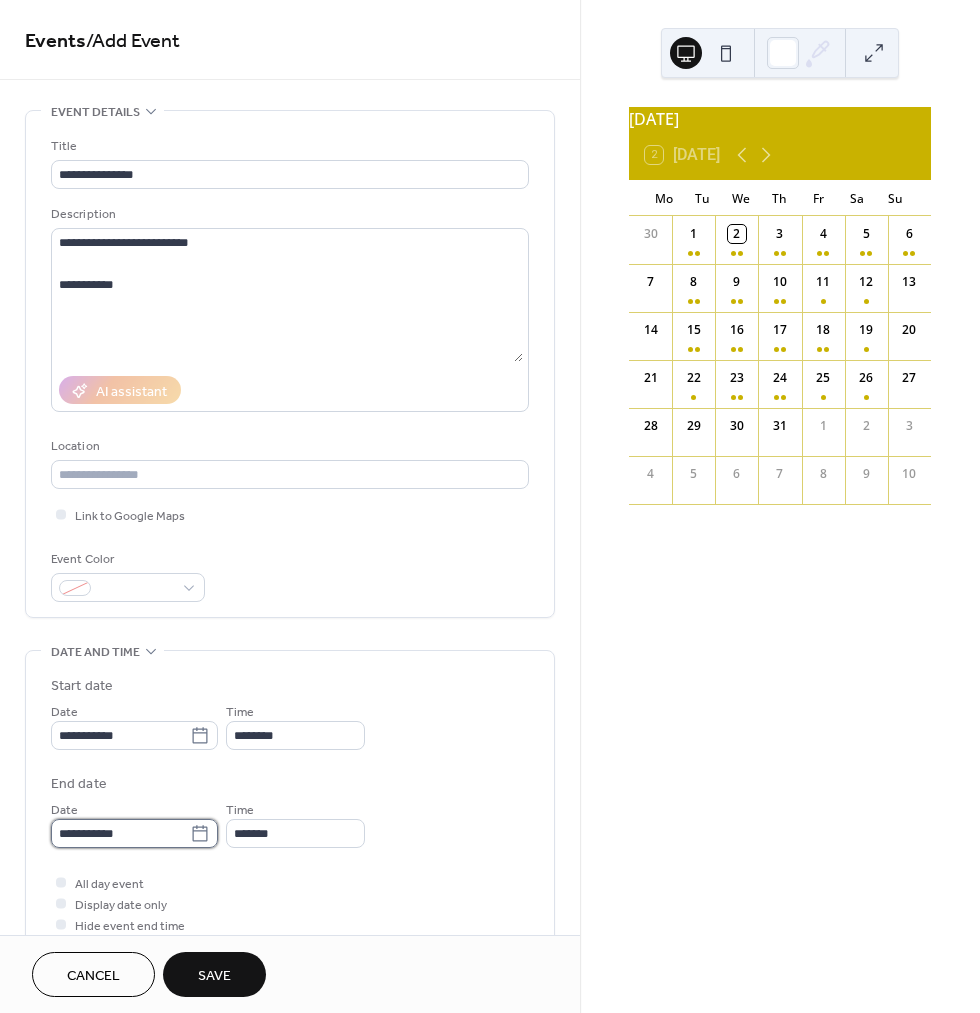 click on "**********" at bounding box center (120, 833) 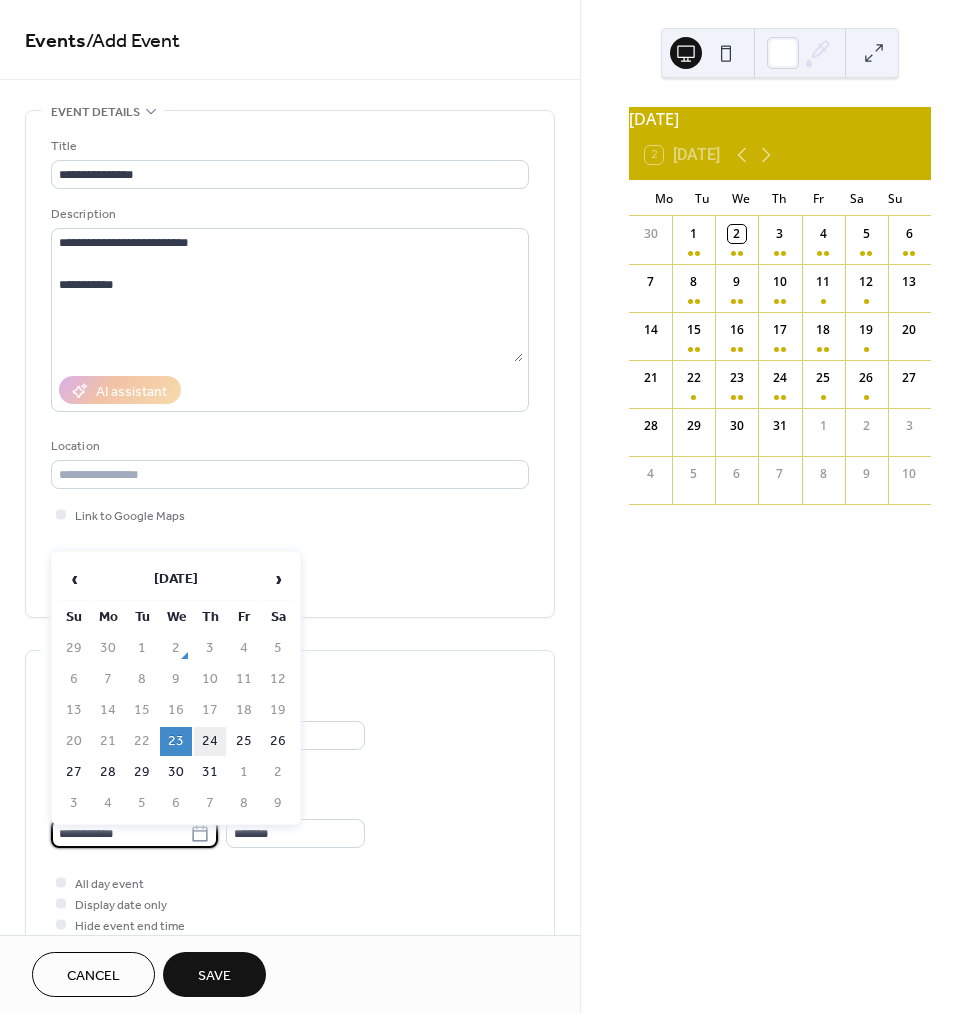click on "24" at bounding box center [210, 741] 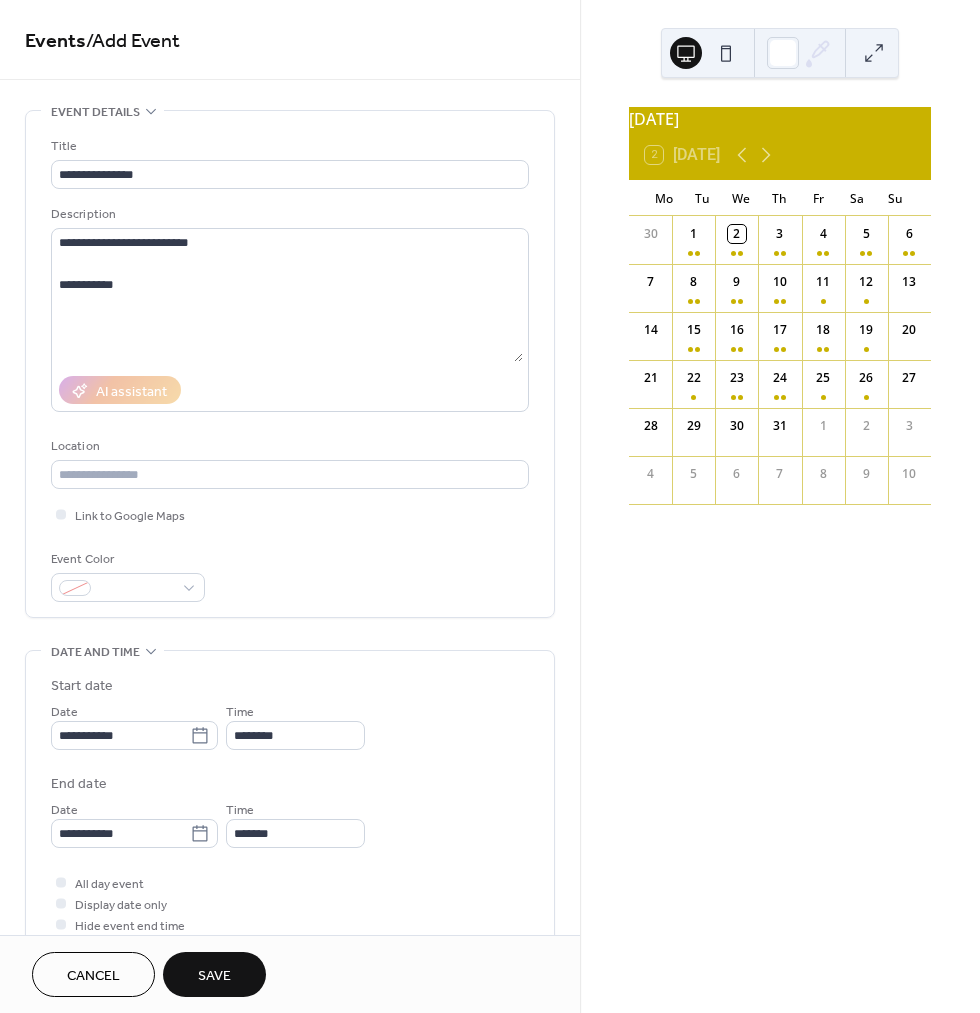 type on "**********" 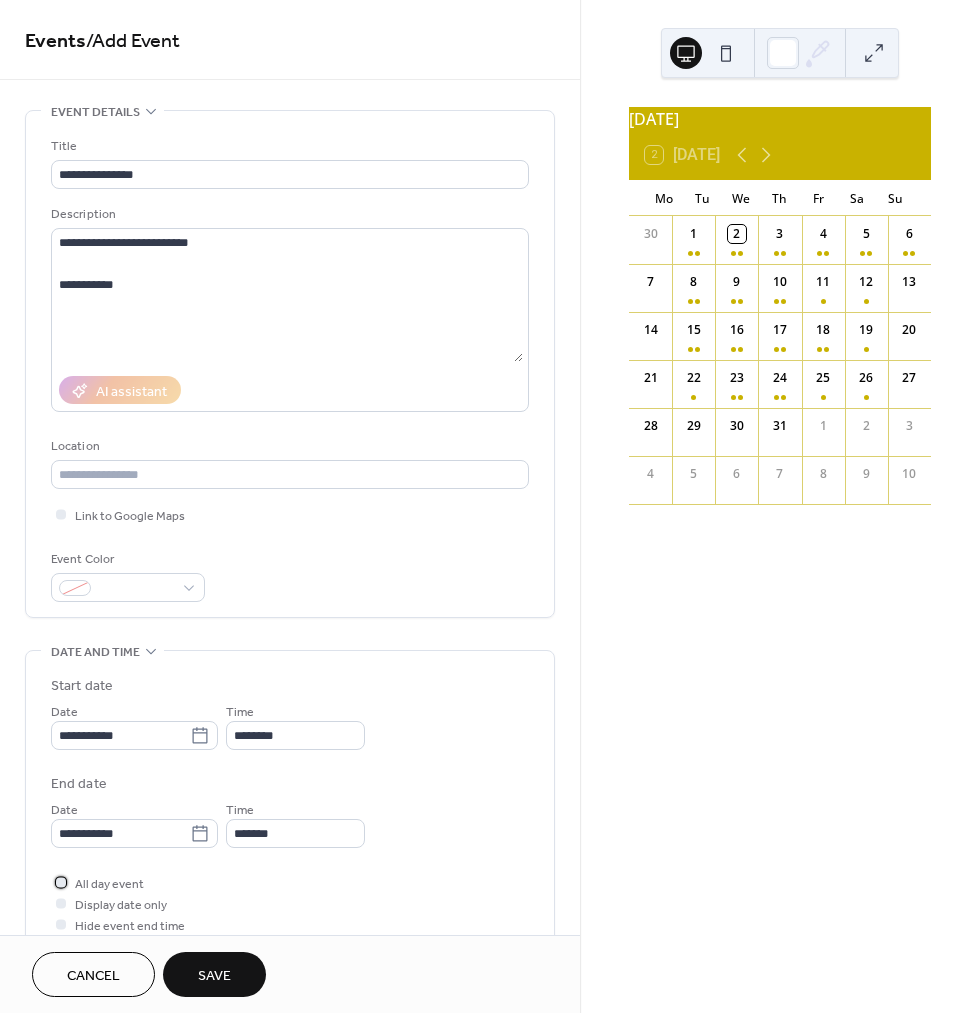 drag, startPoint x: 107, startPoint y: 883, endPoint x: 148, endPoint y: 940, distance: 70.21396 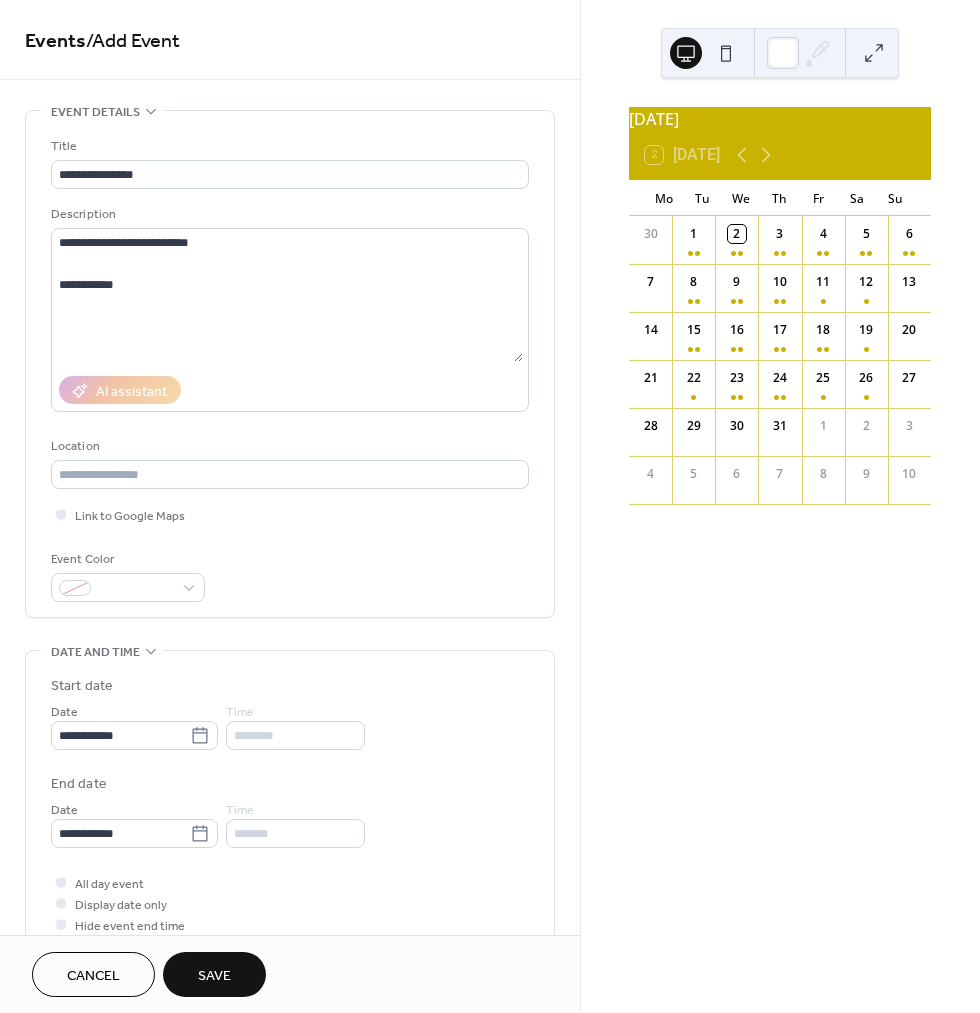 click on "Save" at bounding box center (214, 976) 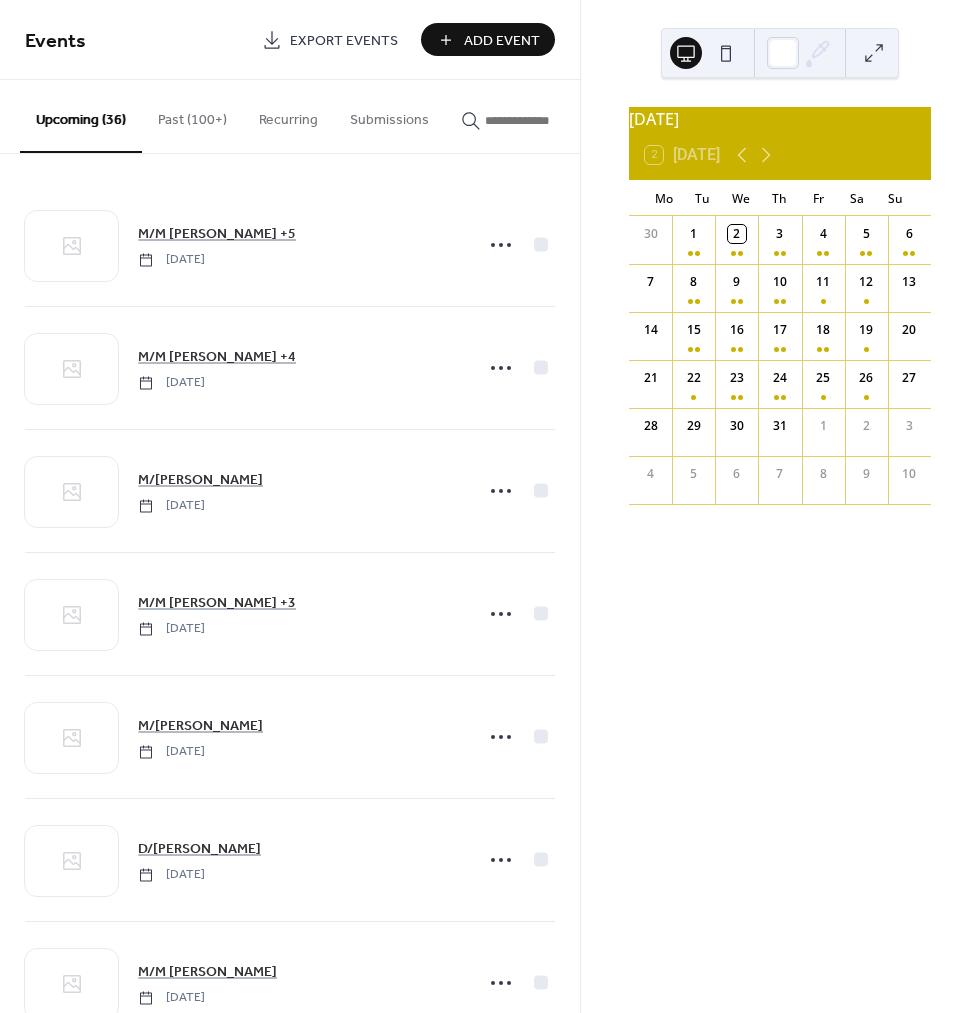 click on "Add Event" at bounding box center (502, 41) 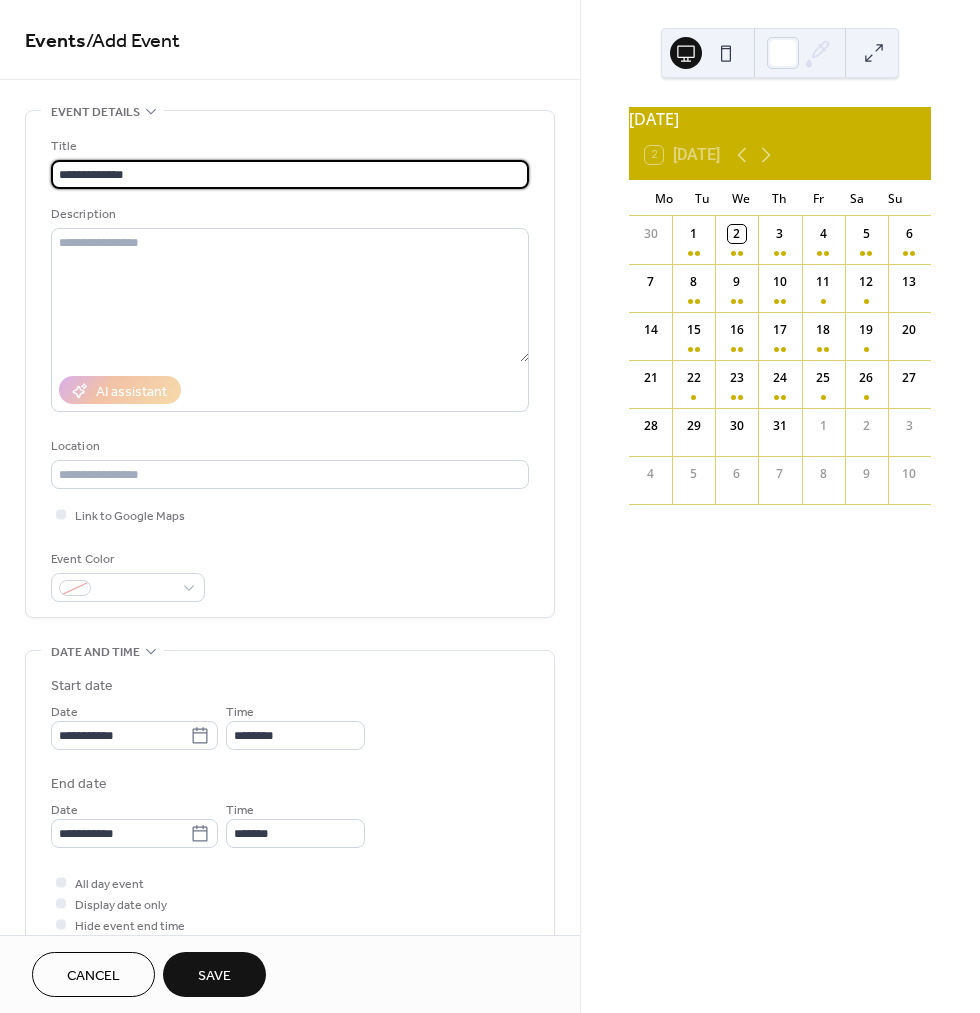 type on "**********" 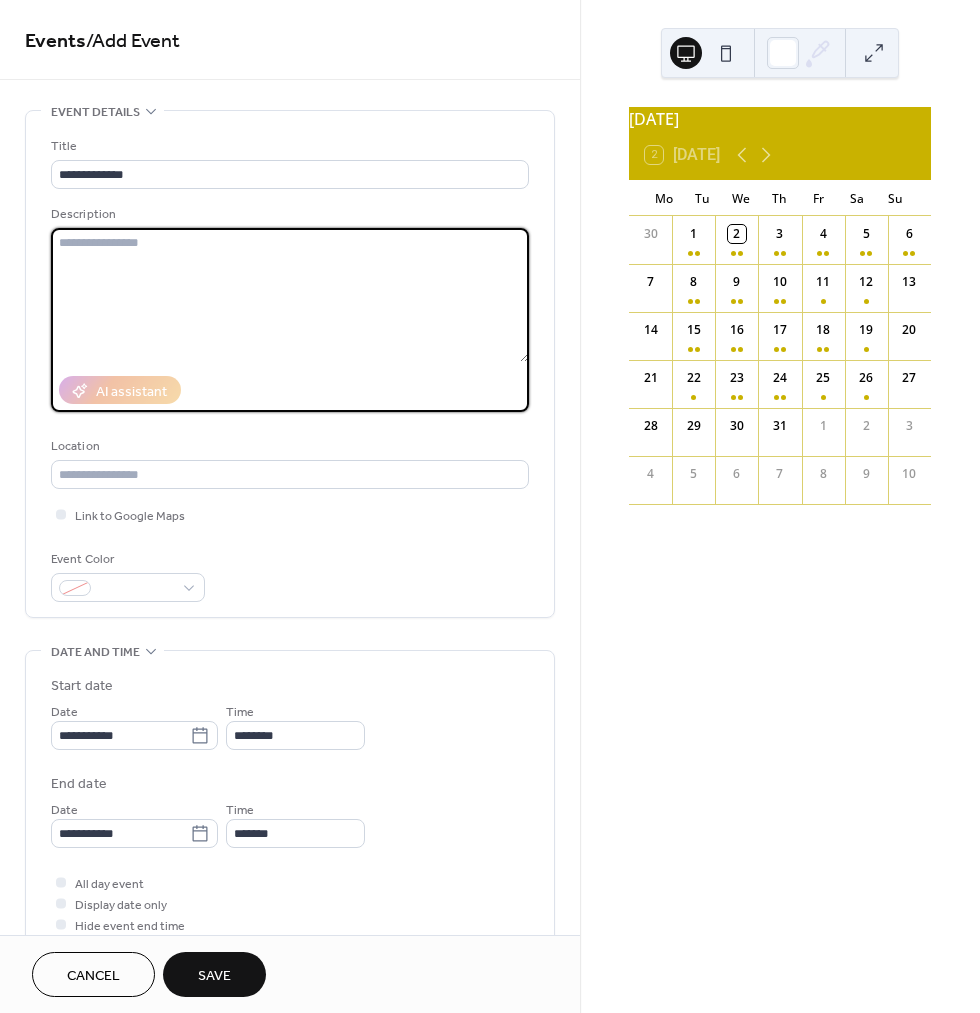 type on "*" 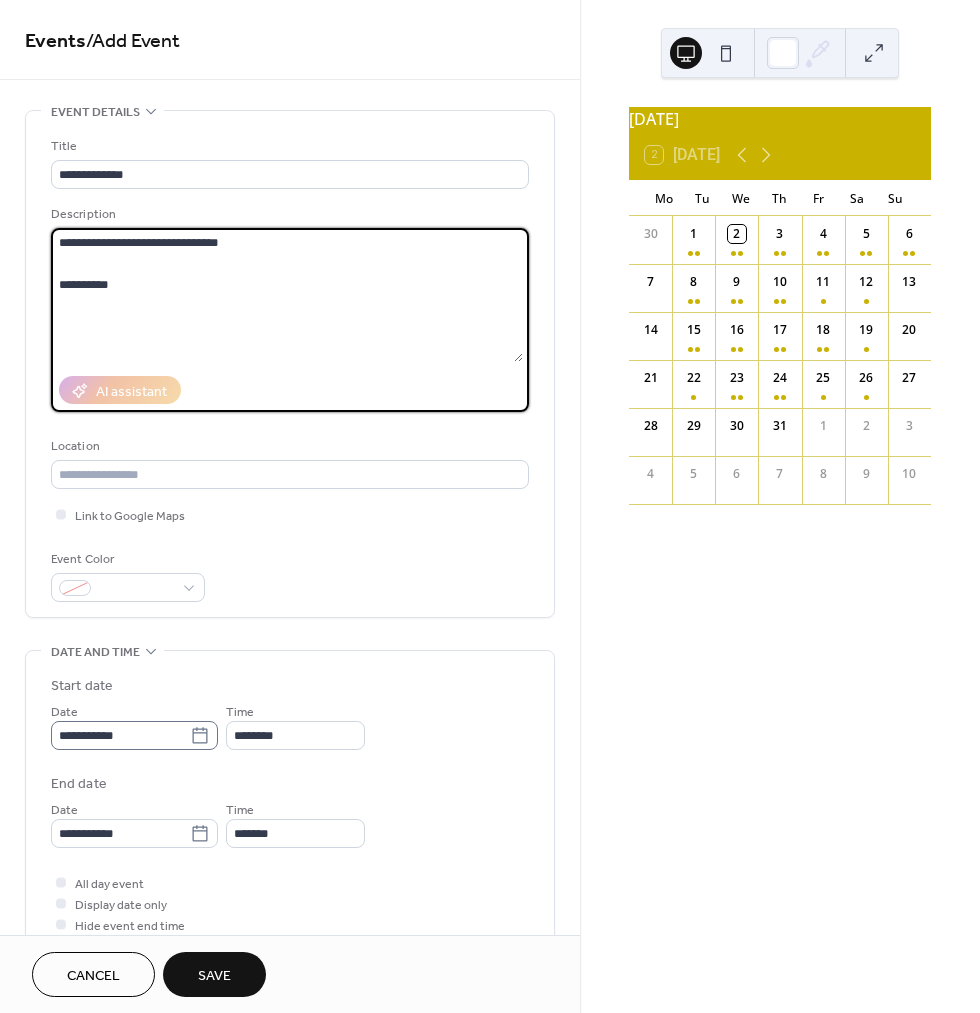 type on "**********" 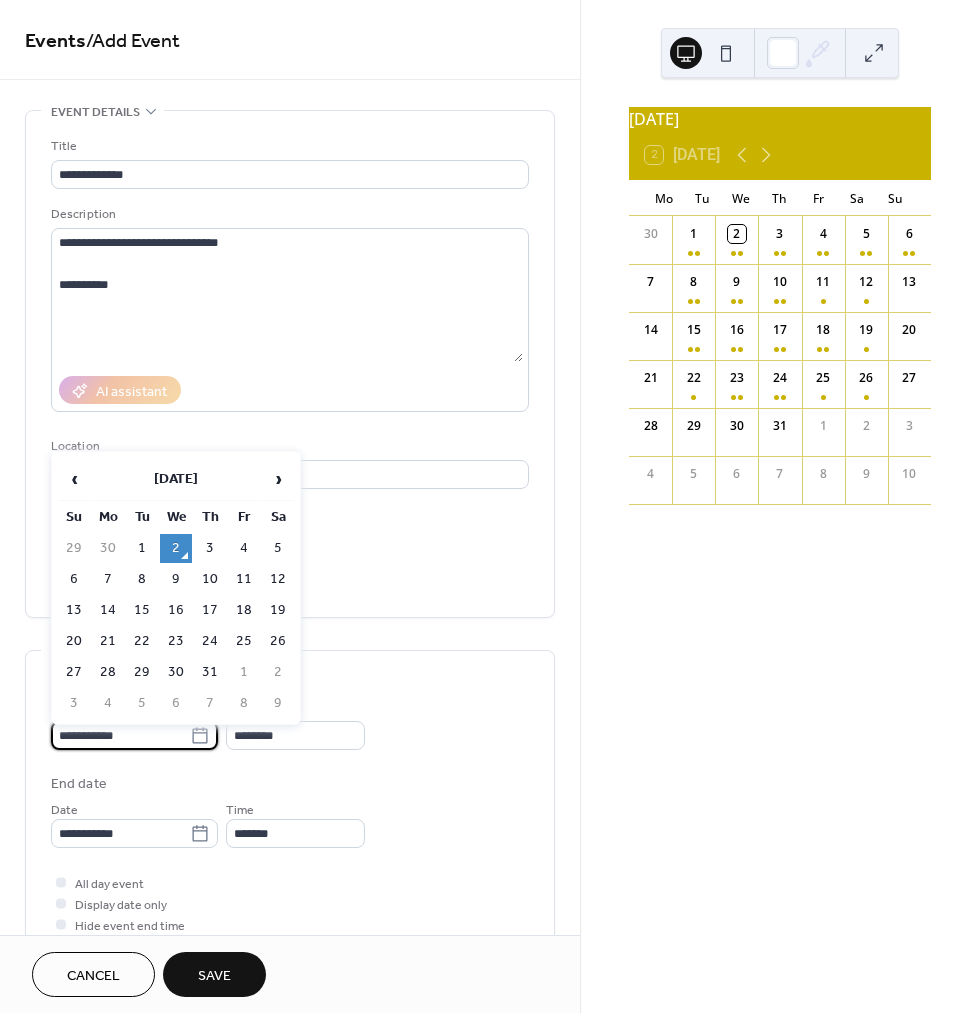 click on "**********" at bounding box center (120, 735) 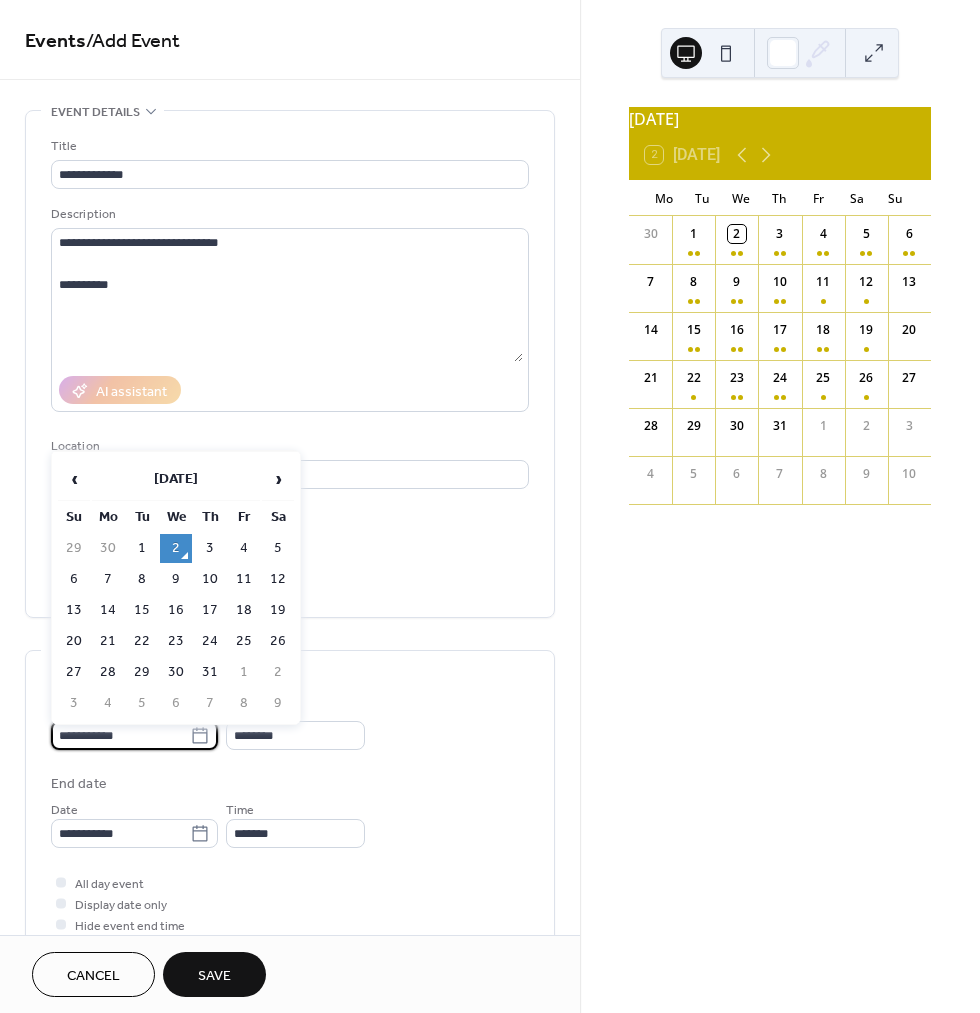 drag, startPoint x: 155, startPoint y: 650, endPoint x: 166, endPoint y: 644, distance: 12.529964 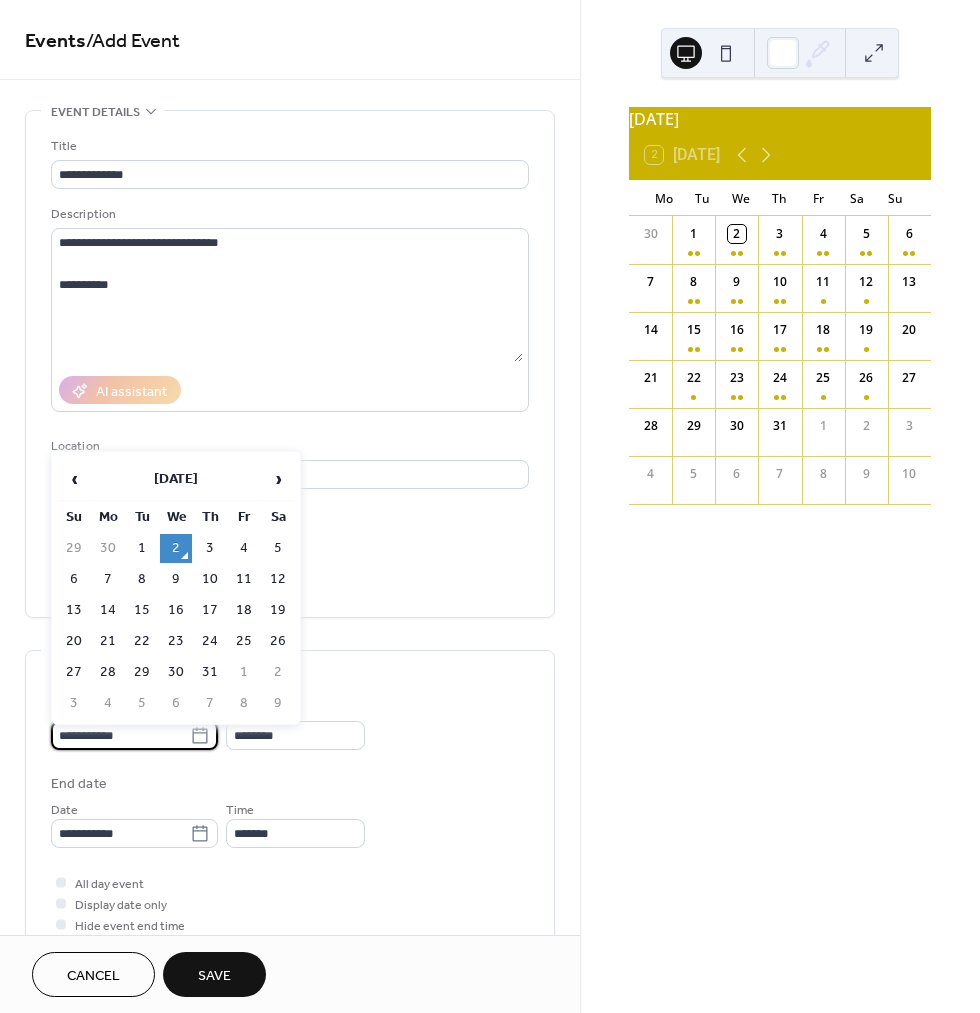click on "22" at bounding box center [142, 641] 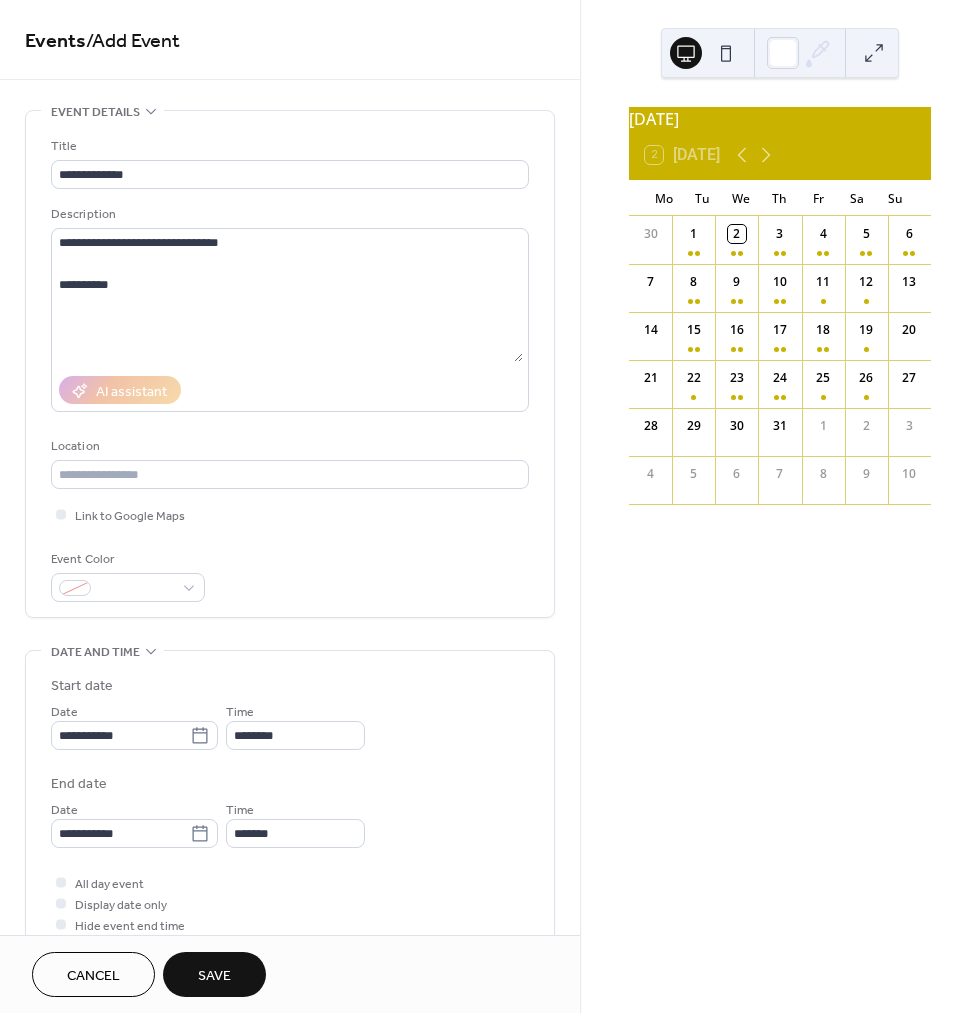click on "**********" at bounding box center [290, 758] 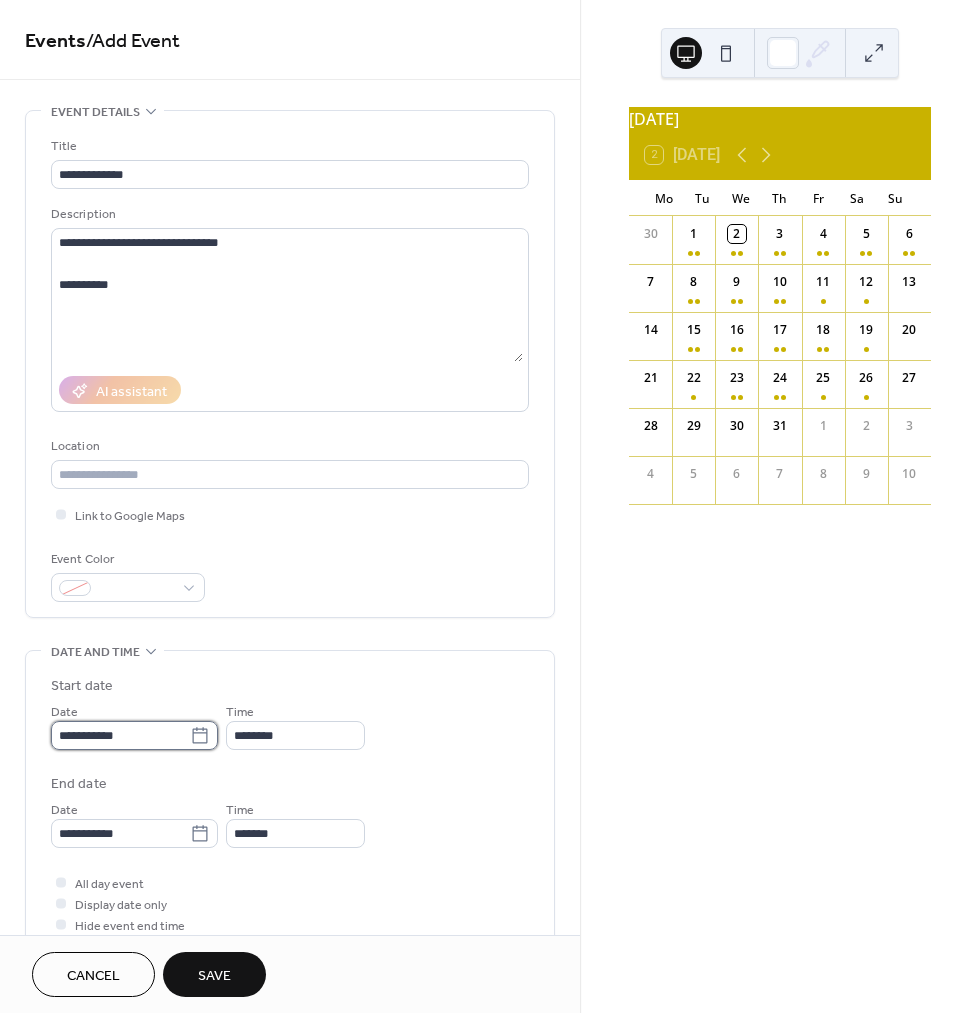 click on "**********" at bounding box center [120, 735] 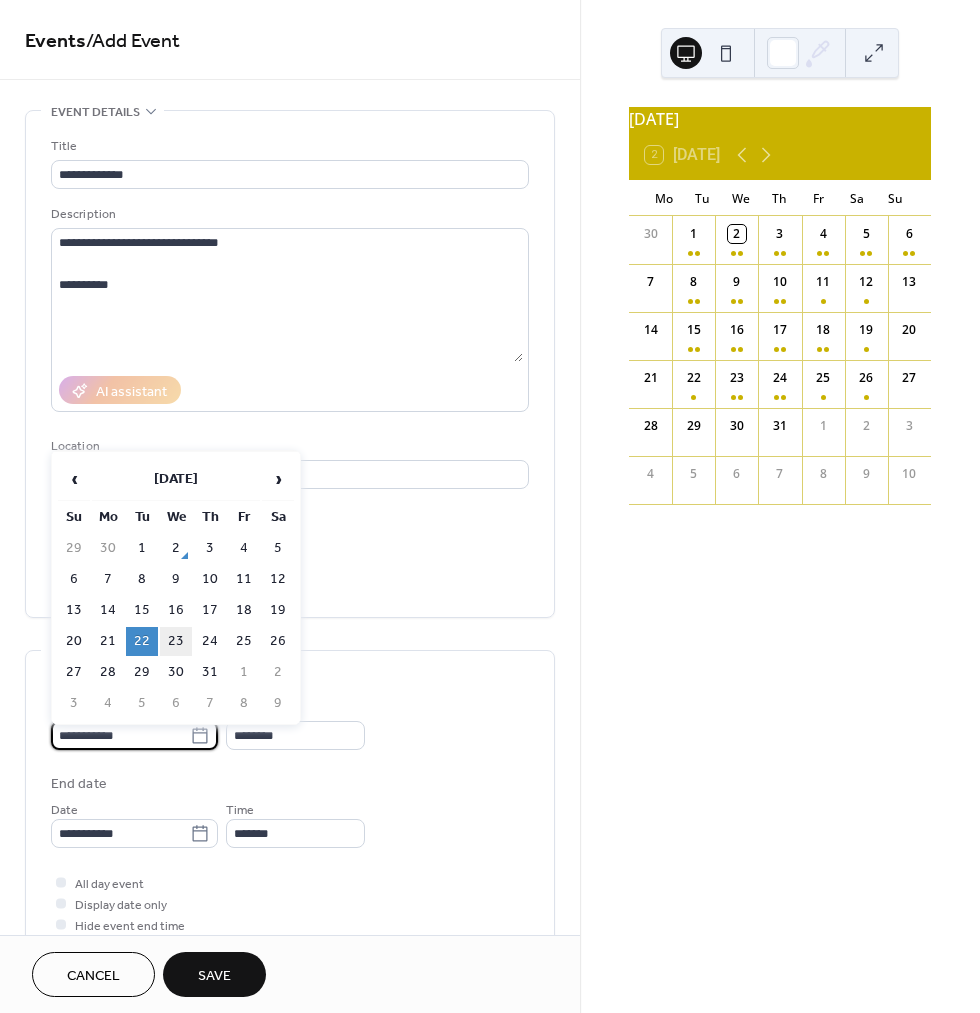 click on "23" at bounding box center [176, 641] 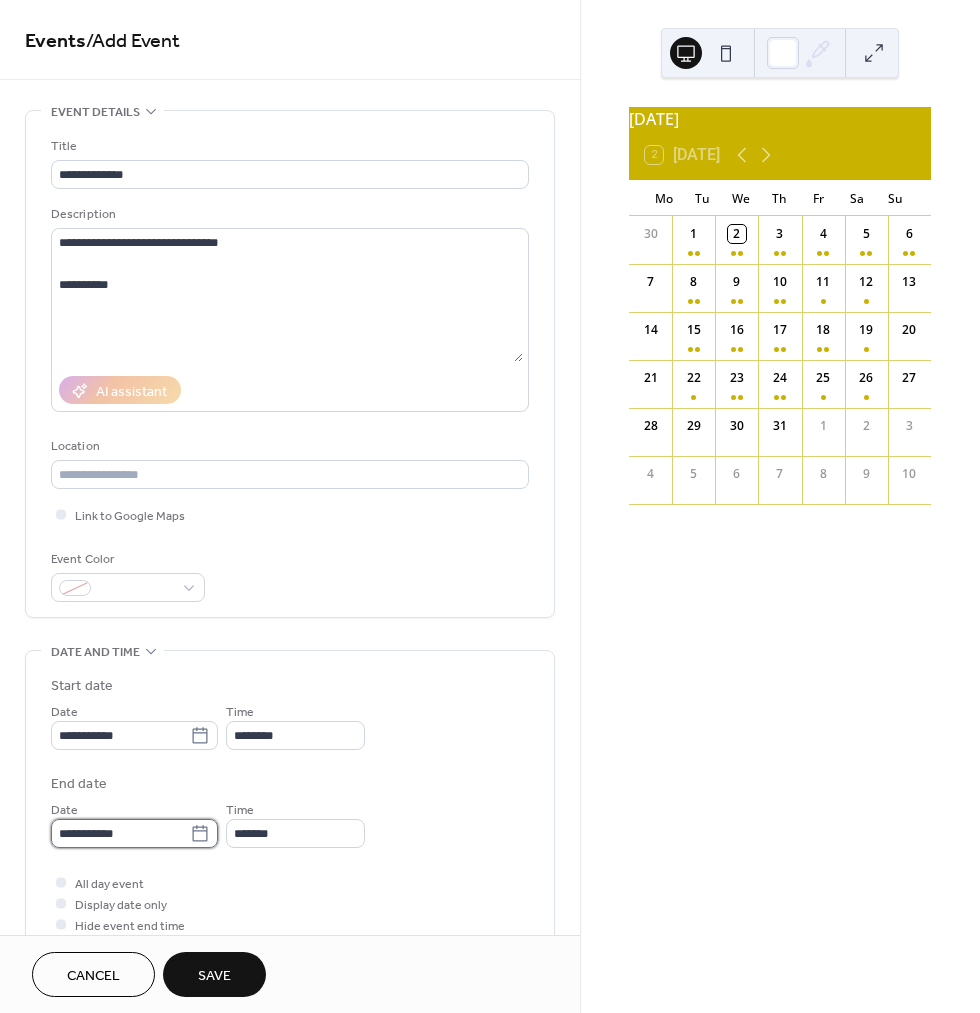 click on "**********" at bounding box center [490, 506] 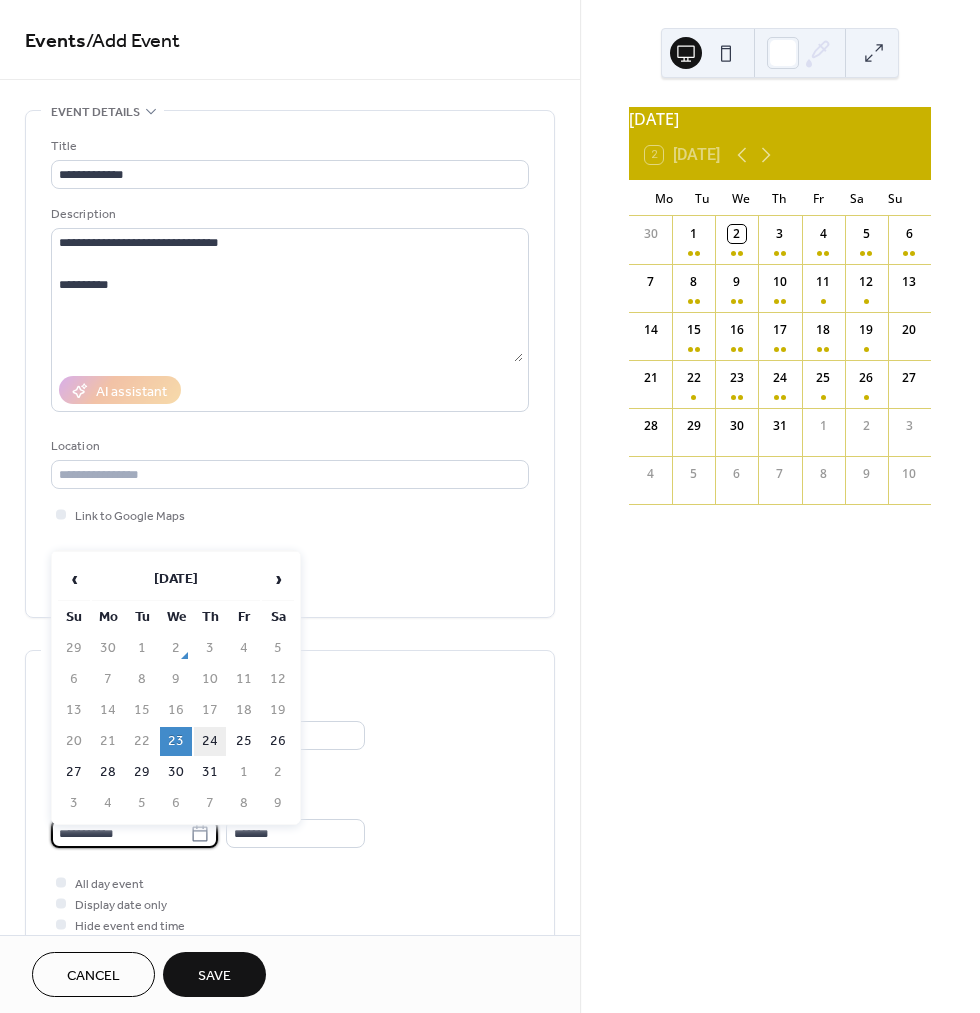 click on "24" at bounding box center [210, 741] 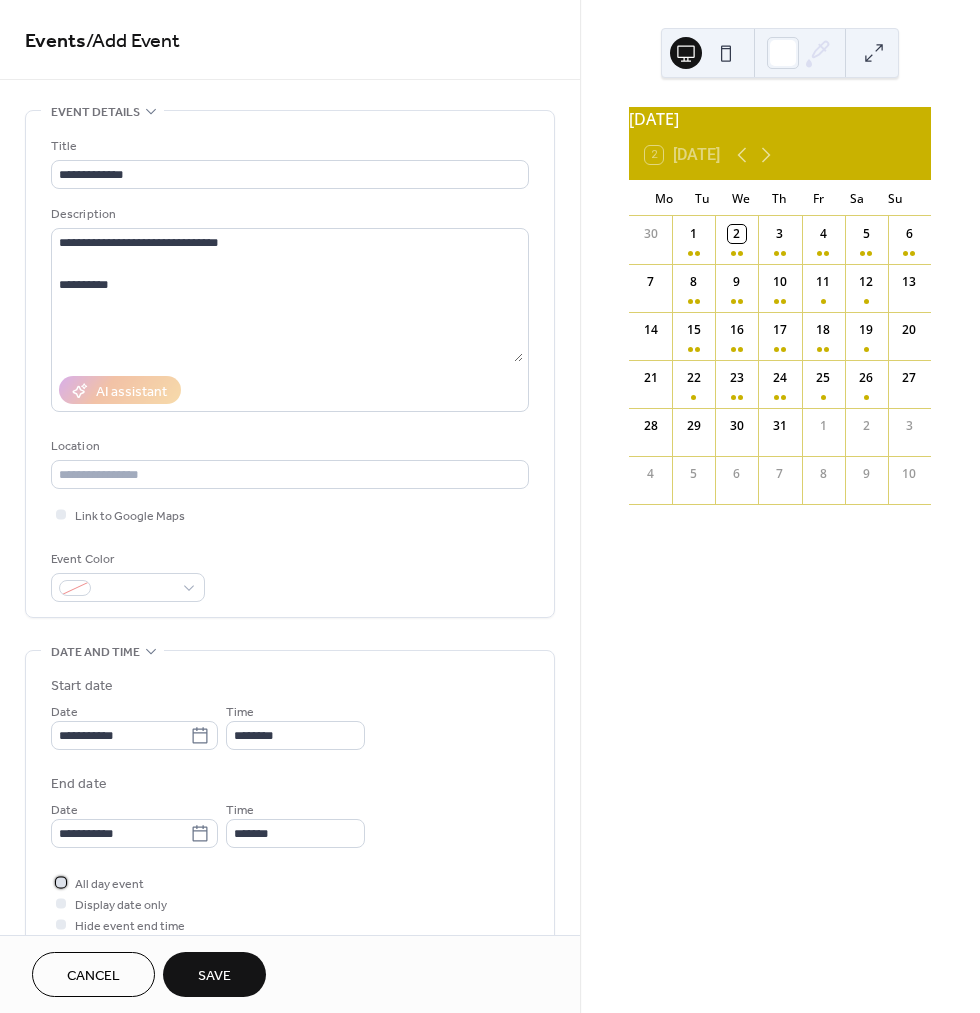 drag, startPoint x: 117, startPoint y: 891, endPoint x: 105, endPoint y: 892, distance: 12.0415945 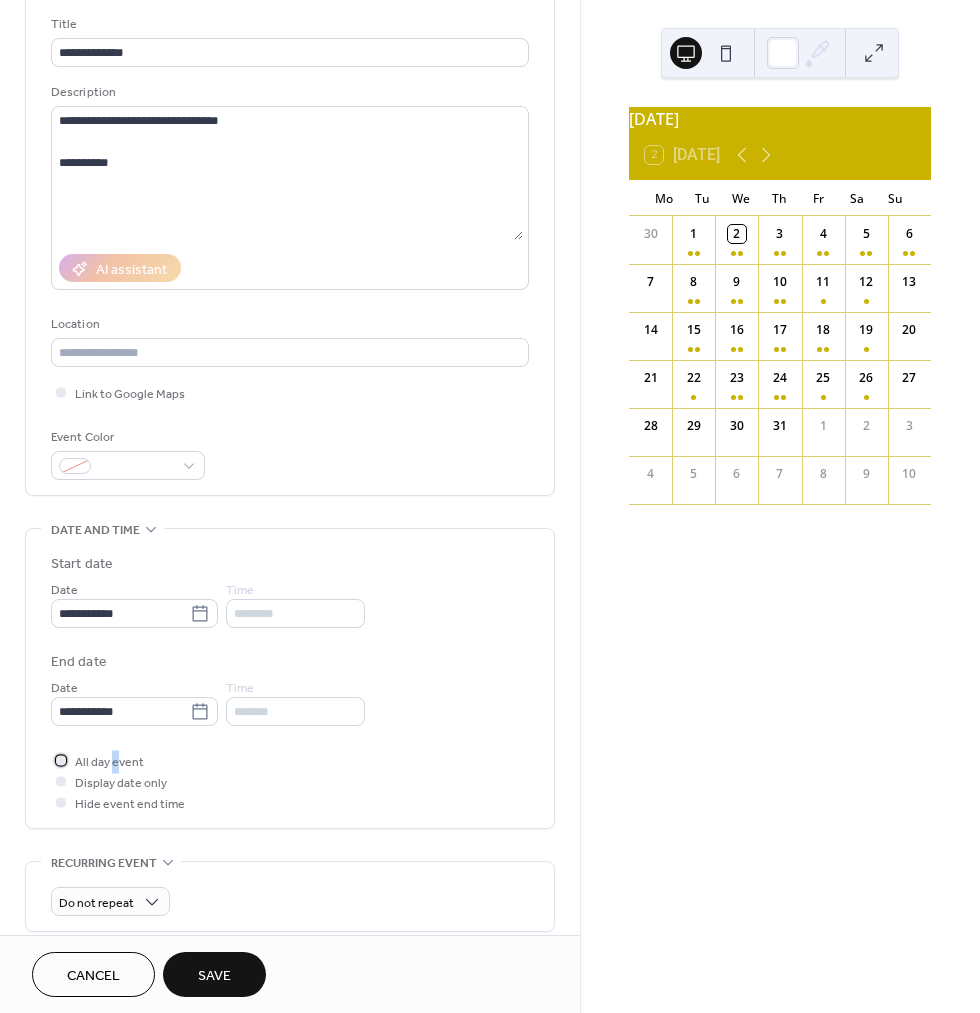 scroll, scrollTop: 125, scrollLeft: 0, axis: vertical 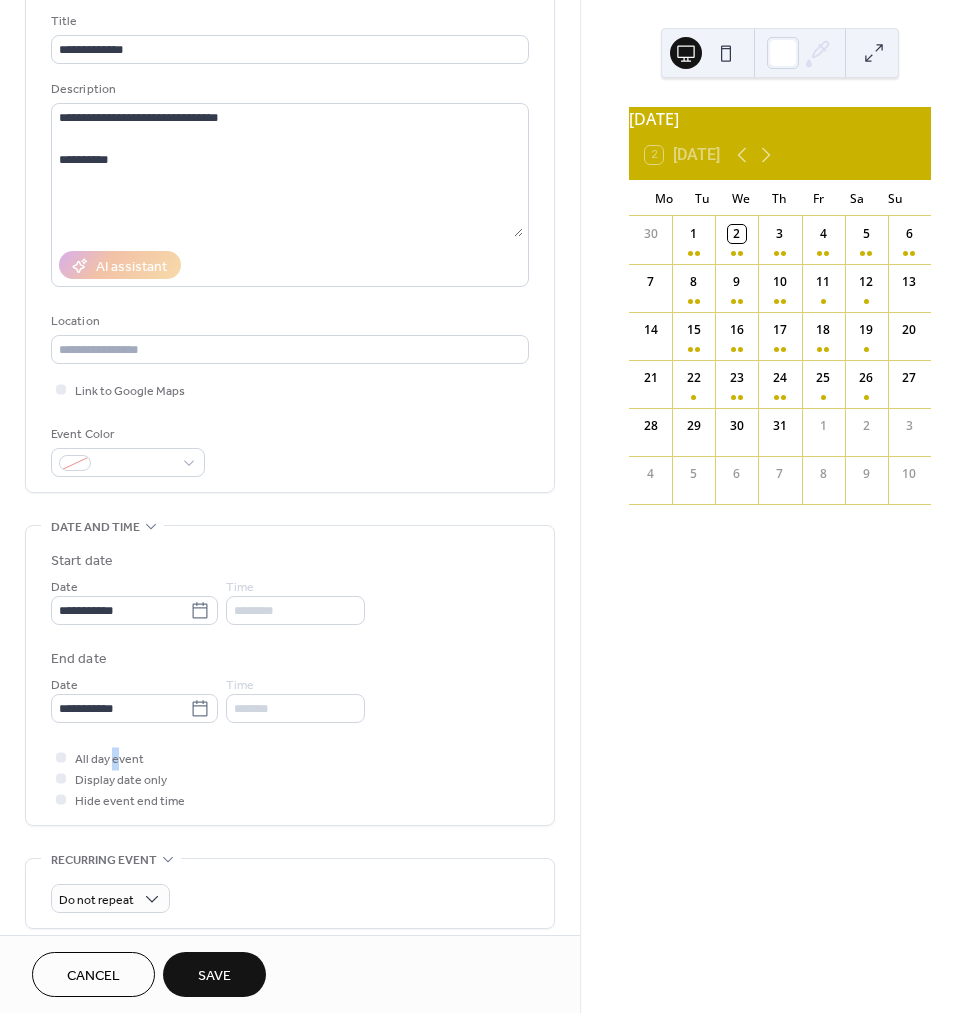 click on "Save" at bounding box center (214, 976) 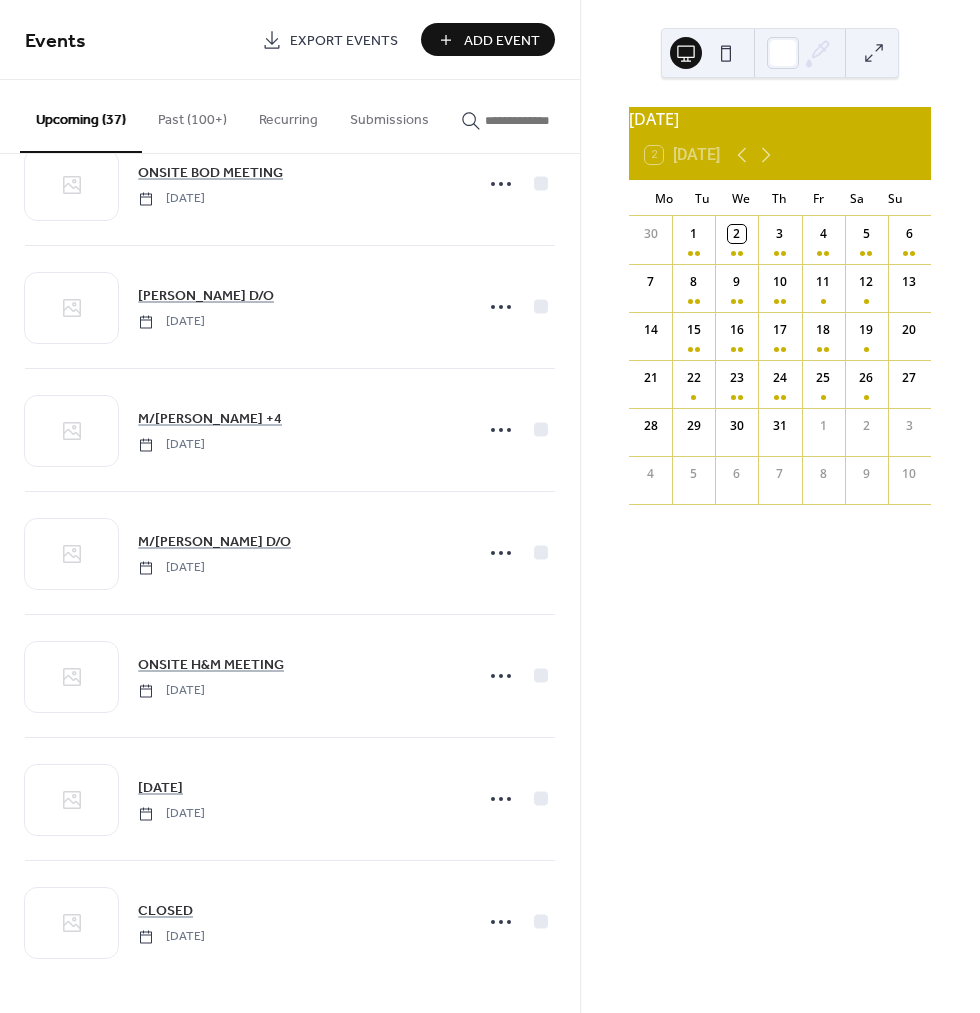 scroll, scrollTop: 3757, scrollLeft: 0, axis: vertical 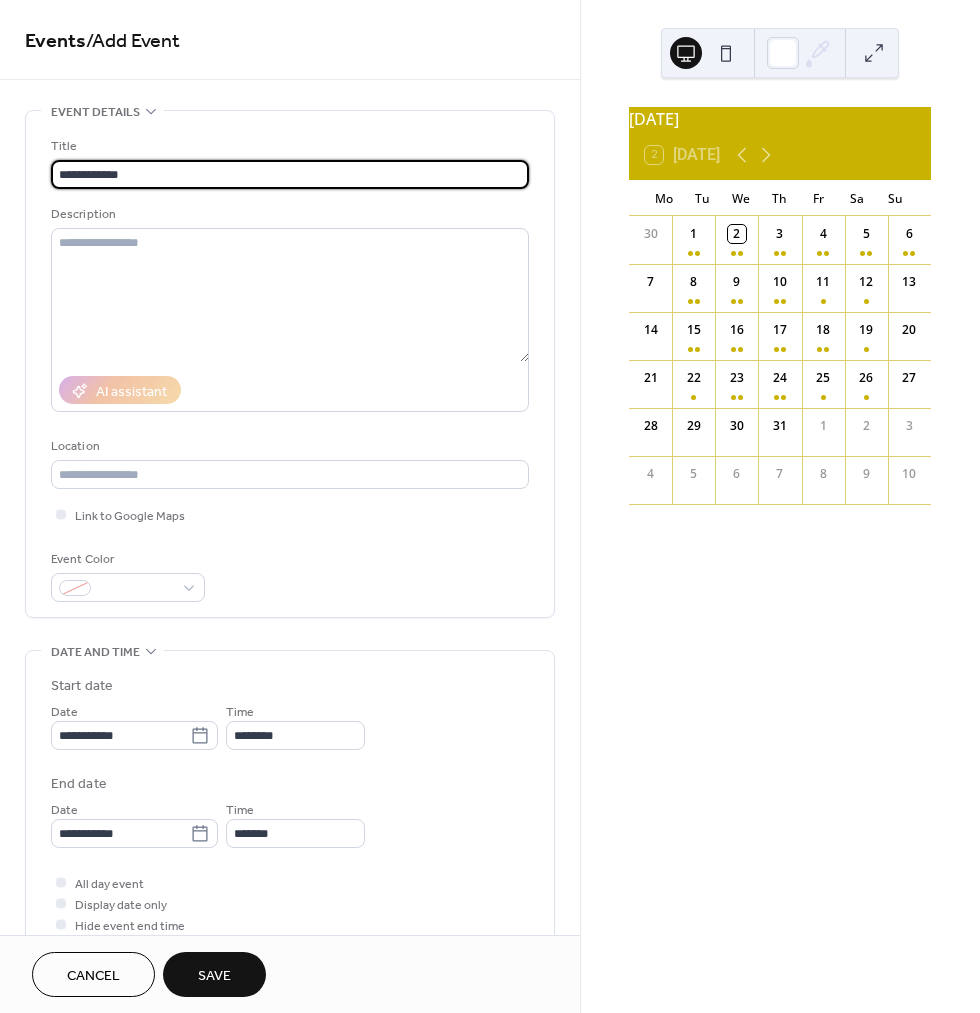type on "**********" 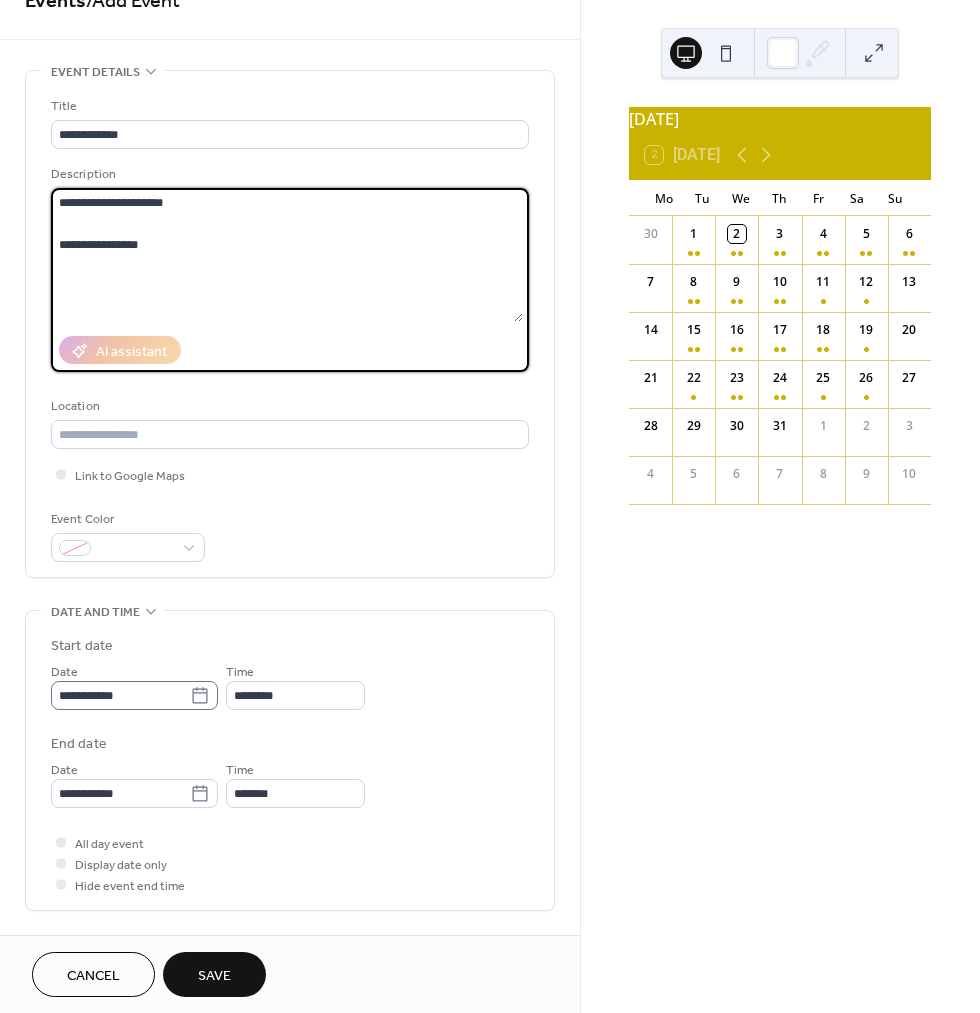 scroll, scrollTop: 39, scrollLeft: 0, axis: vertical 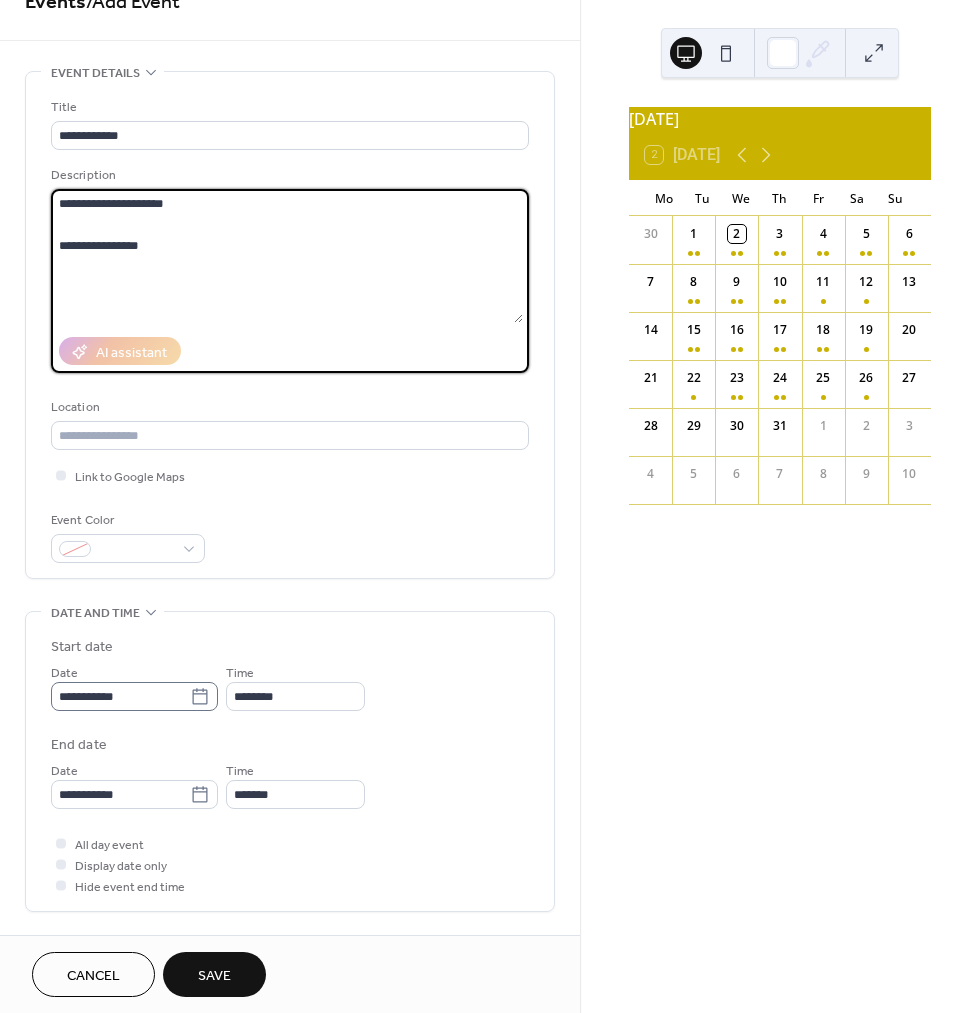 type on "**********" 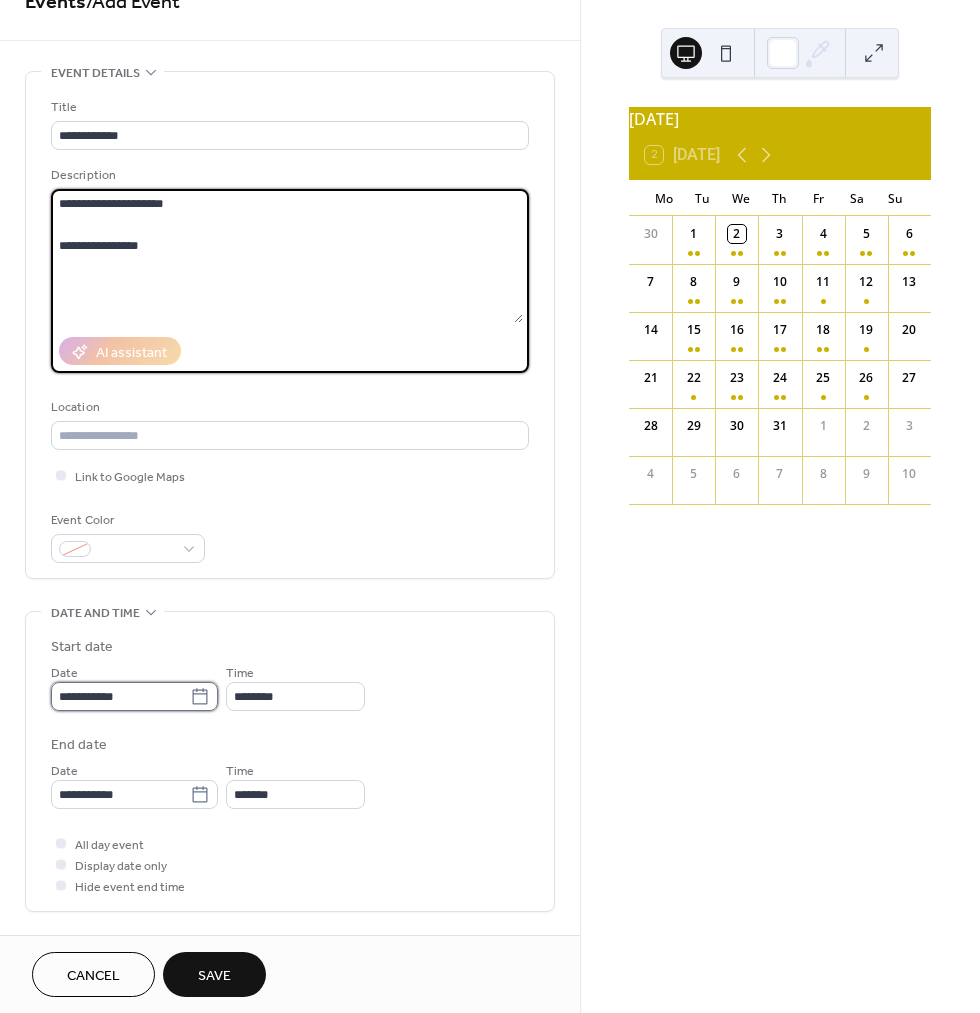 click on "**********" at bounding box center (120, 696) 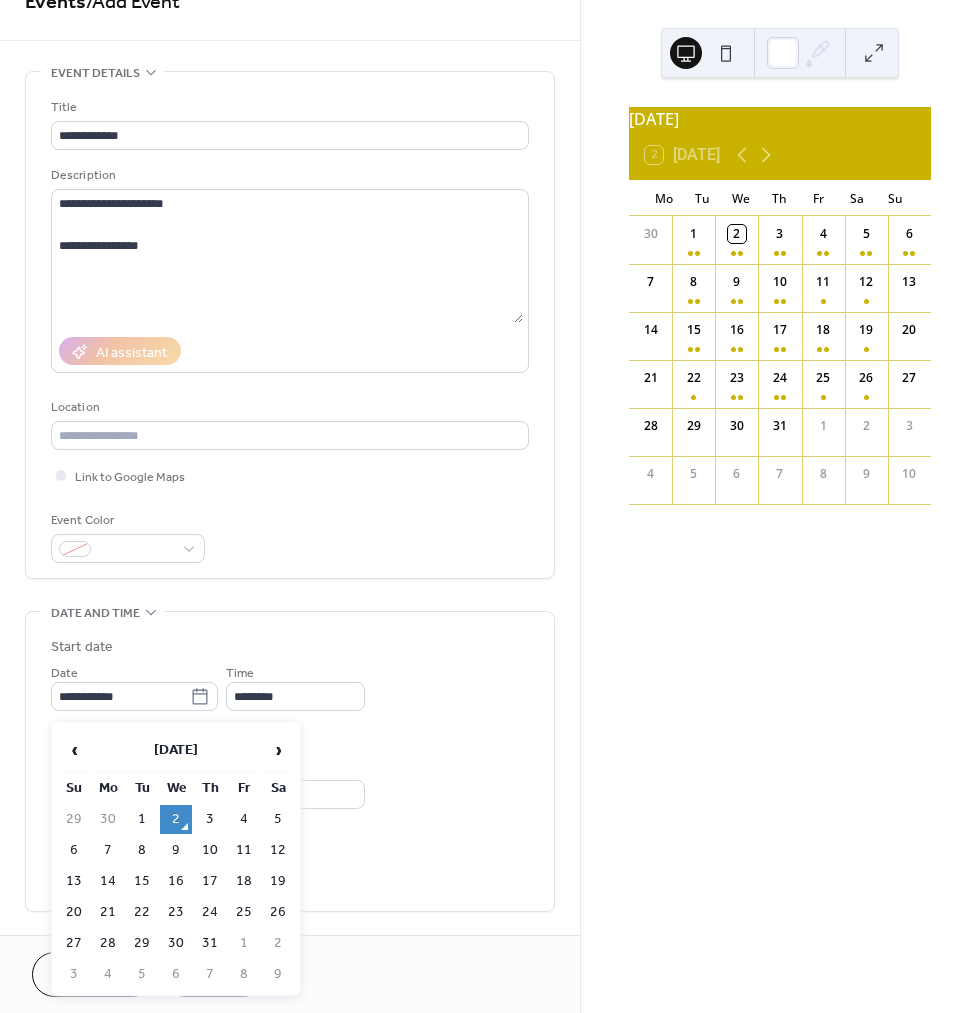 drag, startPoint x: 142, startPoint y: 936, endPoint x: 123, endPoint y: 885, distance: 54.42426 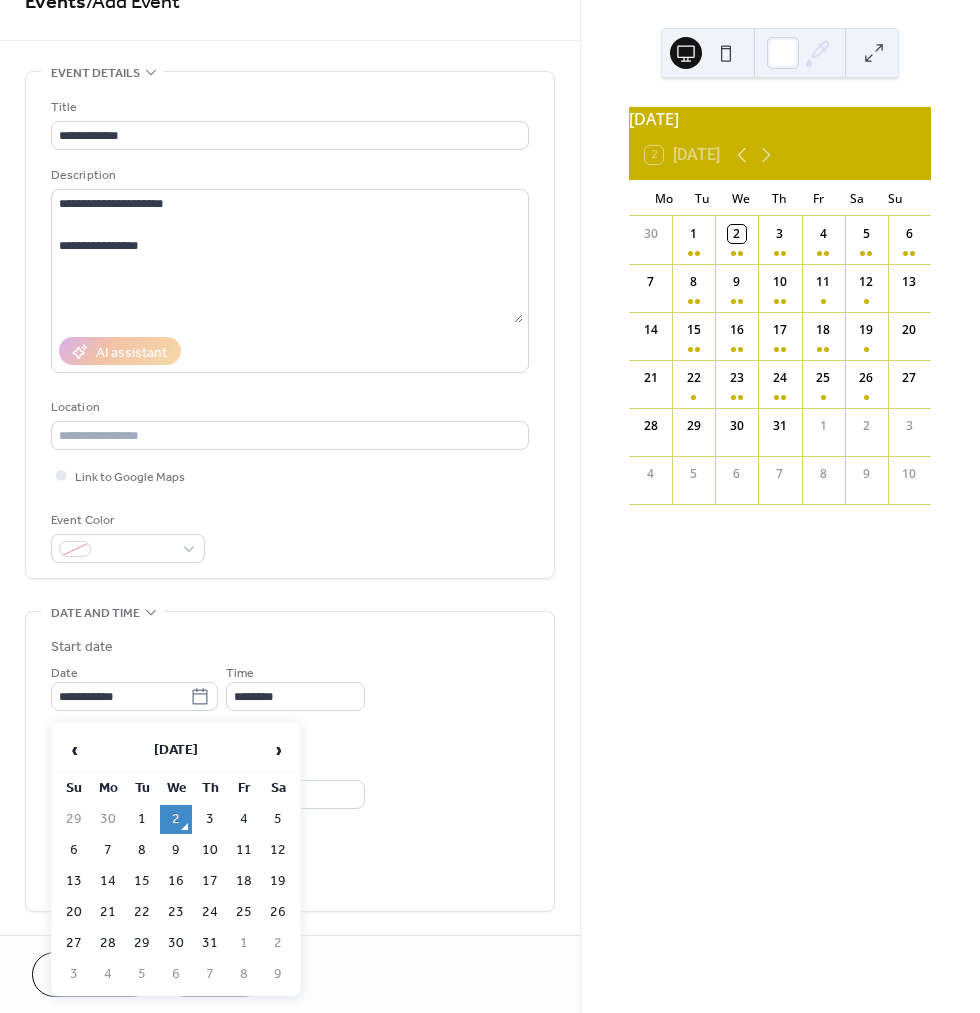 click on "29" at bounding box center [142, 943] 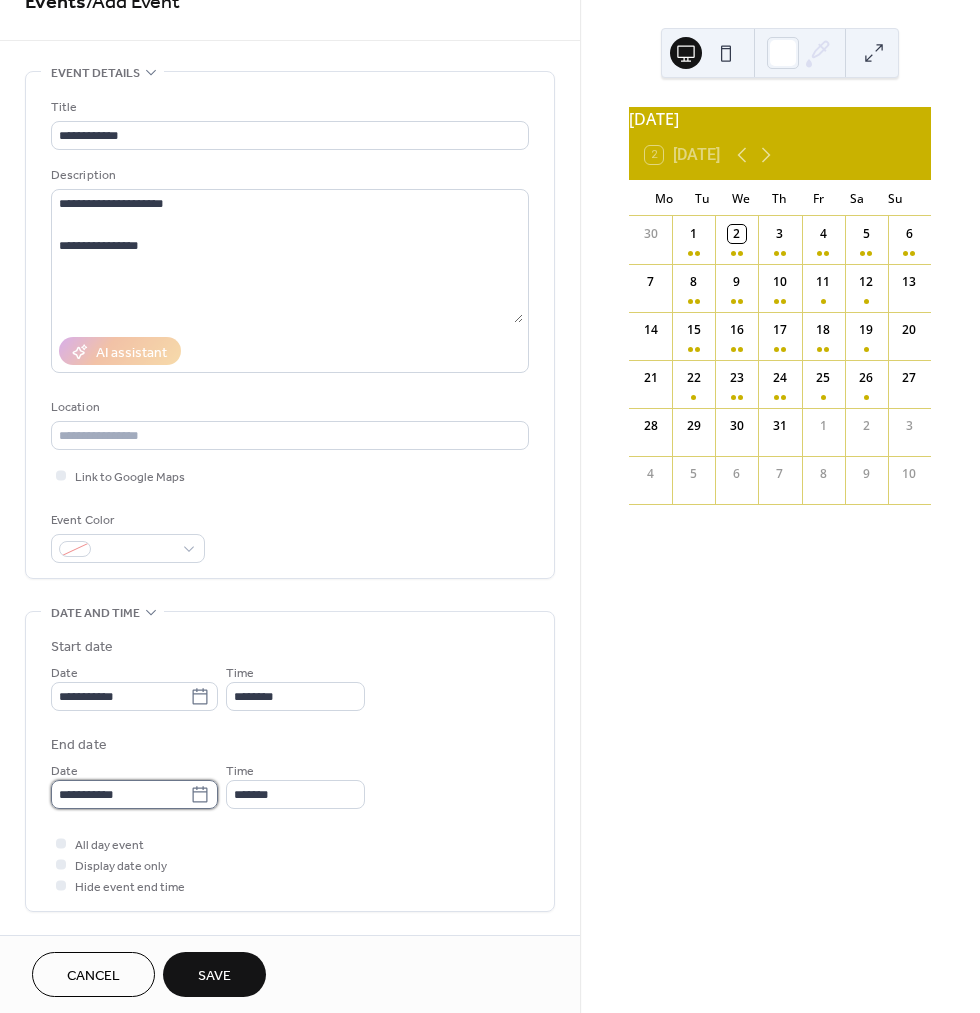 click on "**********" at bounding box center [120, 794] 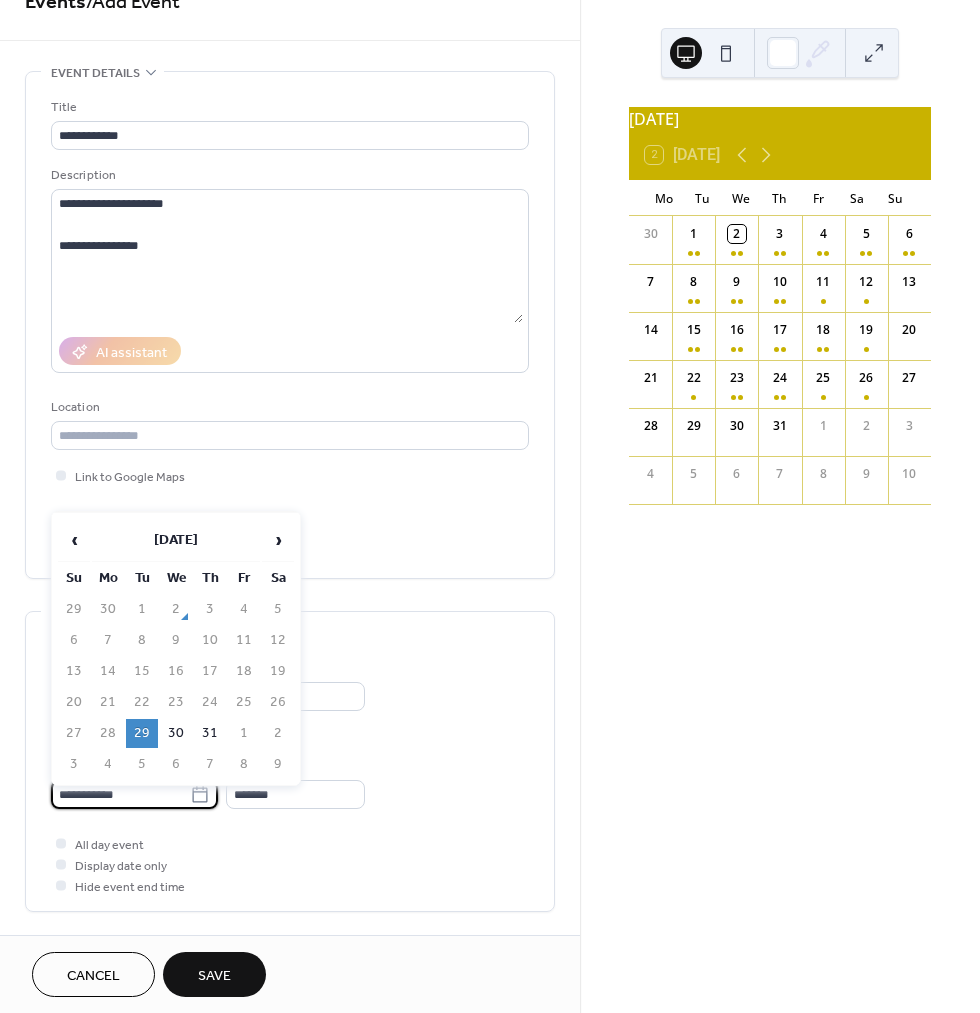 click on "31" at bounding box center (210, 733) 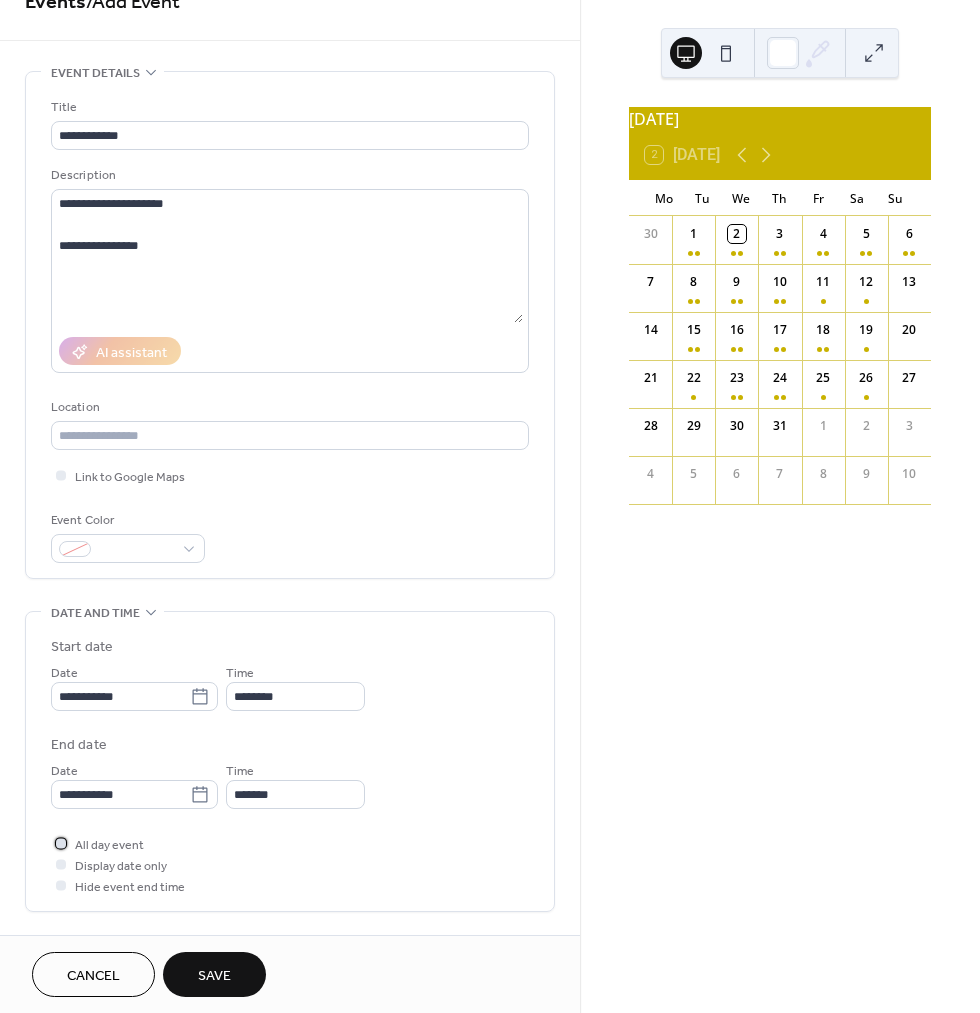 click on "All day event" at bounding box center (109, 845) 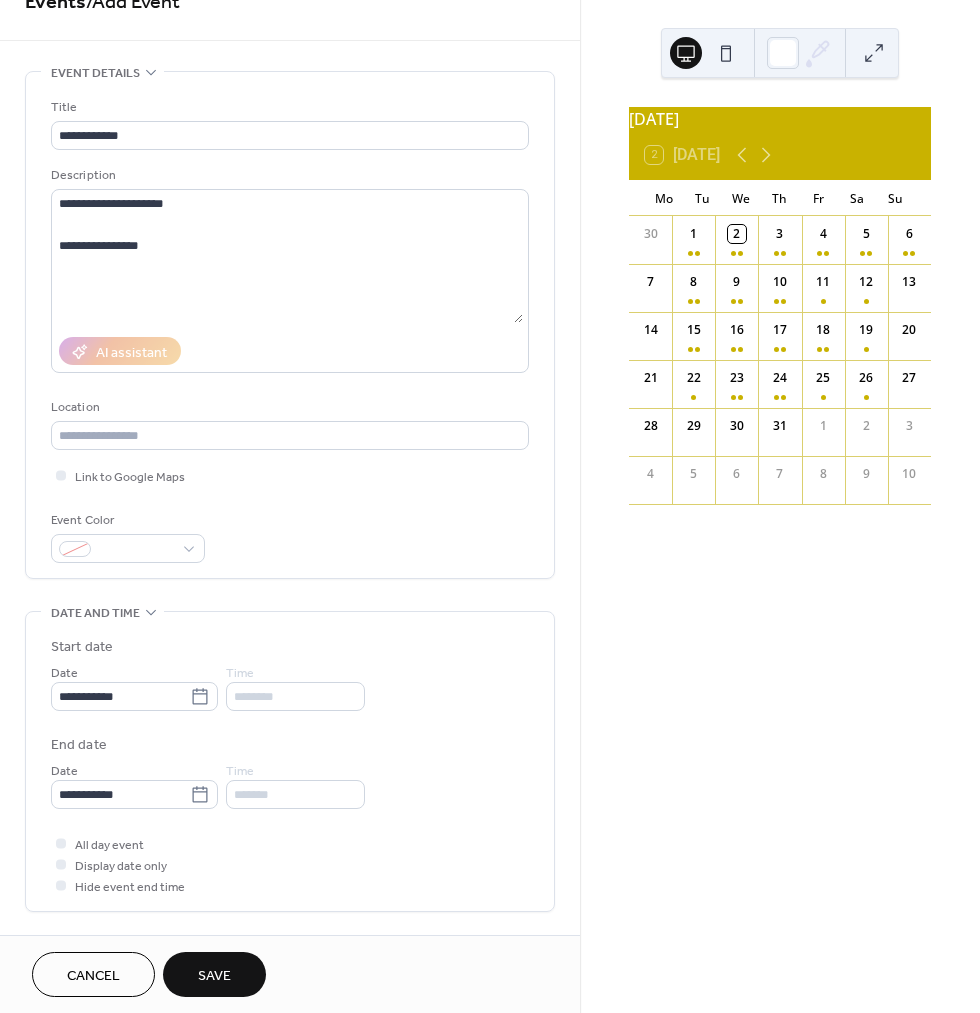 click on "Save" at bounding box center [214, 976] 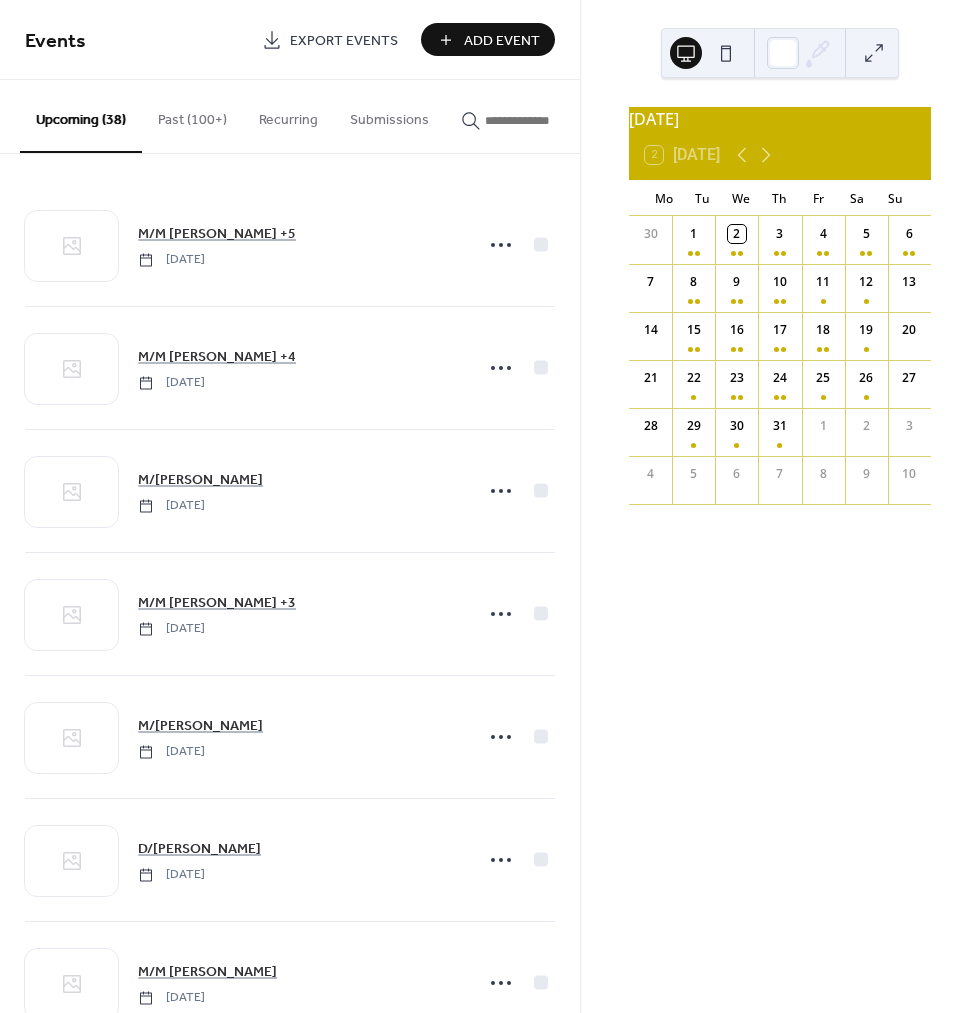 click on "Add Event" at bounding box center (488, 39) 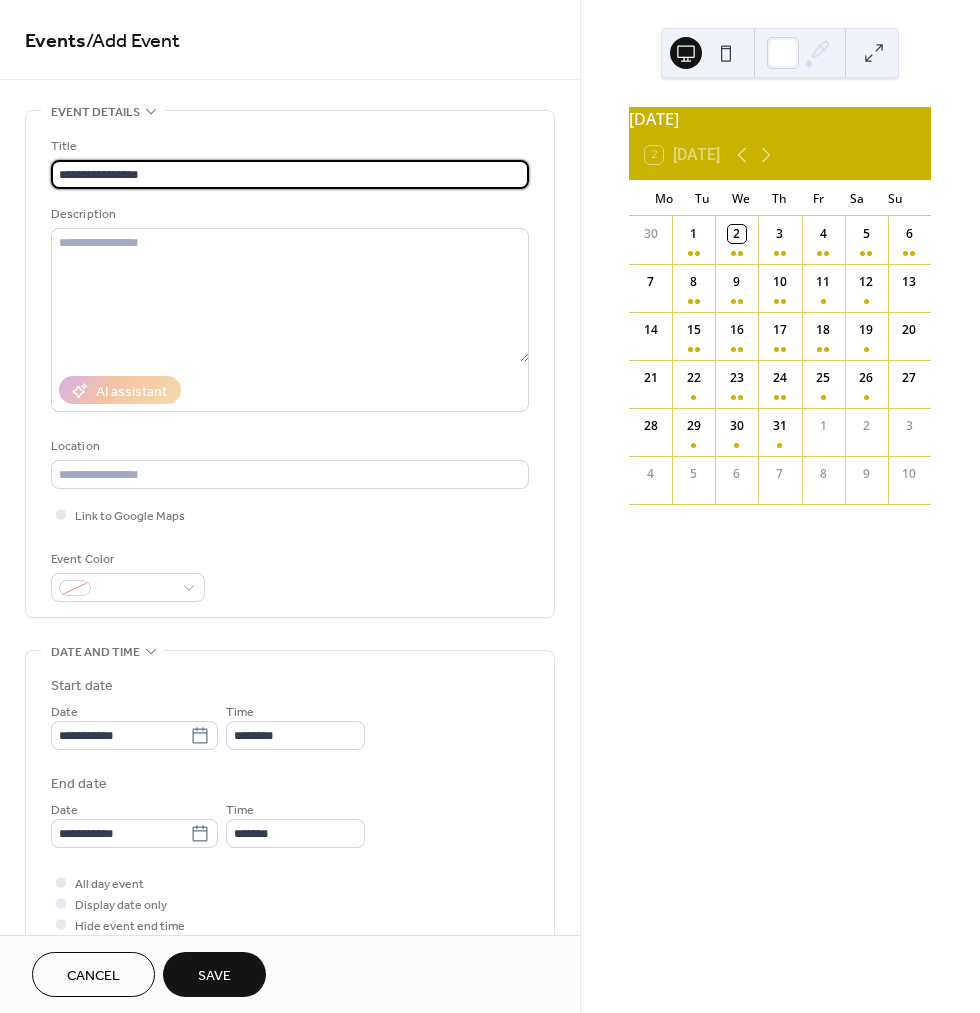 type on "**********" 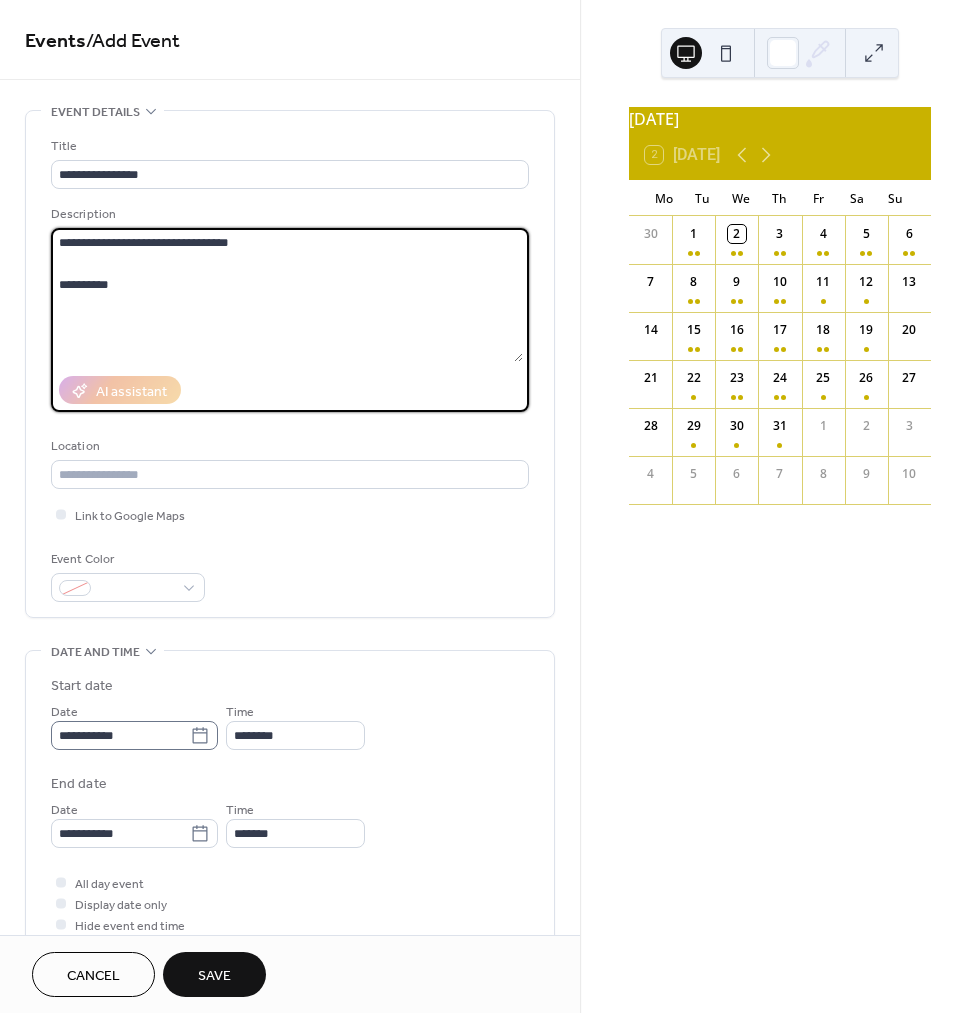 type on "**********" 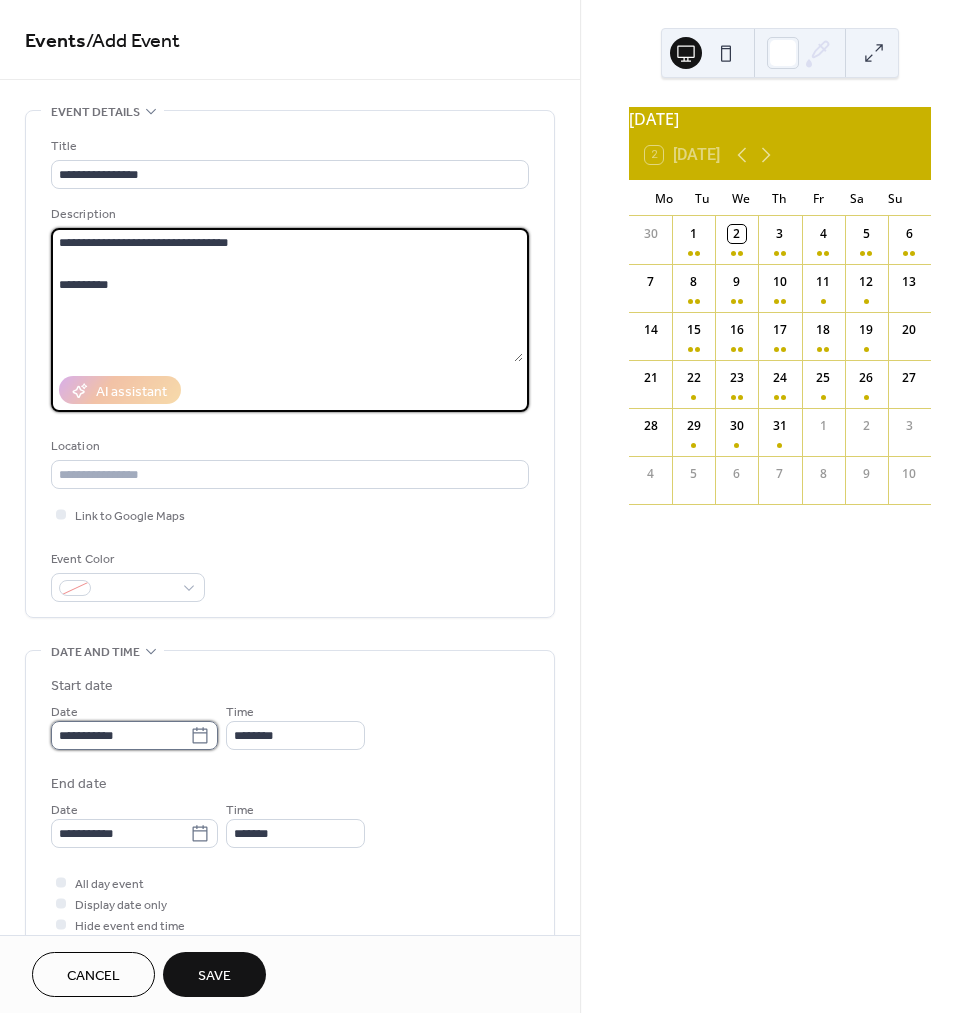 click on "**********" at bounding box center [120, 735] 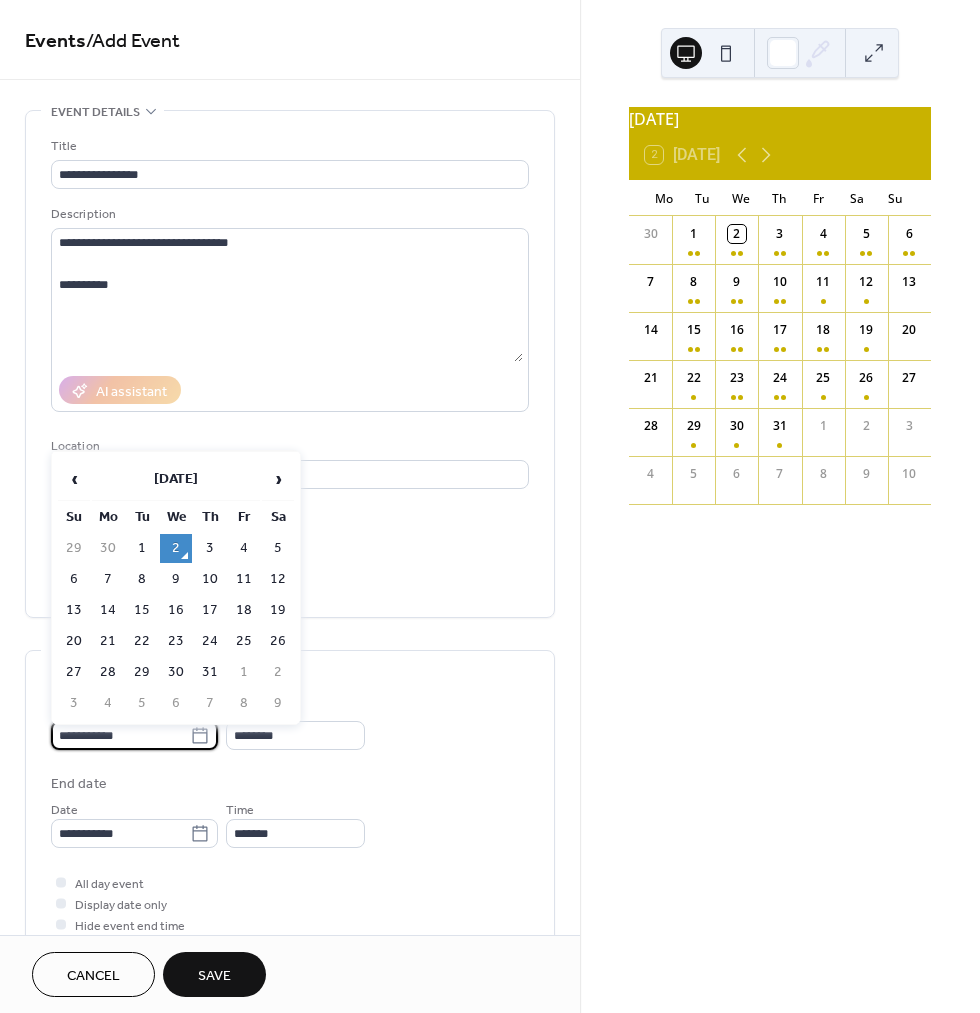 click on "29" at bounding box center (142, 672) 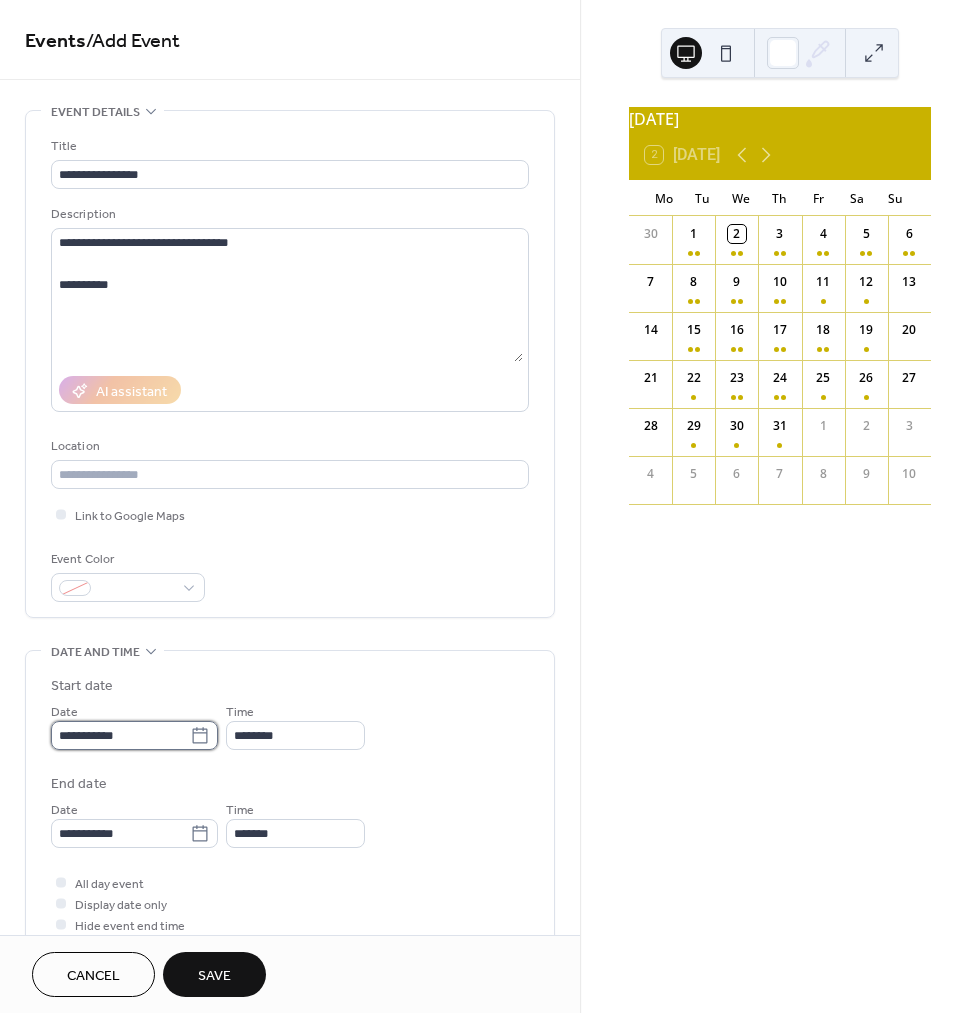 click on "**********" at bounding box center [120, 735] 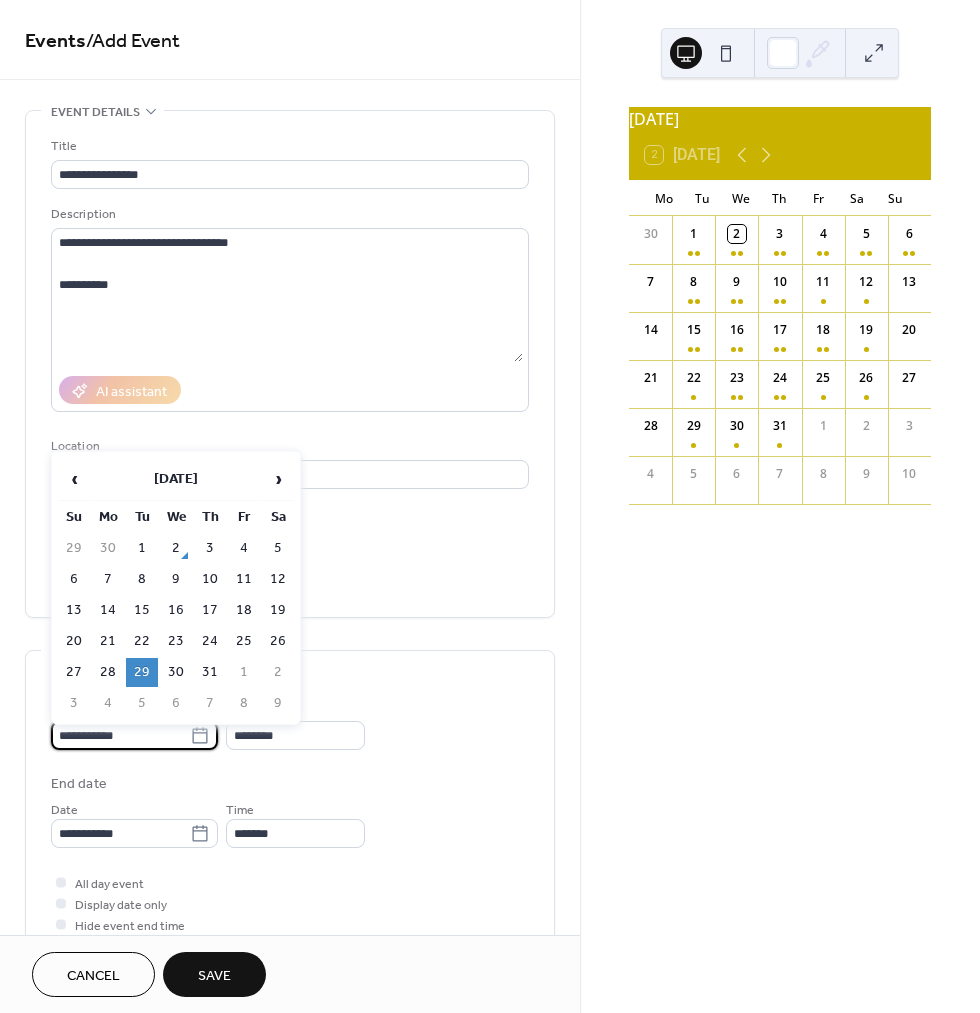 click on "31" at bounding box center [210, 672] 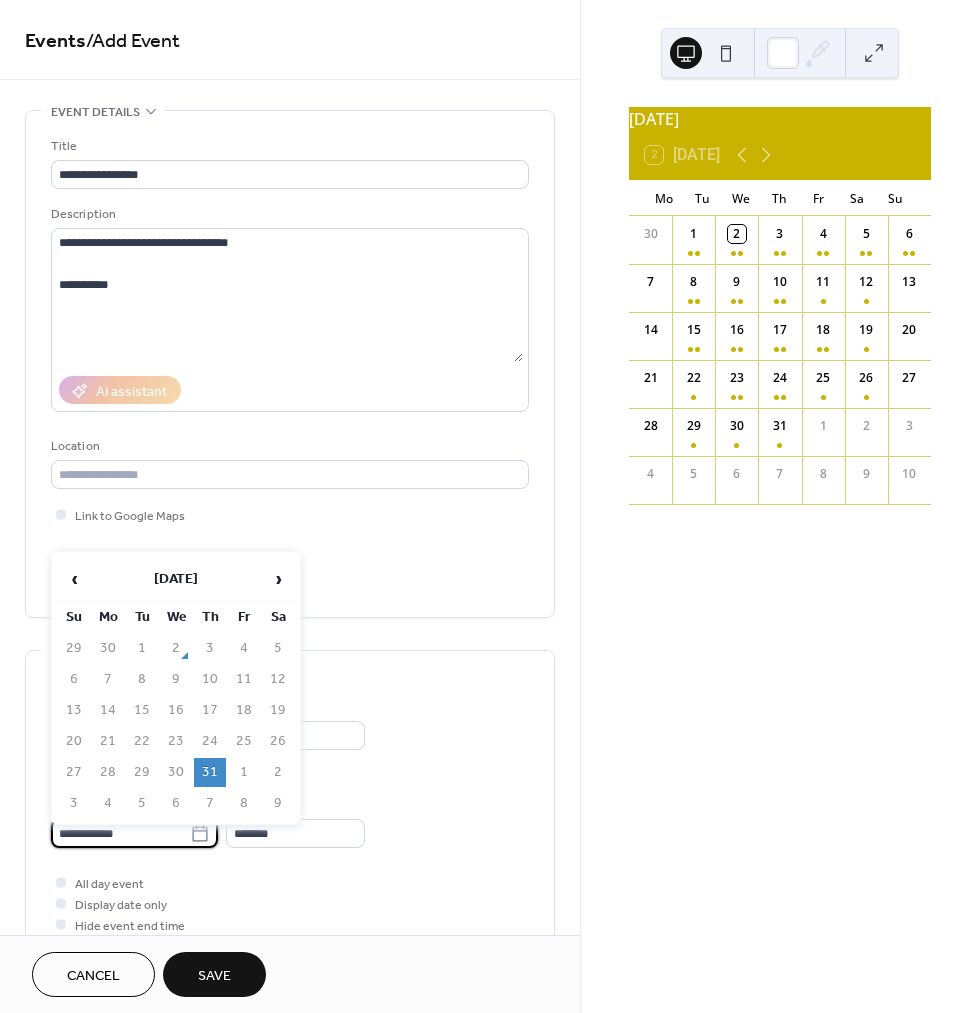 click on "**********" at bounding box center (120, 833) 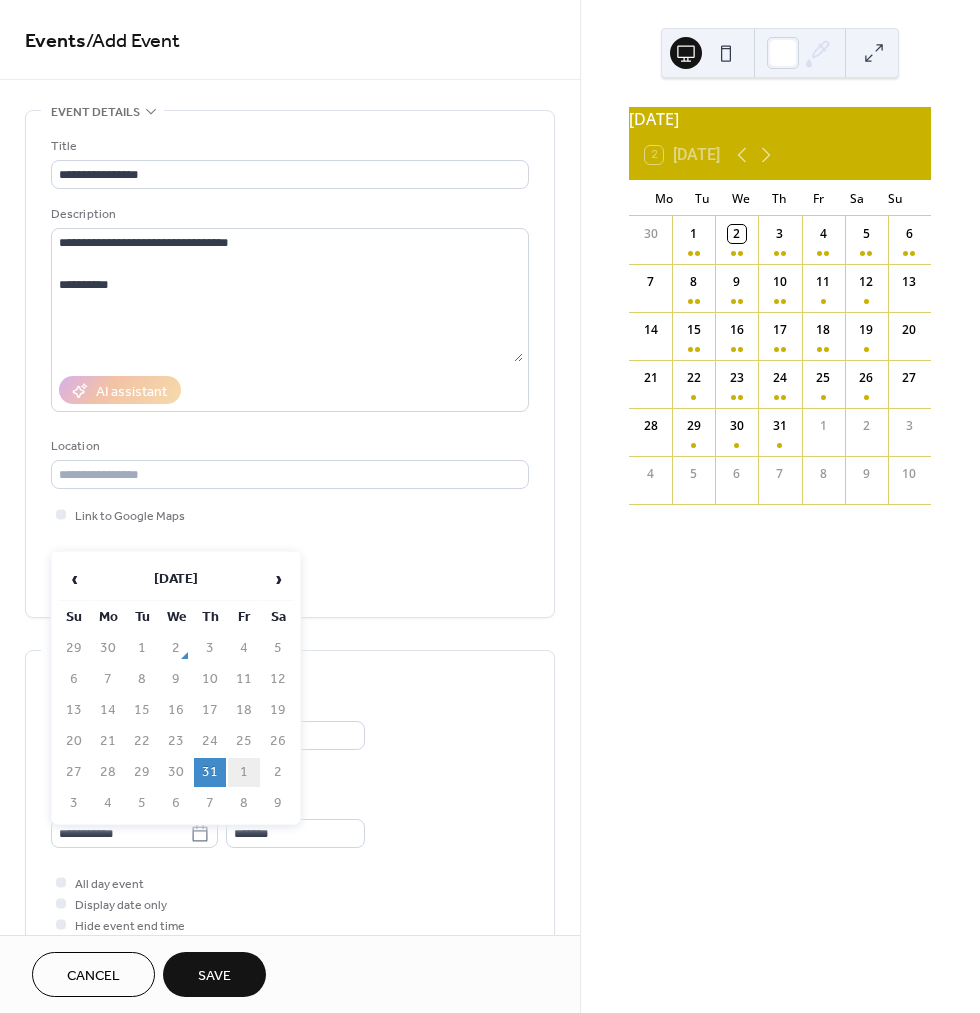 click on "1" at bounding box center [244, 772] 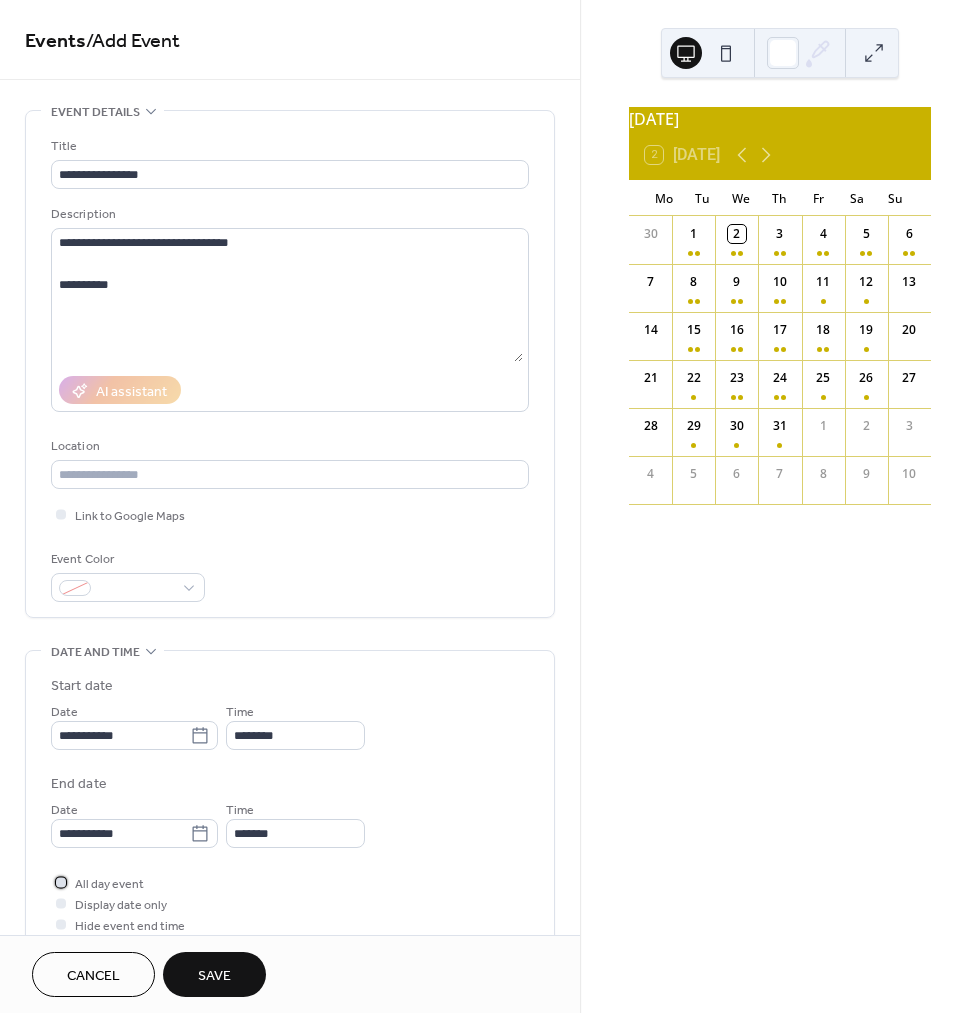 click on "All day event" at bounding box center [109, 884] 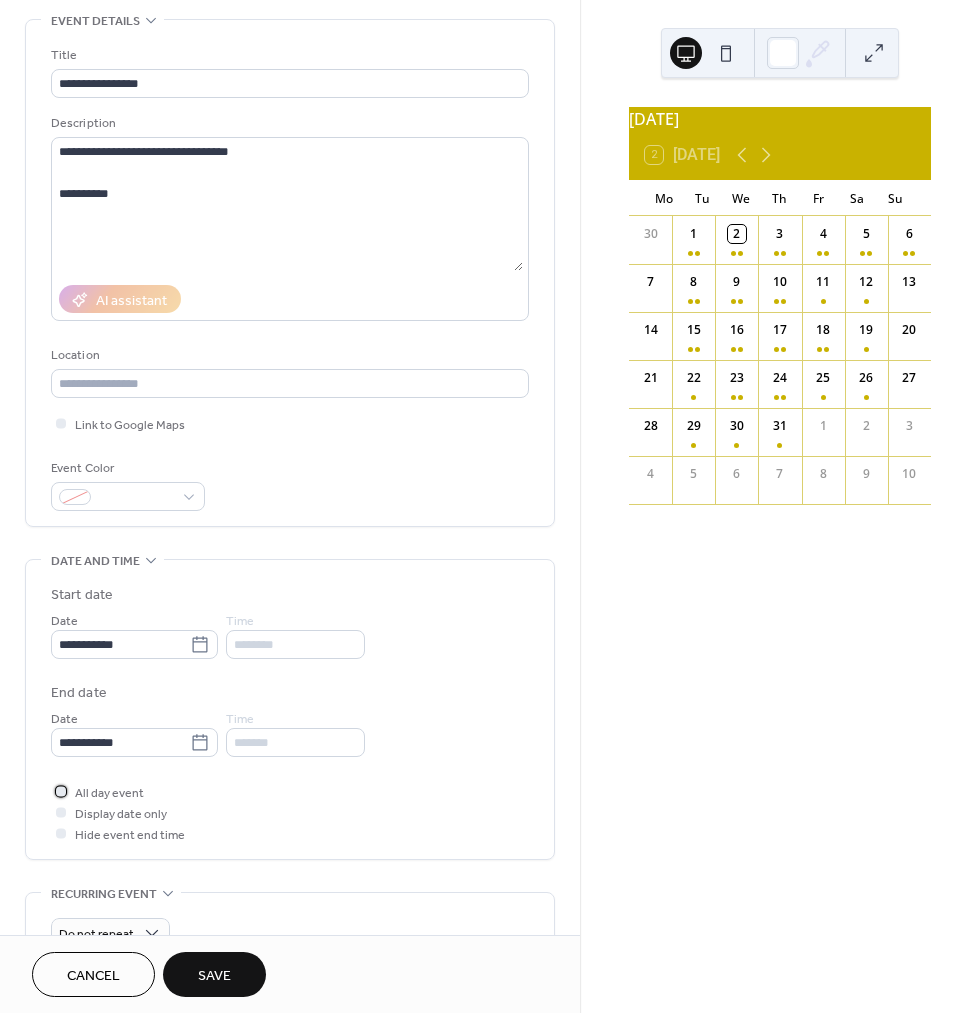 scroll, scrollTop: 57, scrollLeft: 0, axis: vertical 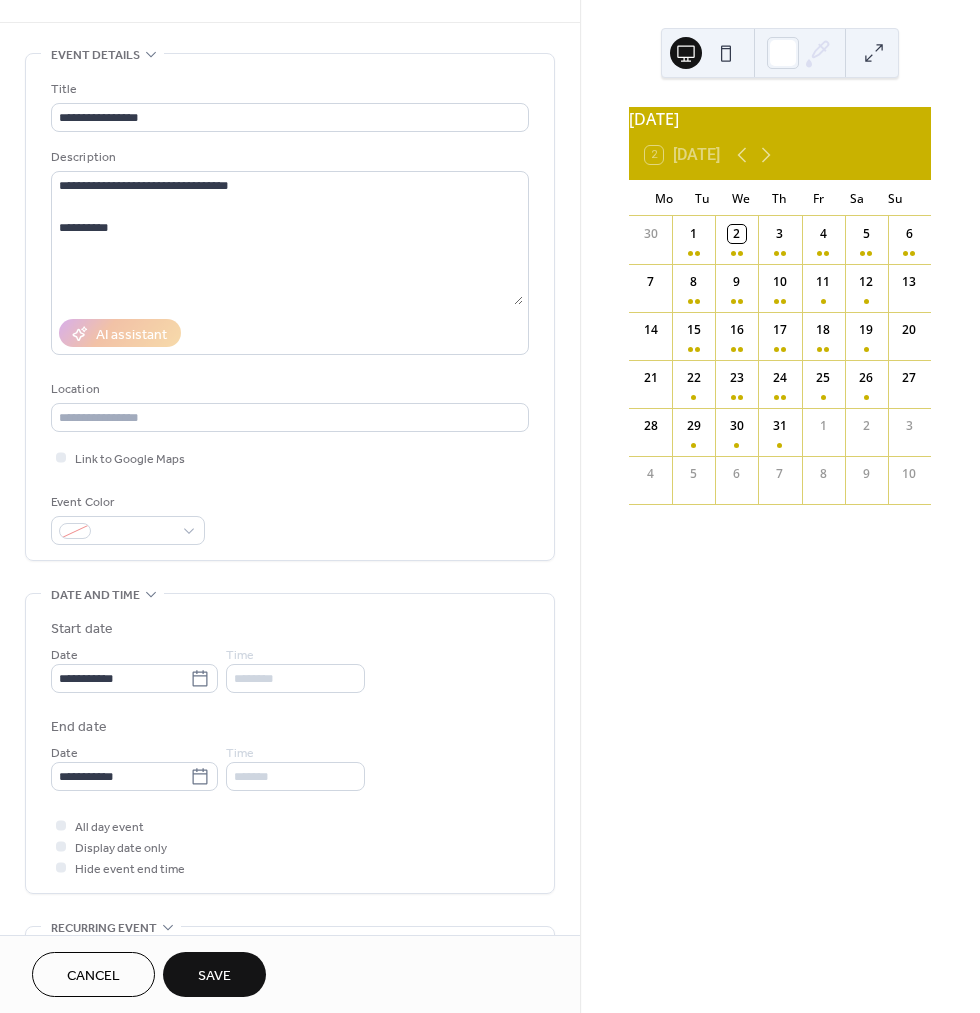 click on "Save" at bounding box center [214, 974] 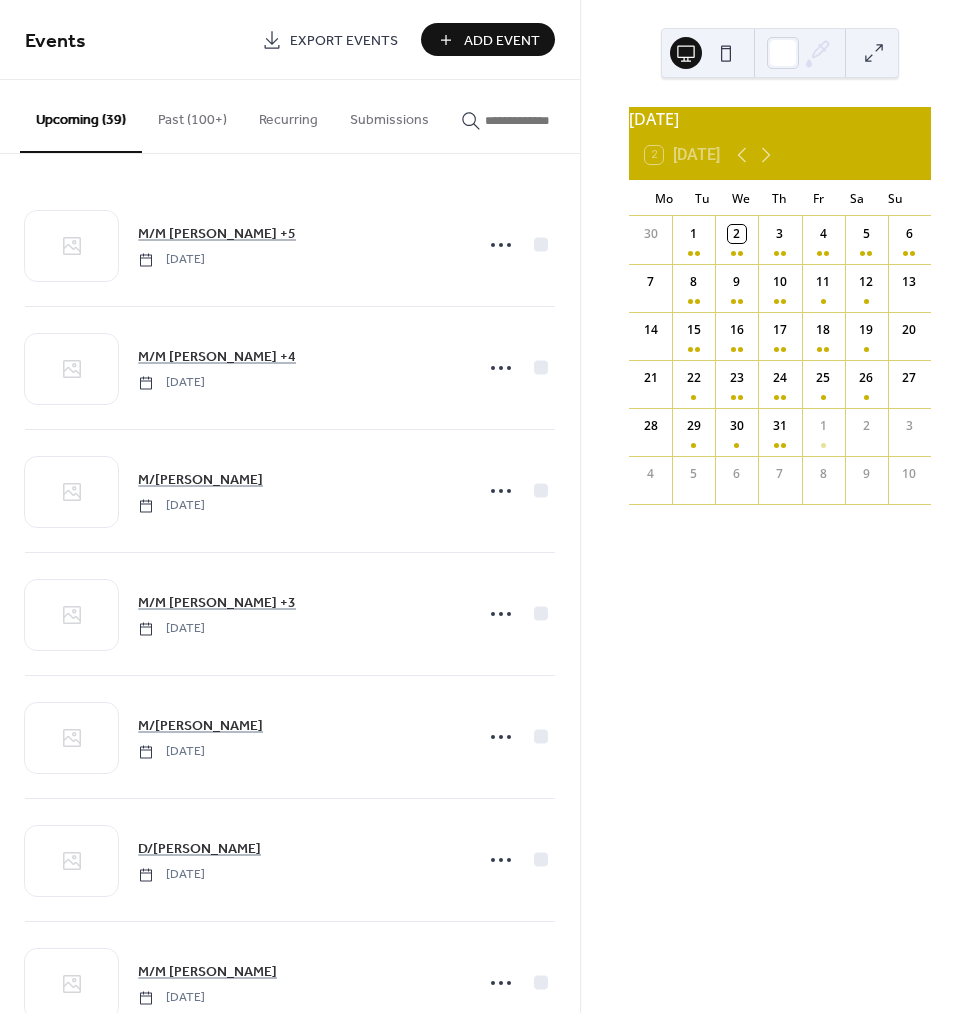 scroll, scrollTop: 1, scrollLeft: 0, axis: vertical 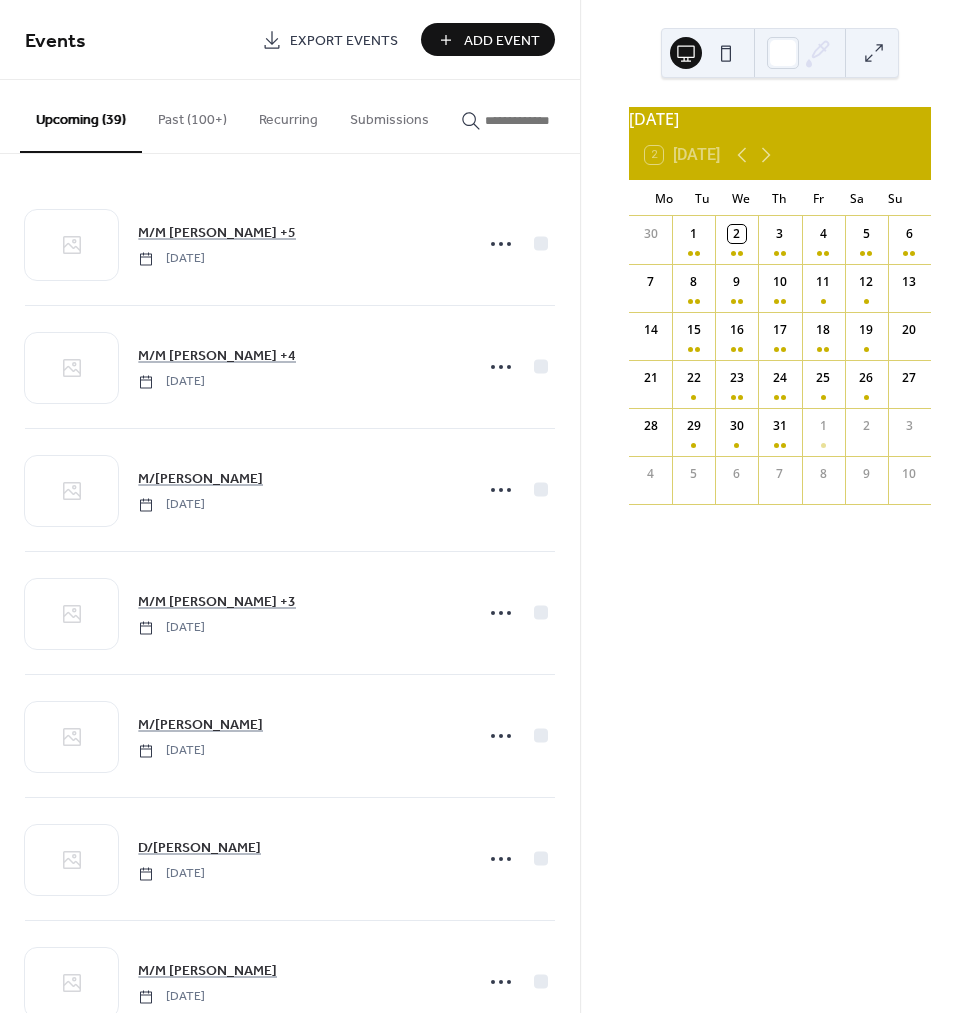 click on "Past  (100+)" at bounding box center [192, 115] 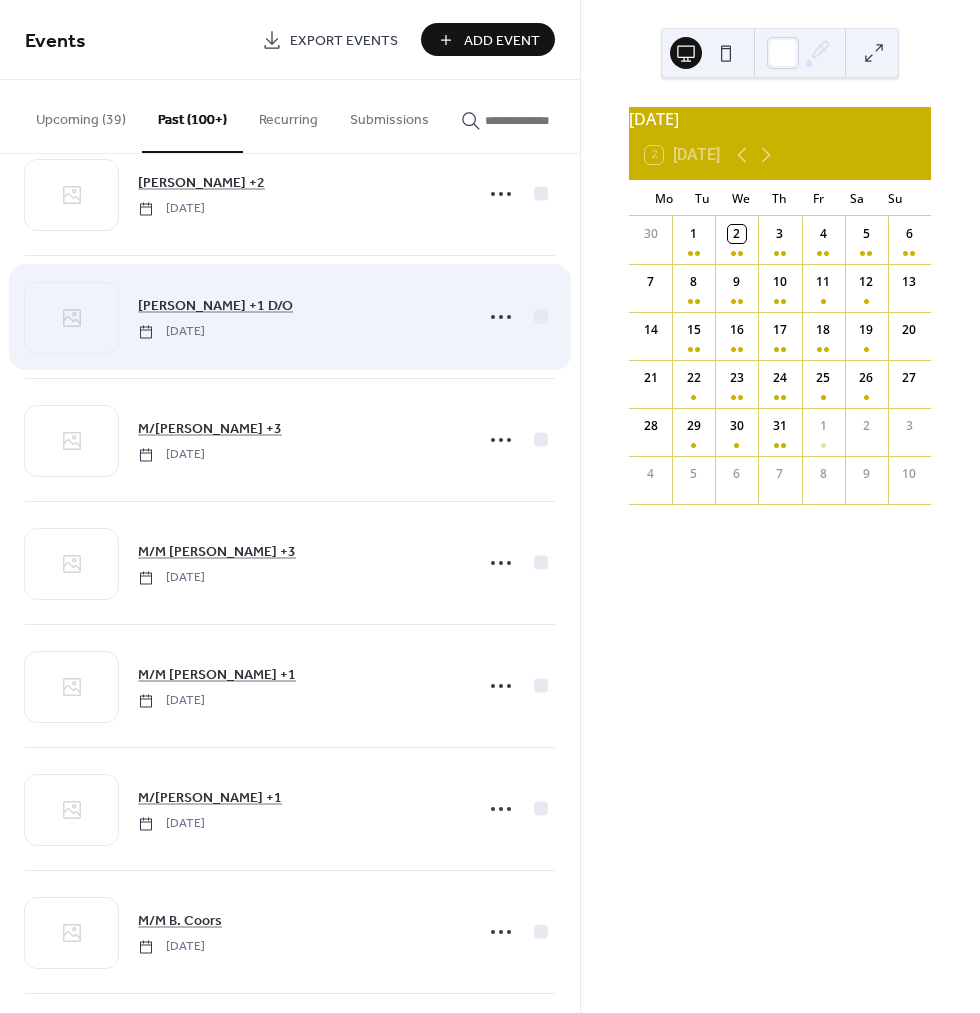 scroll, scrollTop: 52, scrollLeft: 0, axis: vertical 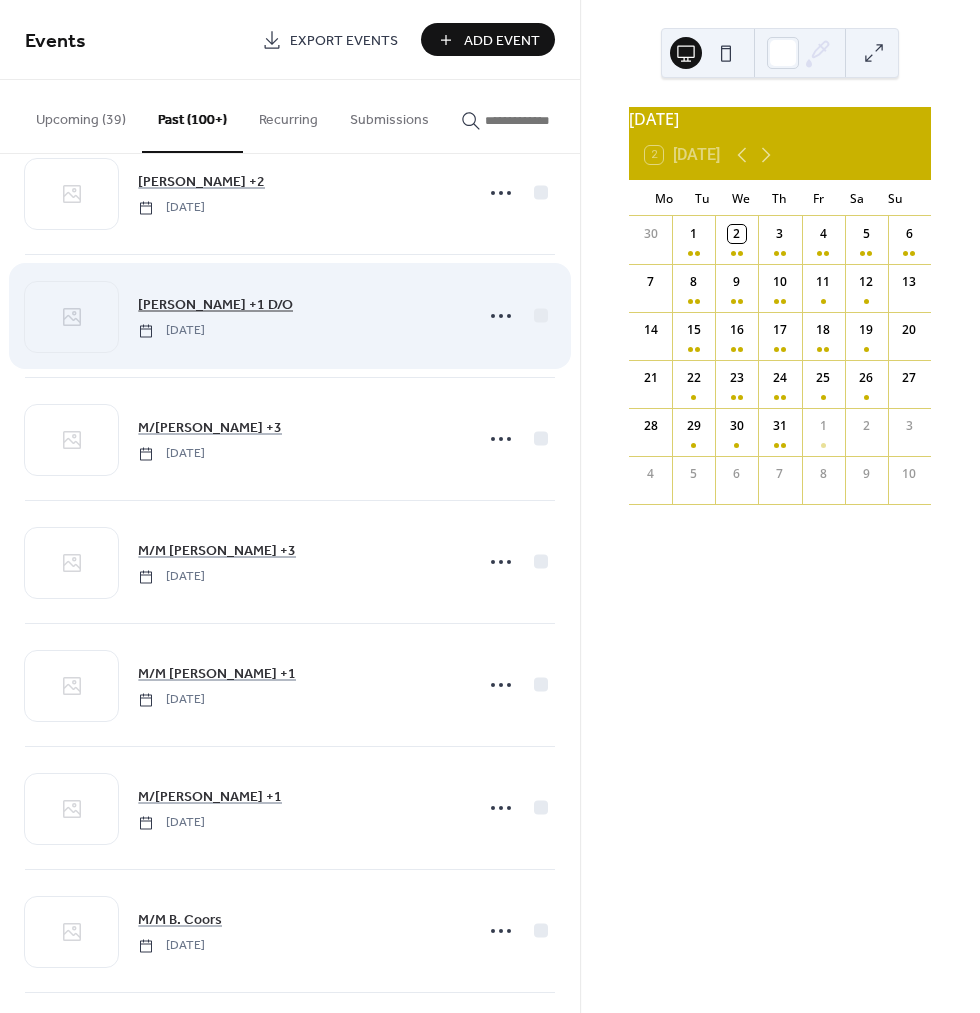 click on "[PERSON_NAME] +1 D/O" at bounding box center [215, 305] 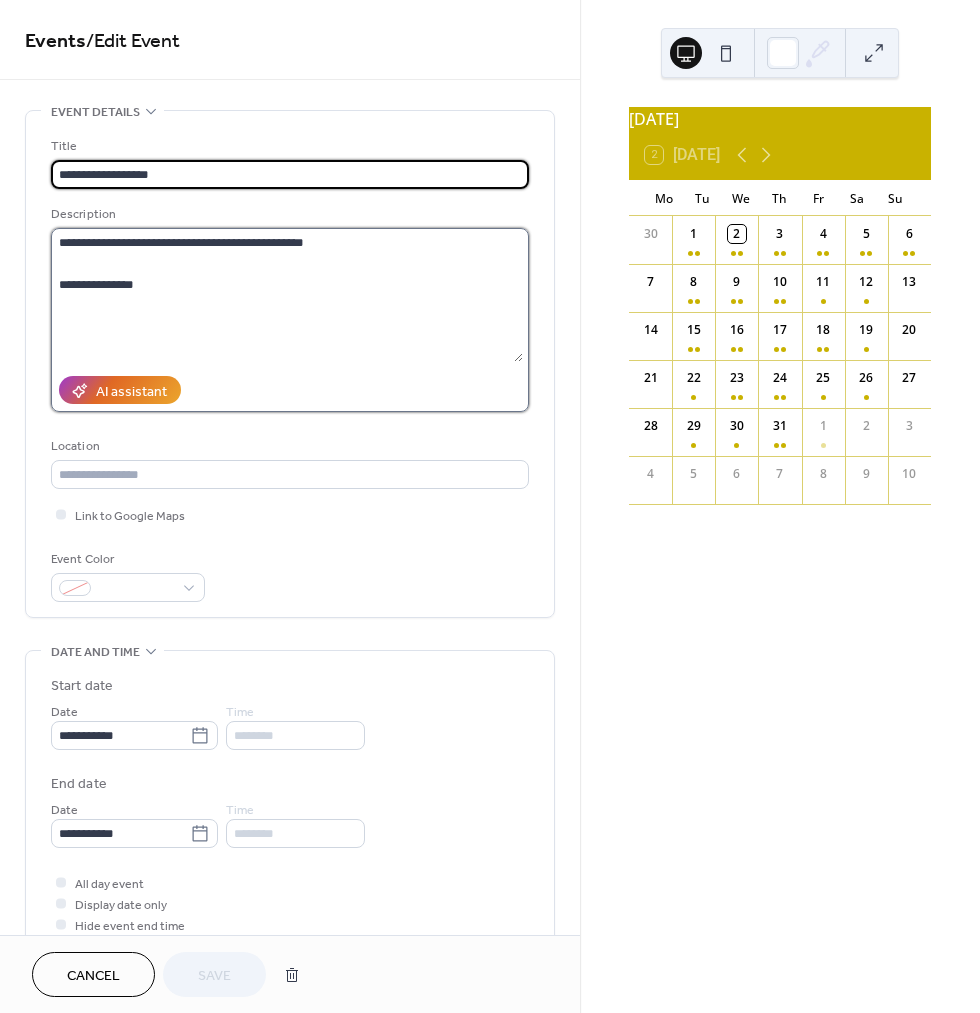 click on "**********" at bounding box center [287, 295] 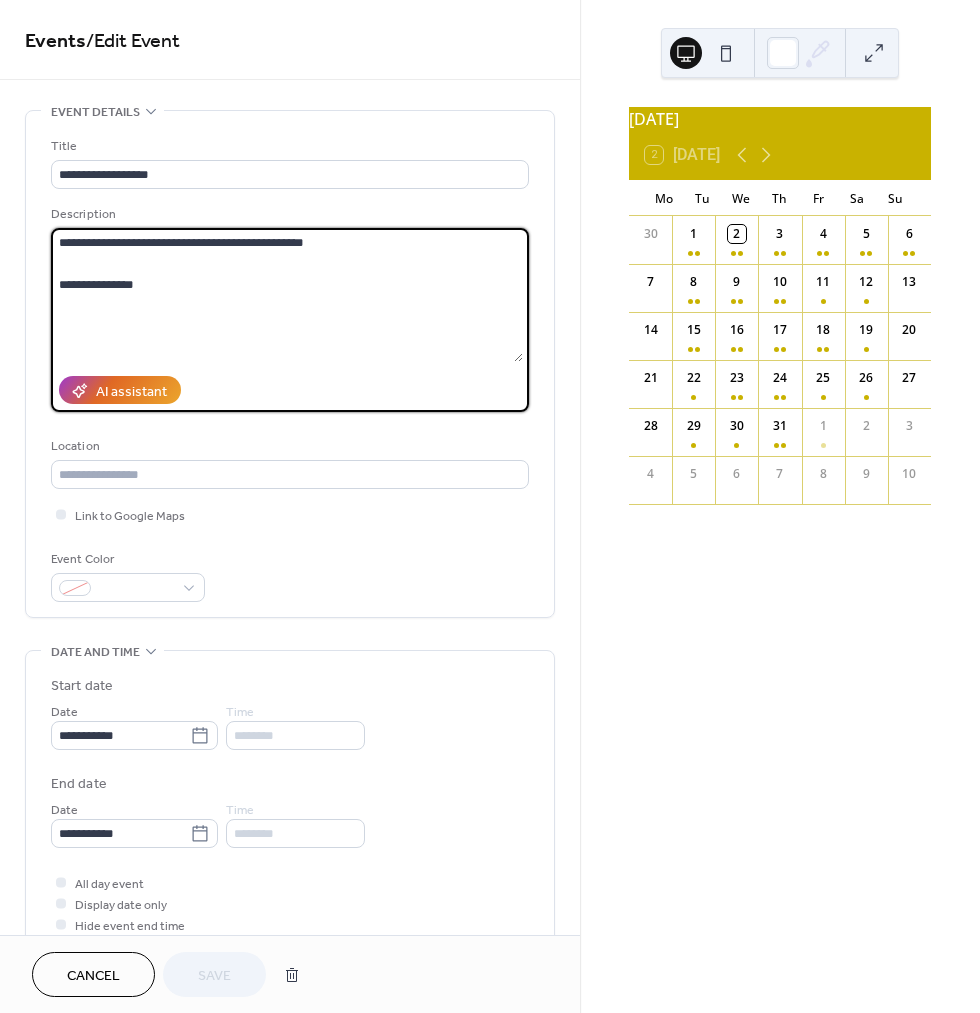 click on "**********" at bounding box center (287, 295) 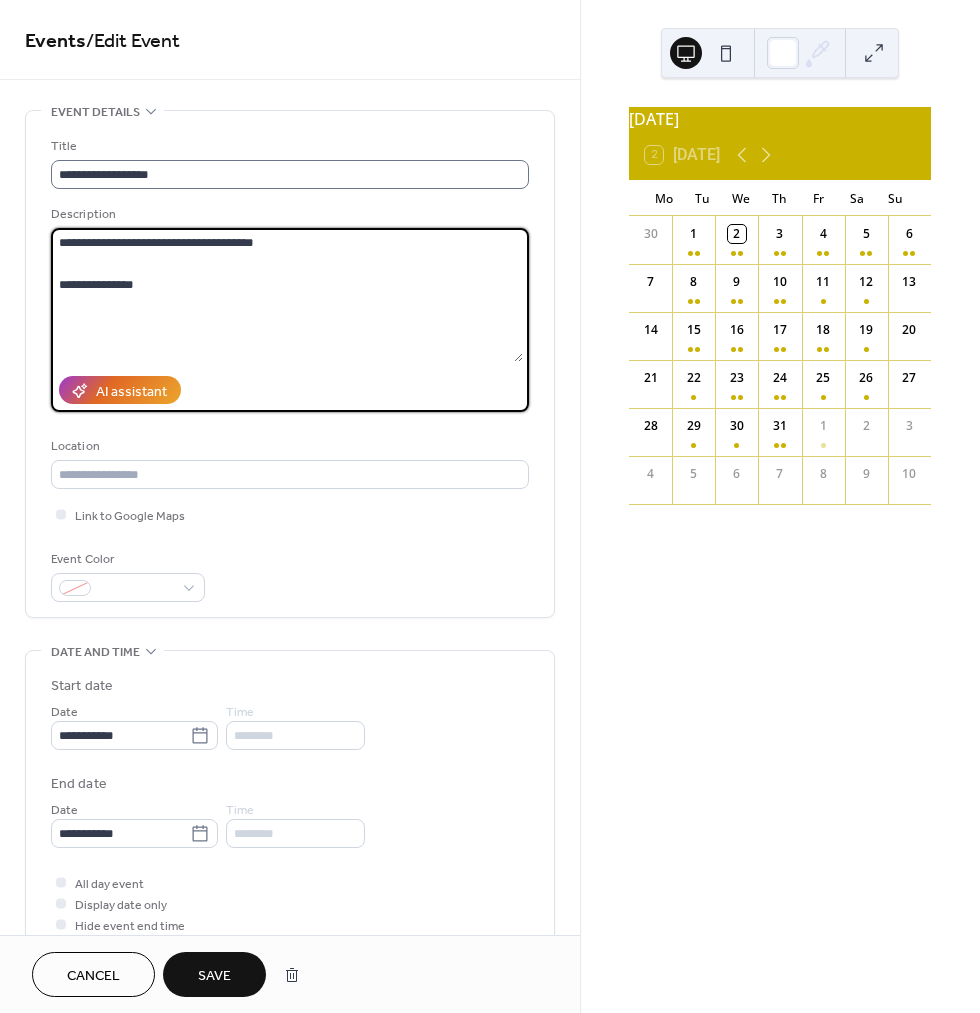 type on "**********" 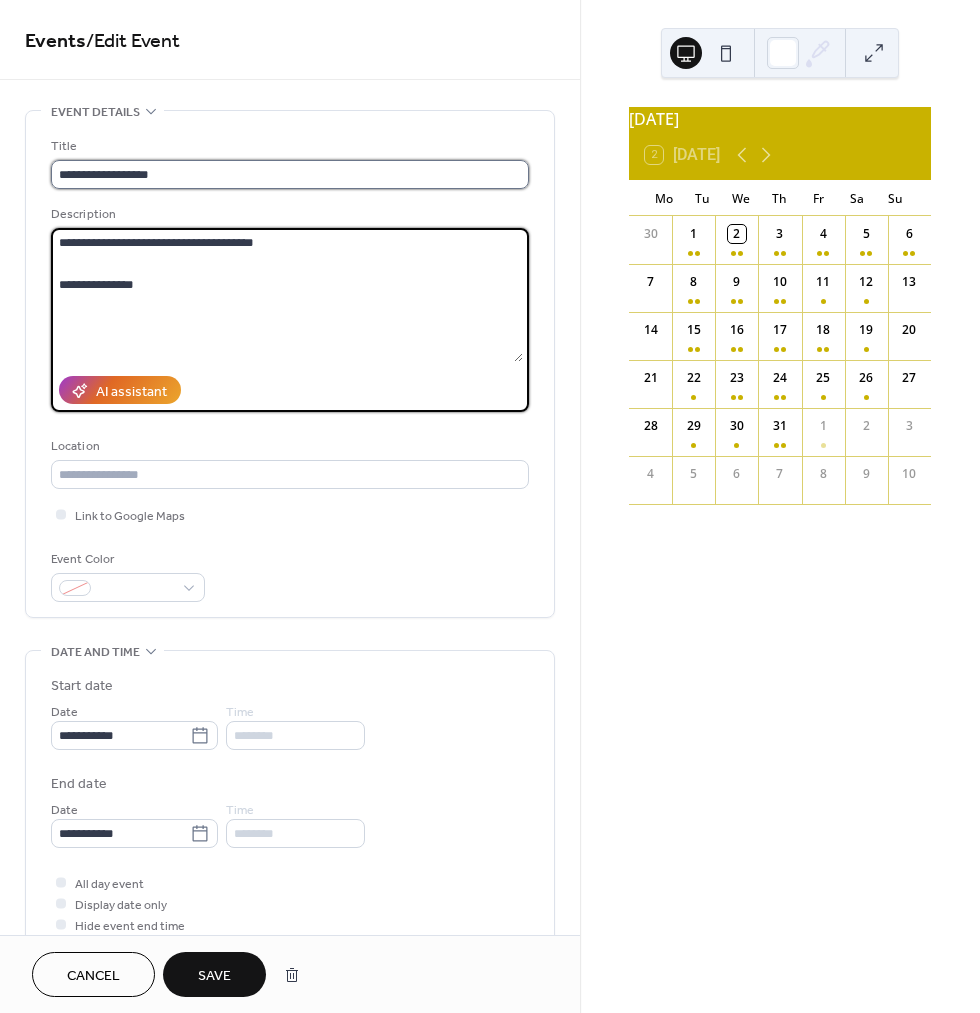 click on "**********" at bounding box center (290, 174) 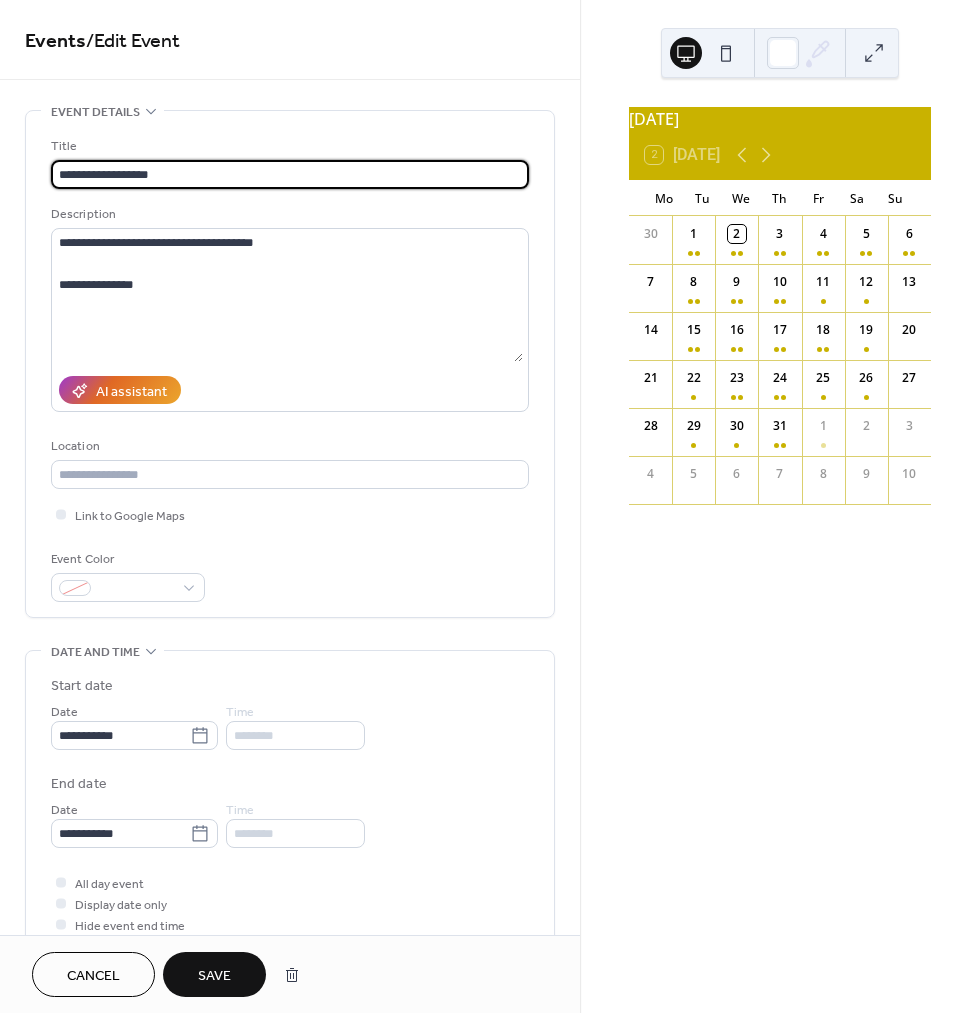 click on "**********" at bounding box center (290, 174) 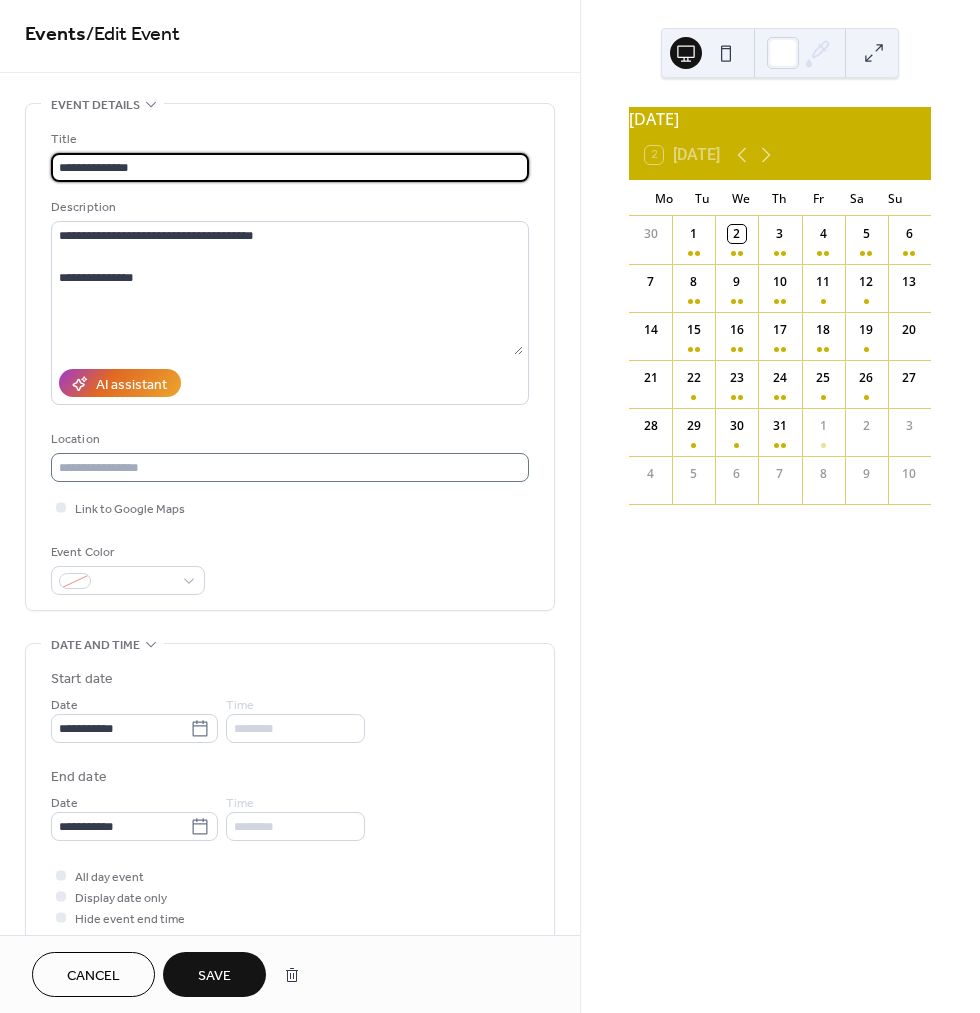 scroll, scrollTop: 13, scrollLeft: 0, axis: vertical 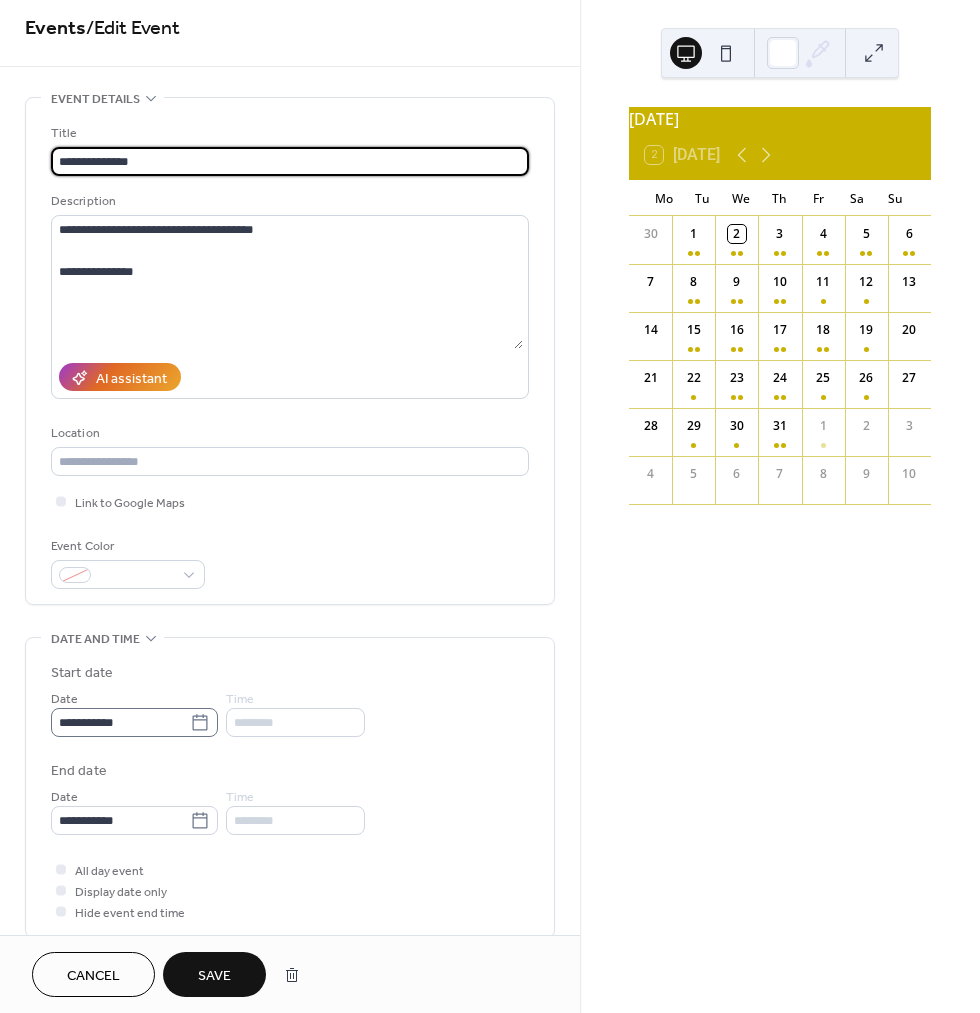 type on "**********" 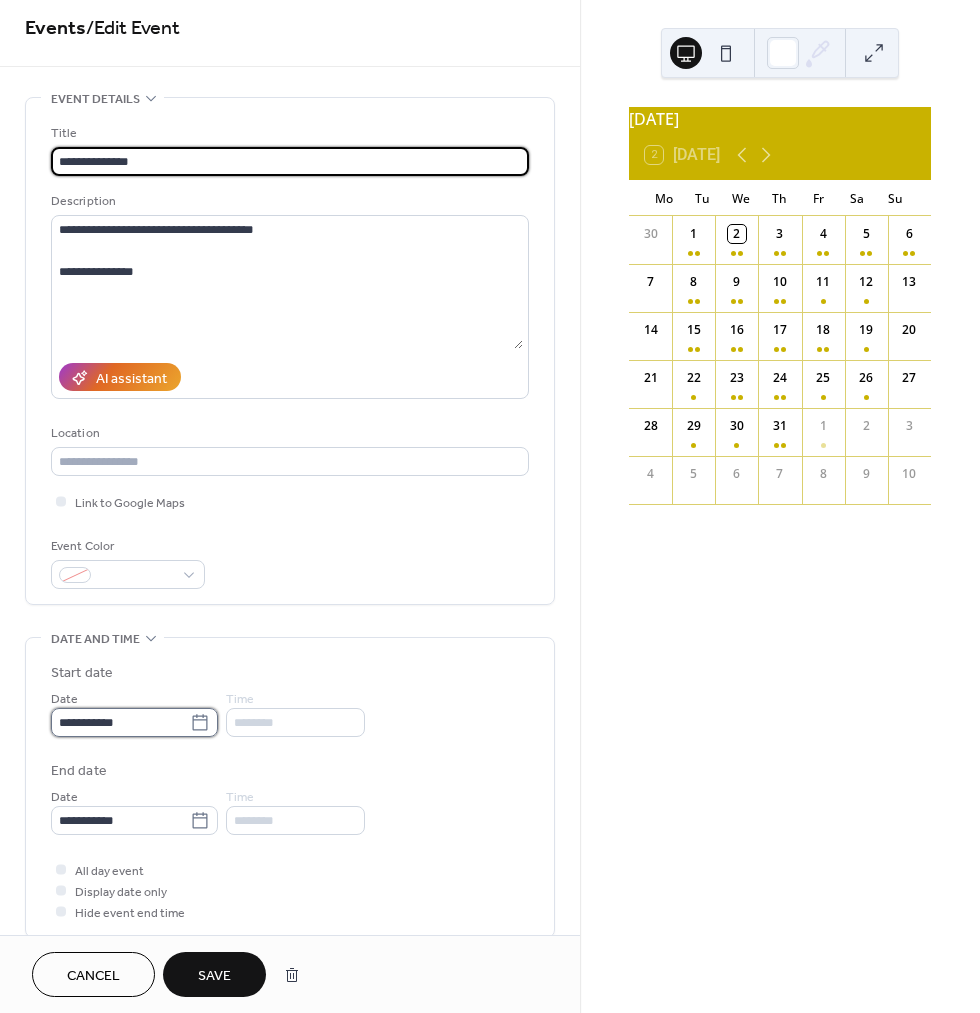 click on "**********" at bounding box center (120, 722) 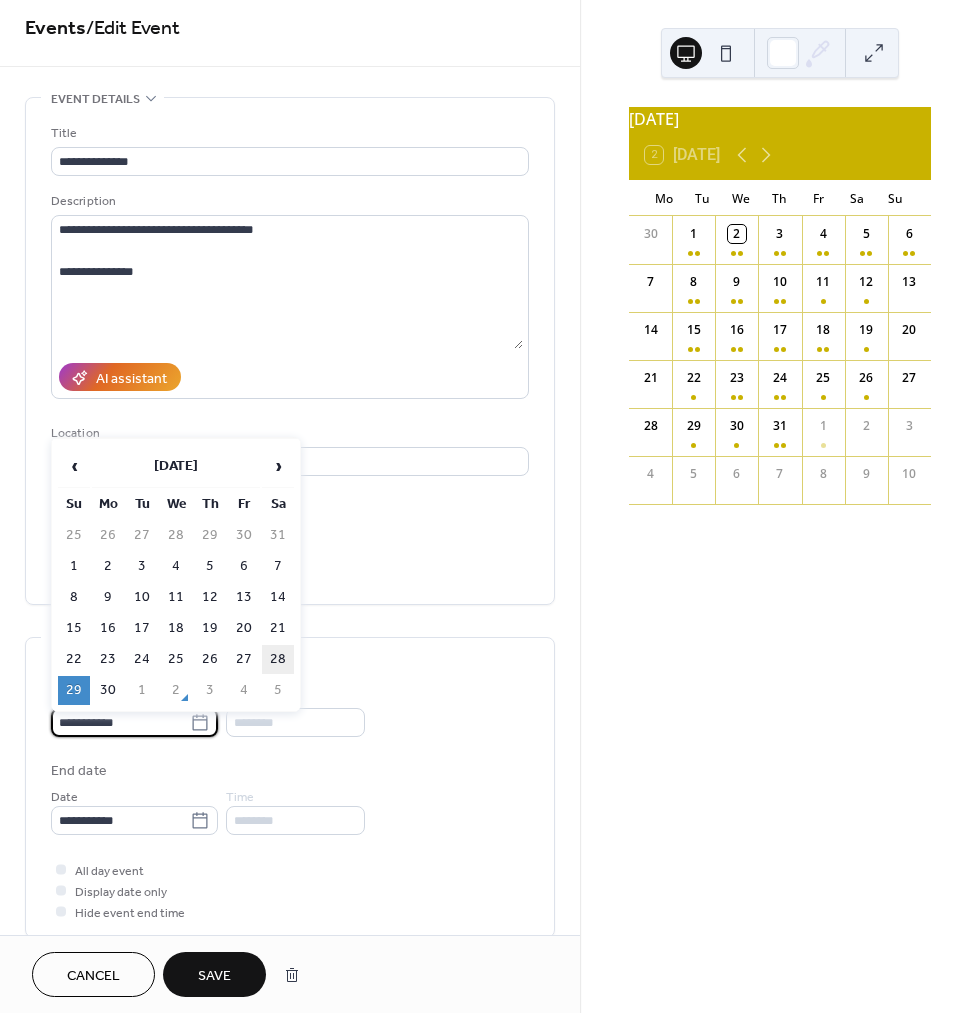 click on "28" at bounding box center [278, 659] 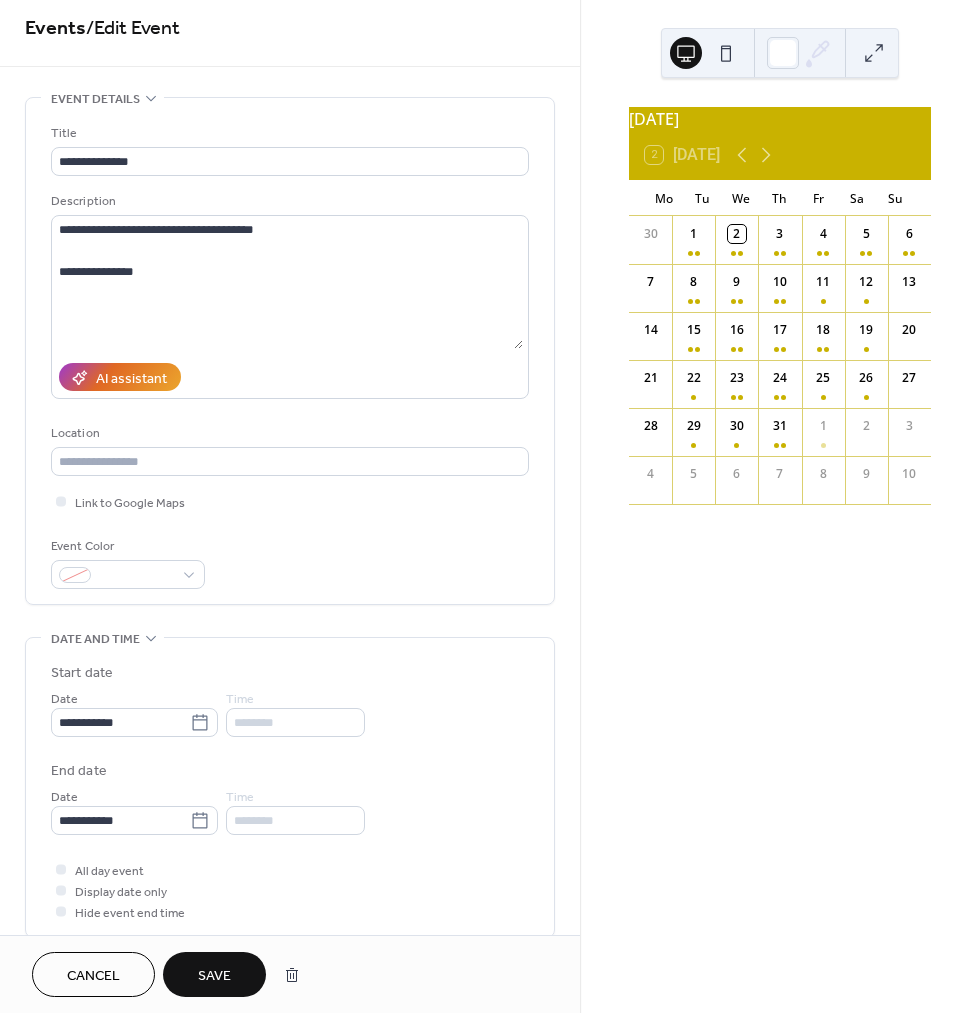 click on "Save" at bounding box center (214, 976) 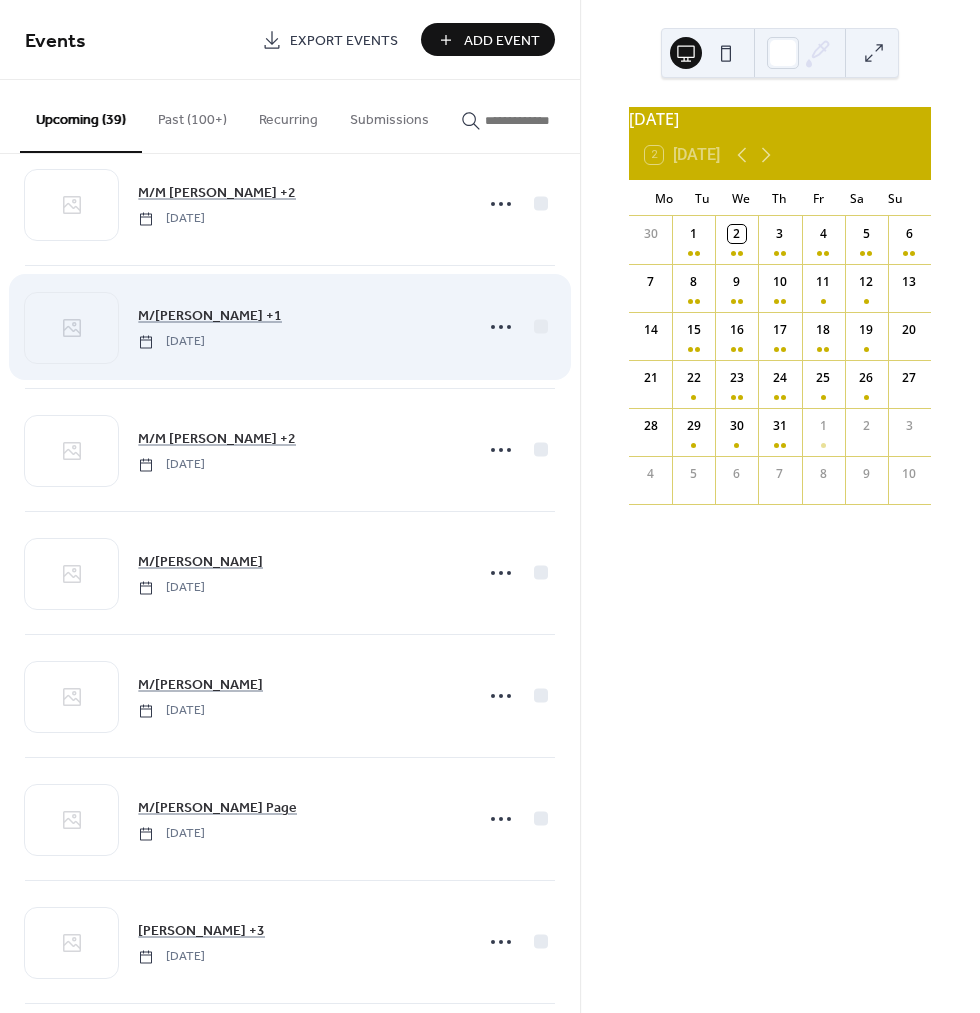 scroll, scrollTop: 1742, scrollLeft: 0, axis: vertical 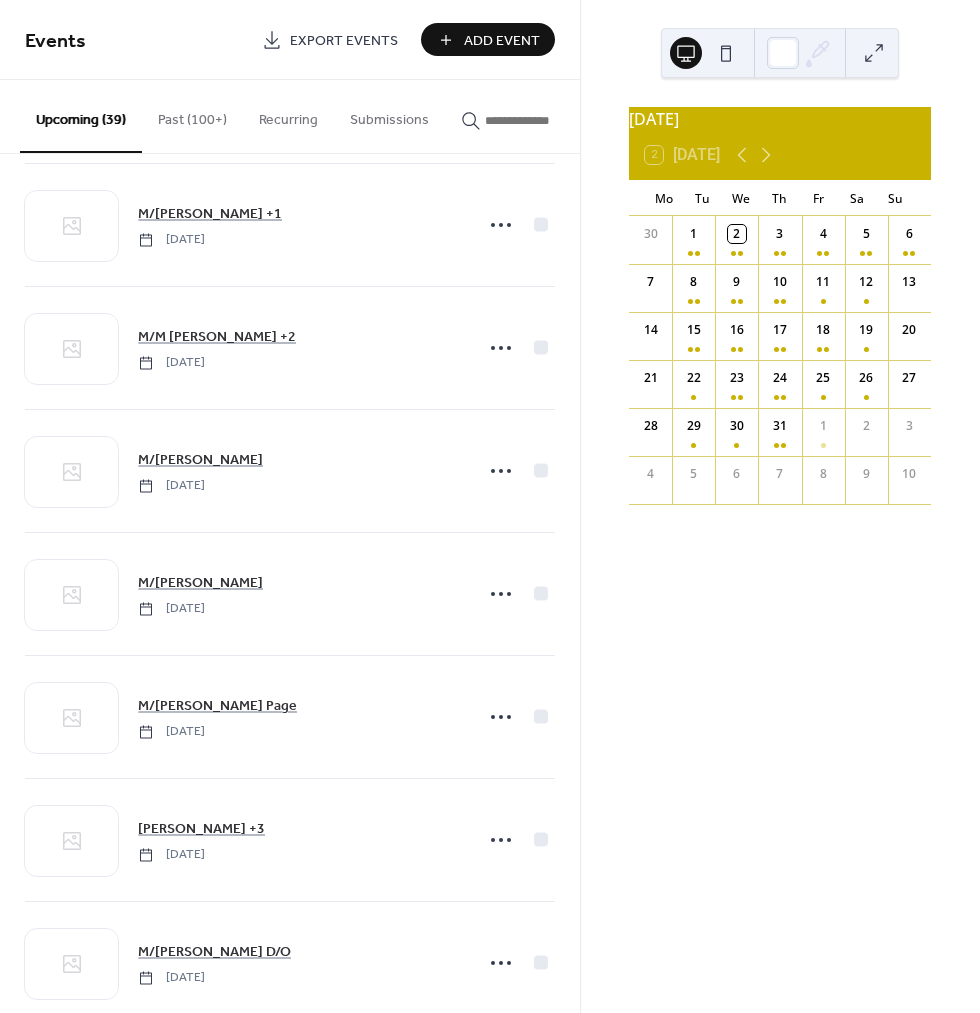 click on "Past  (100+)" at bounding box center [192, 115] 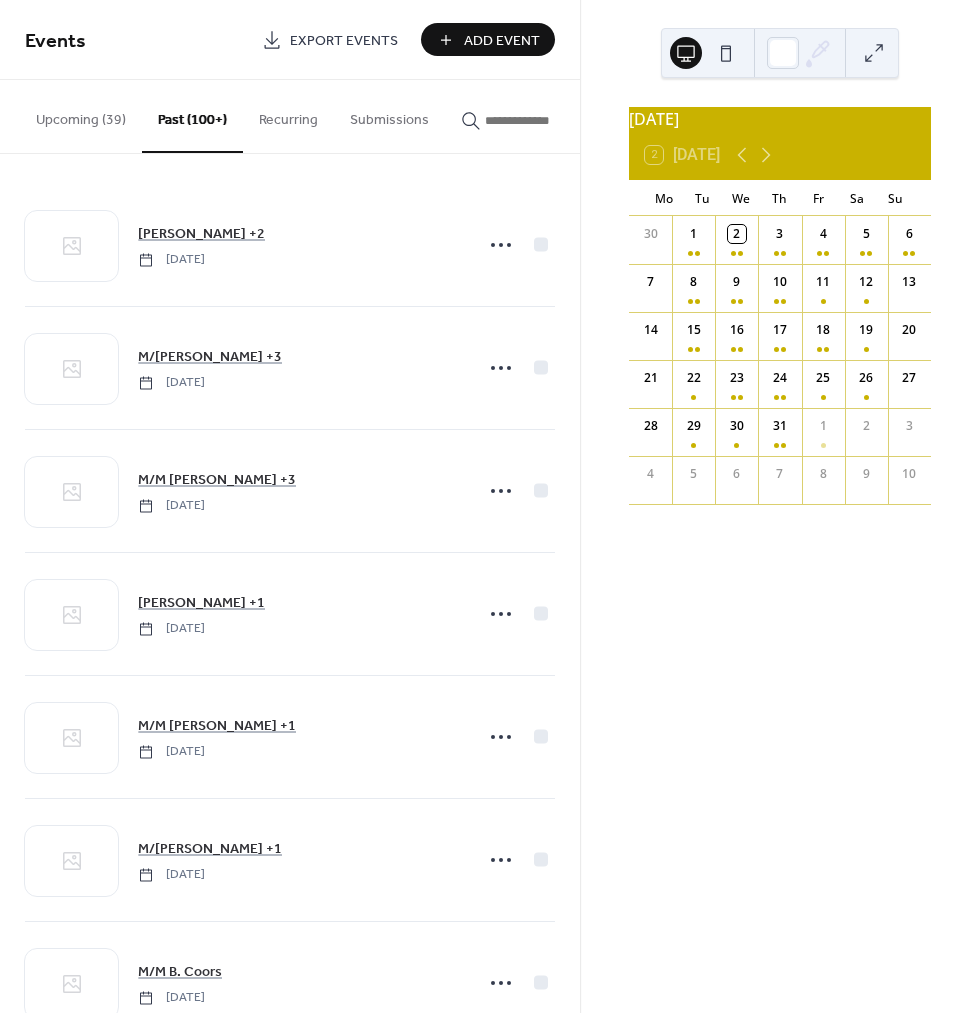 click on "Add Event" at bounding box center (488, 39) 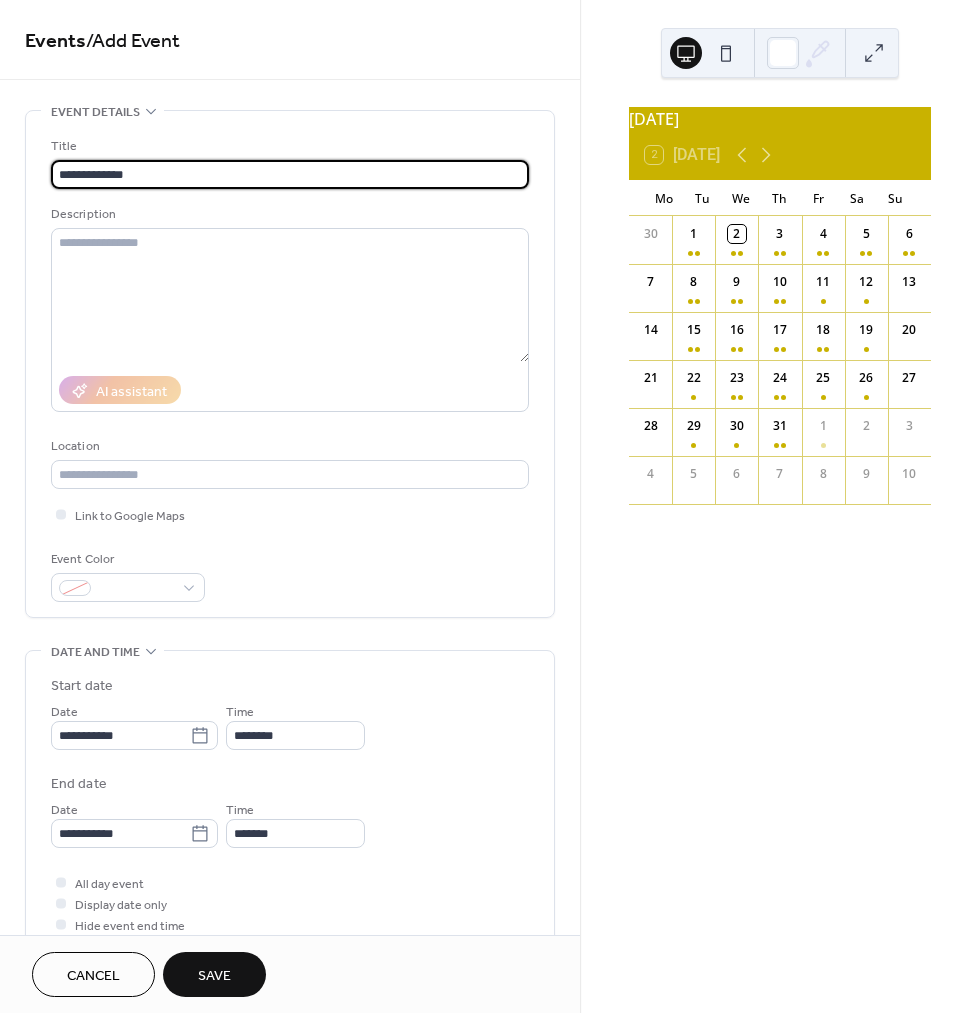 type on "**********" 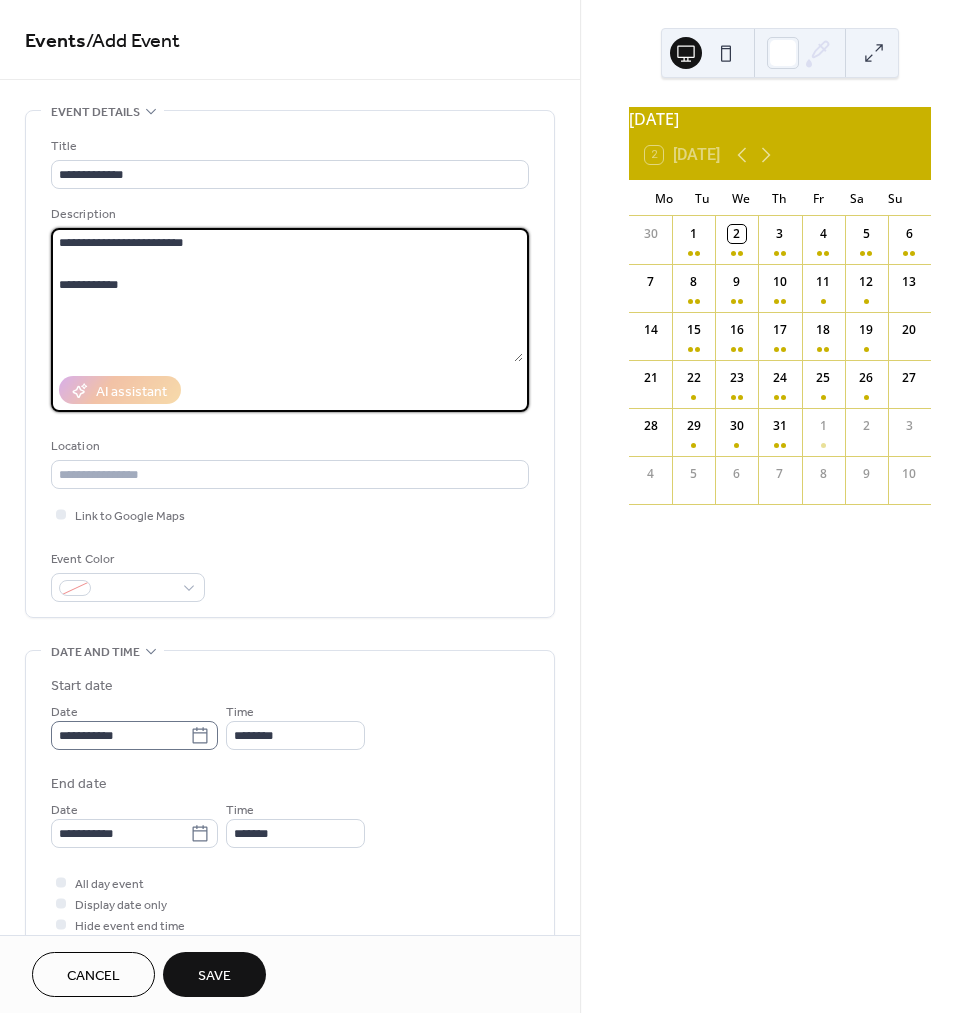 type on "**********" 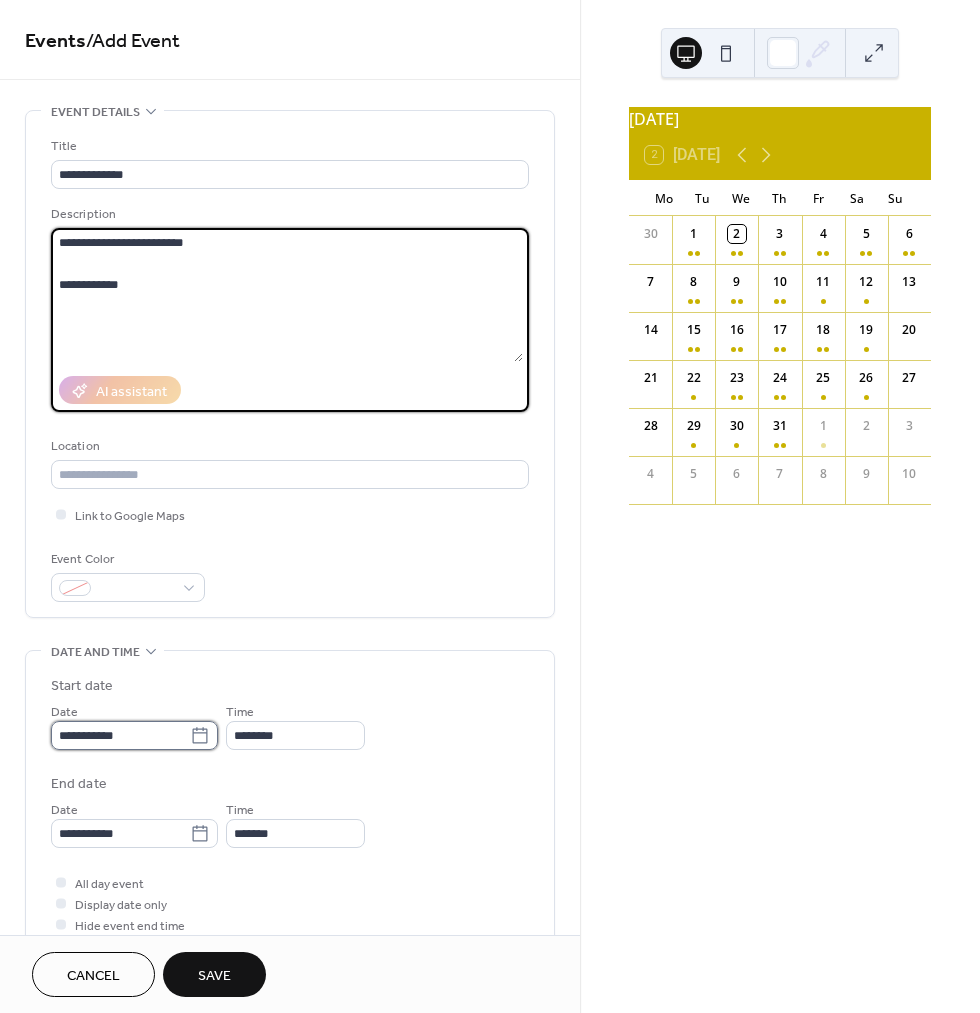 scroll, scrollTop: 5, scrollLeft: 0, axis: vertical 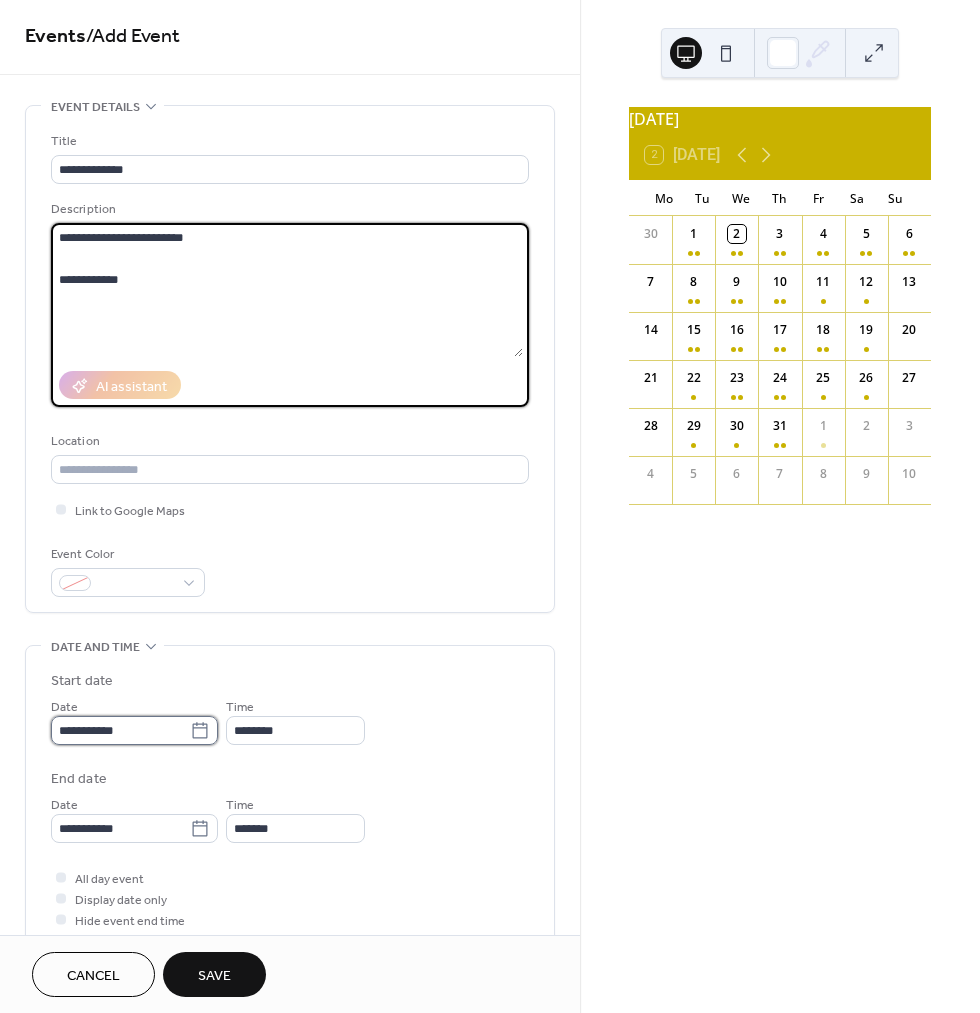 click on "**********" at bounding box center [120, 730] 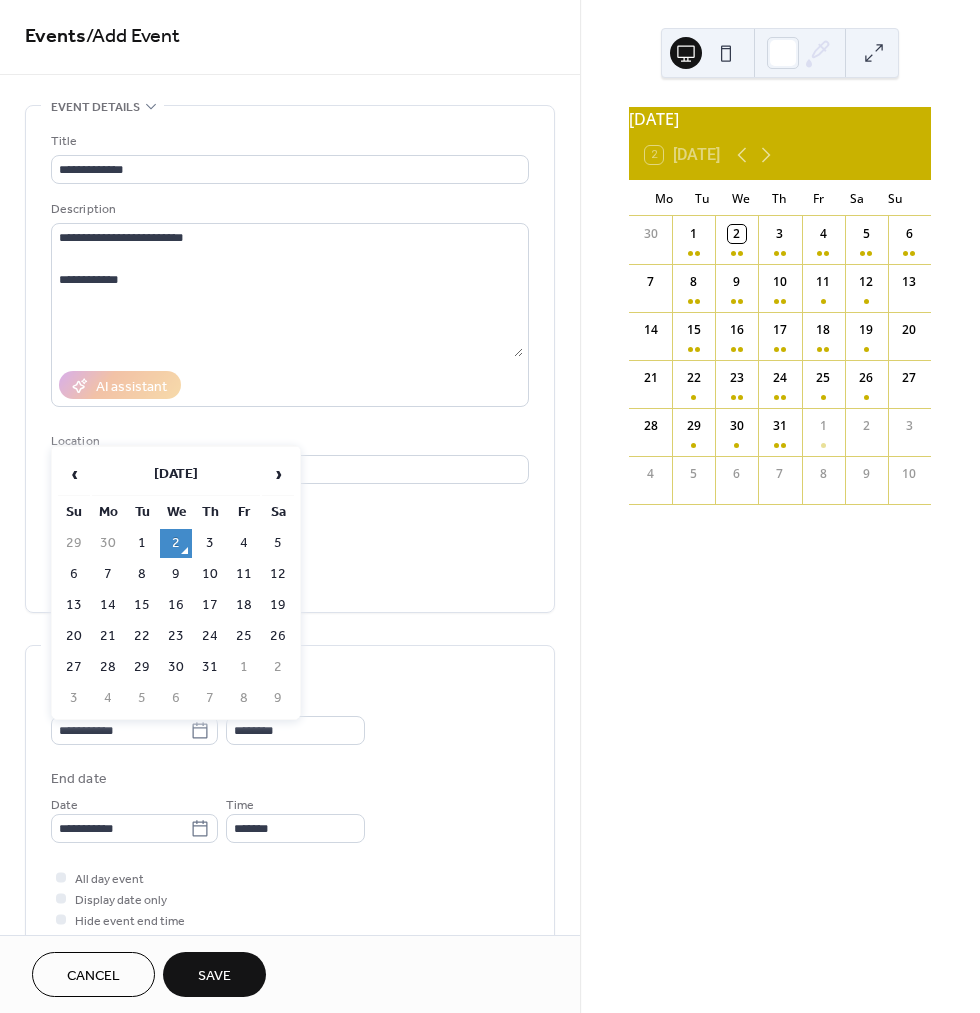 click on "29" at bounding box center [74, 543] 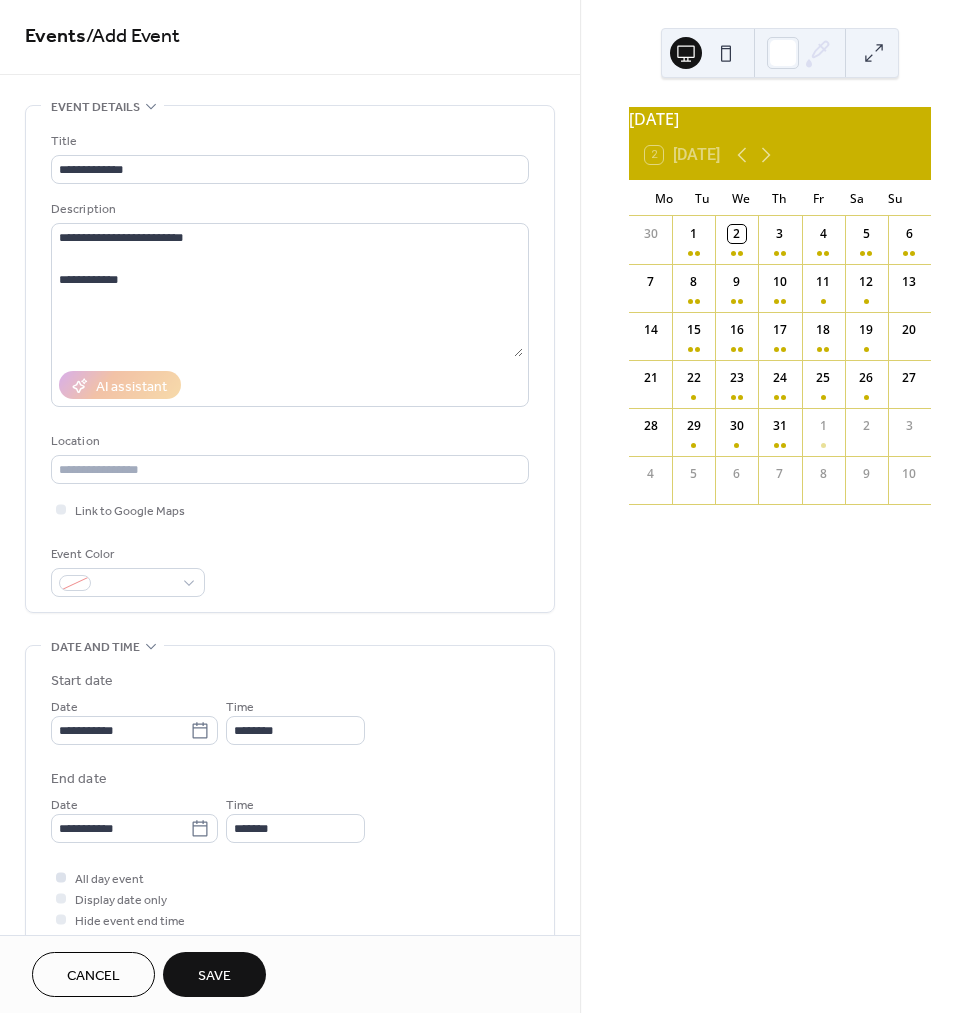 drag, startPoint x: 117, startPoint y: 872, endPoint x: 115, endPoint y: 888, distance: 16.124516 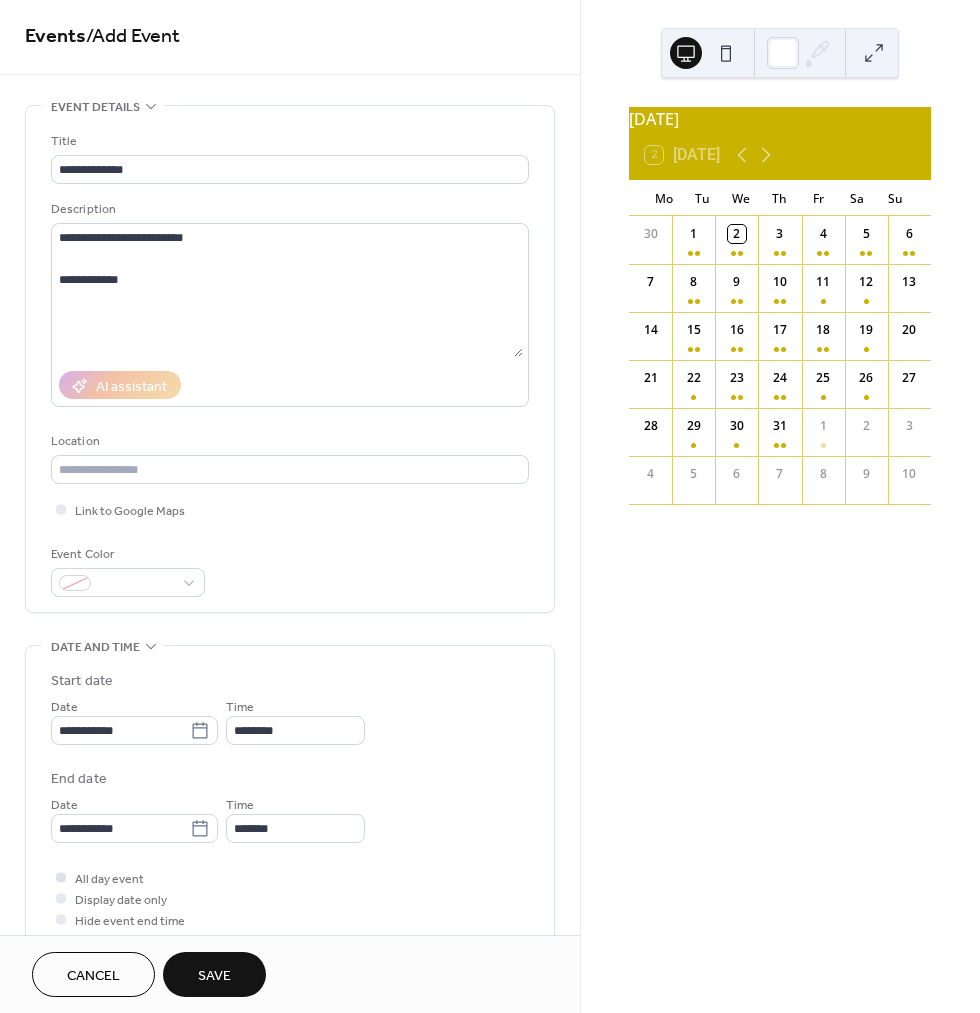 click on "**********" at bounding box center (290, 800) 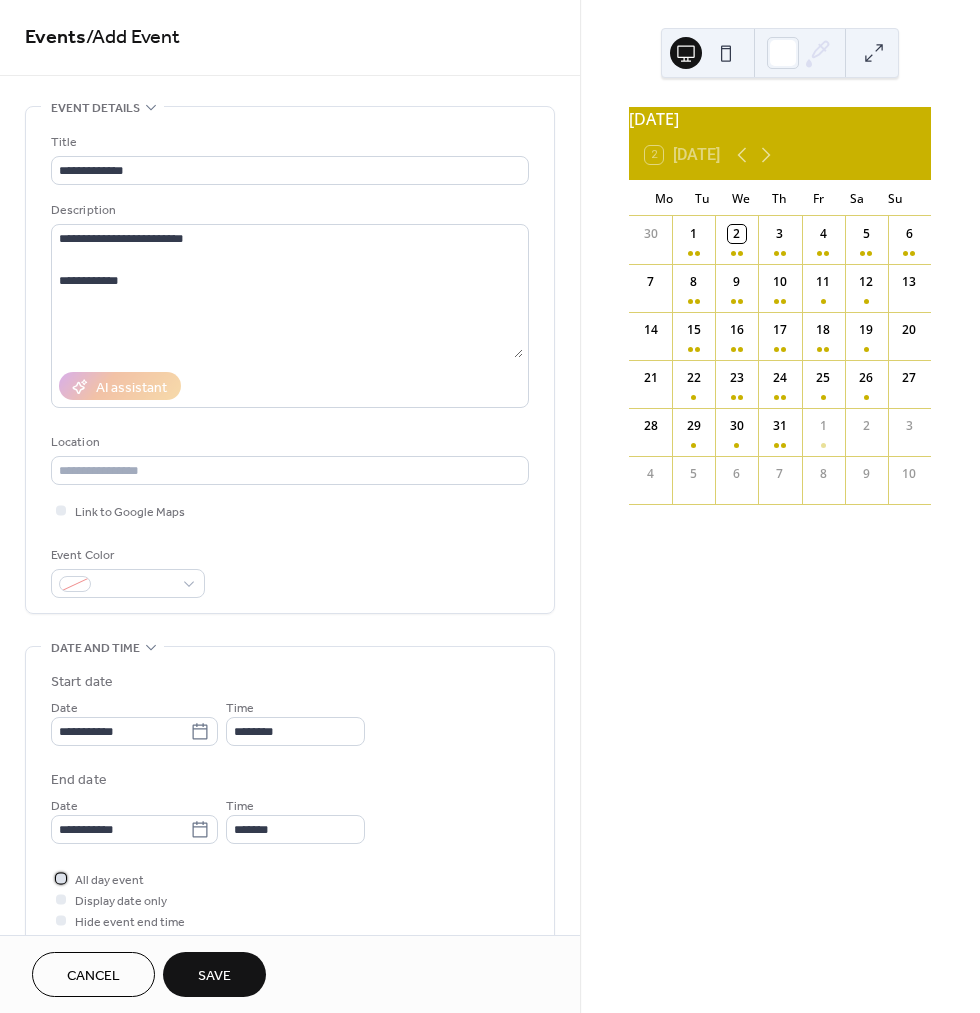 click on "All day event" at bounding box center (109, 880) 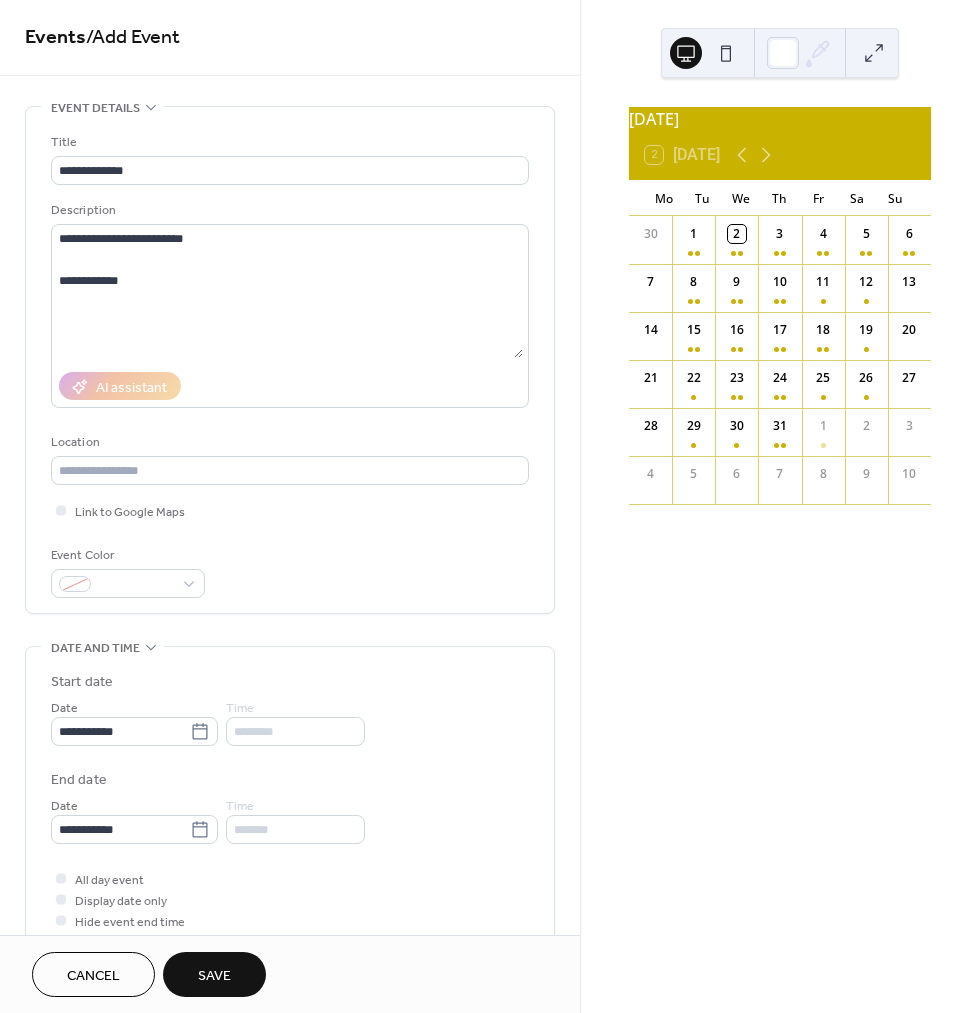 click on "Save" at bounding box center [214, 974] 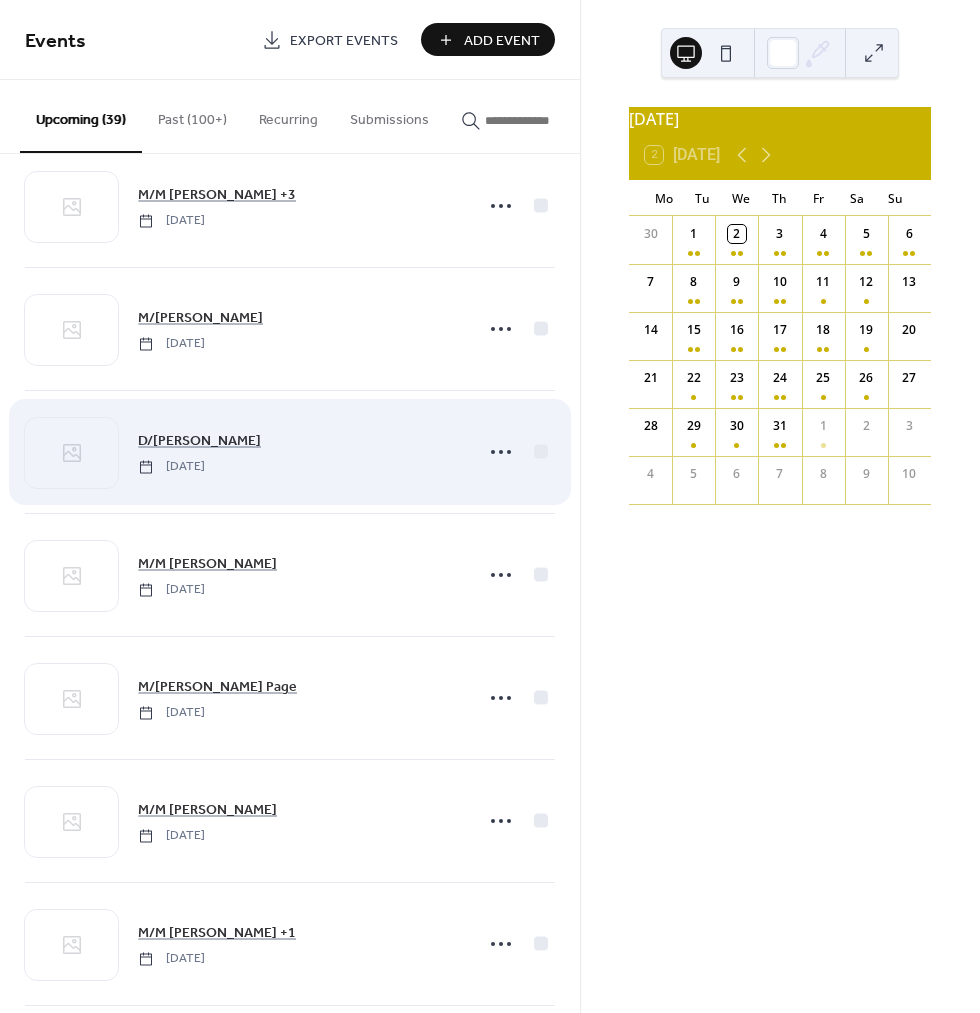 scroll, scrollTop: 411, scrollLeft: 0, axis: vertical 